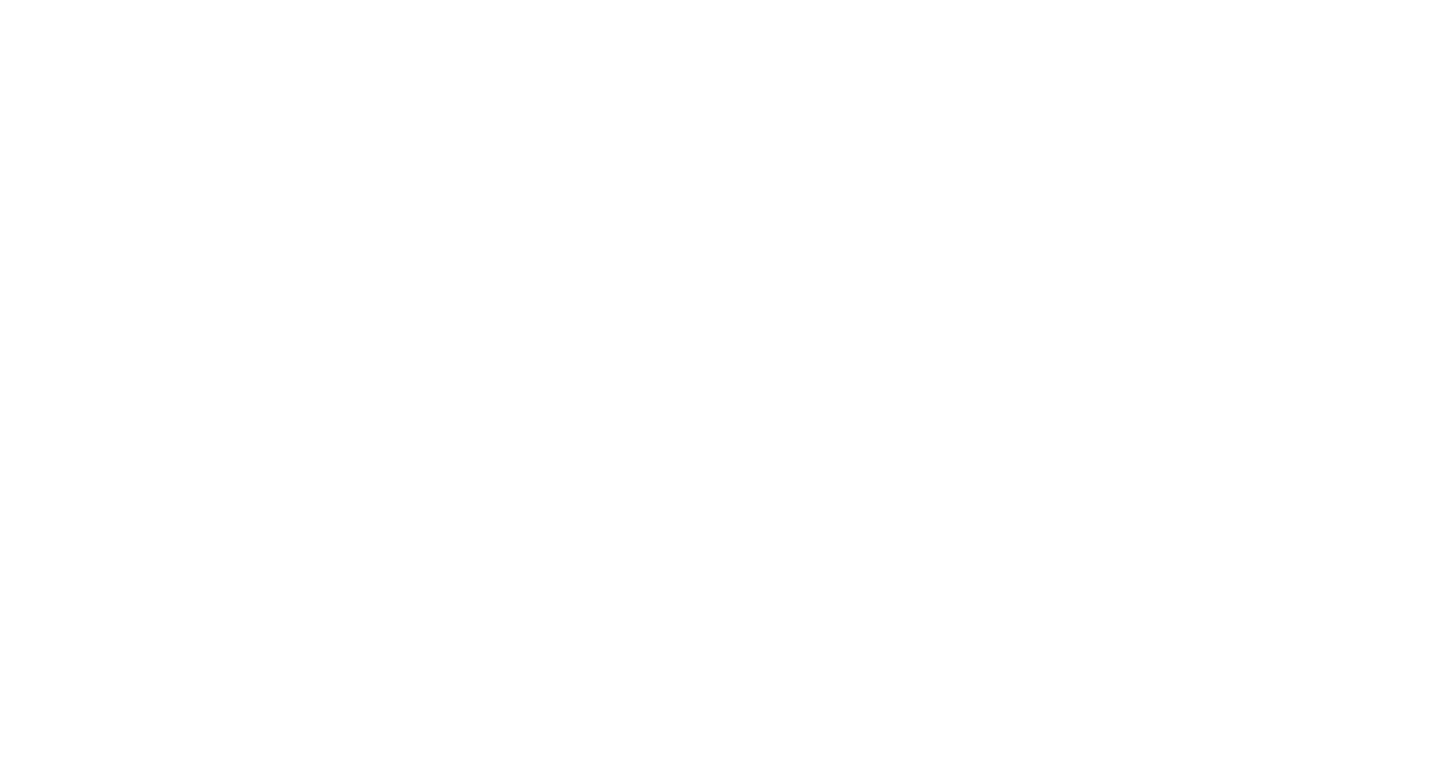 scroll, scrollTop: 0, scrollLeft: 0, axis: both 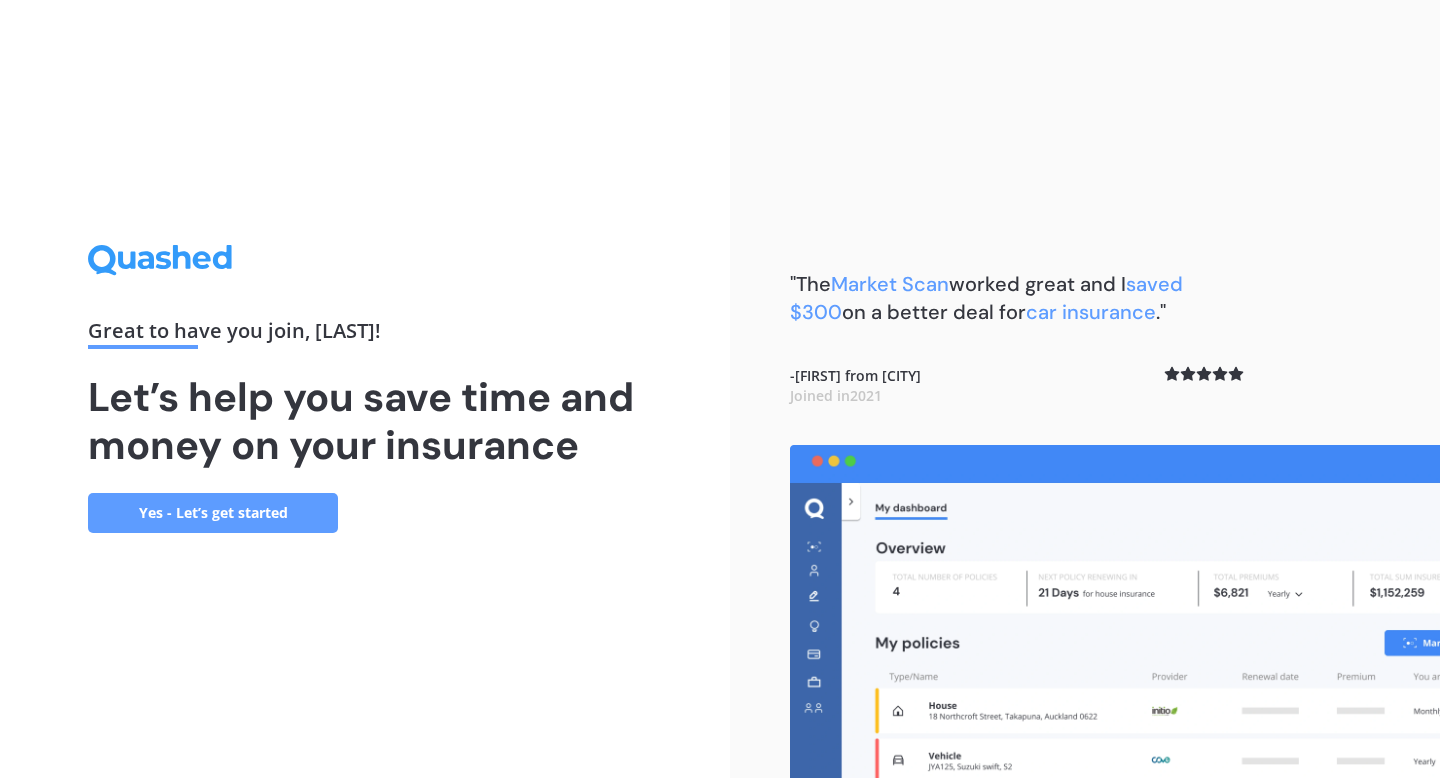 click on "Yes - Let’s get started" at bounding box center [213, 513] 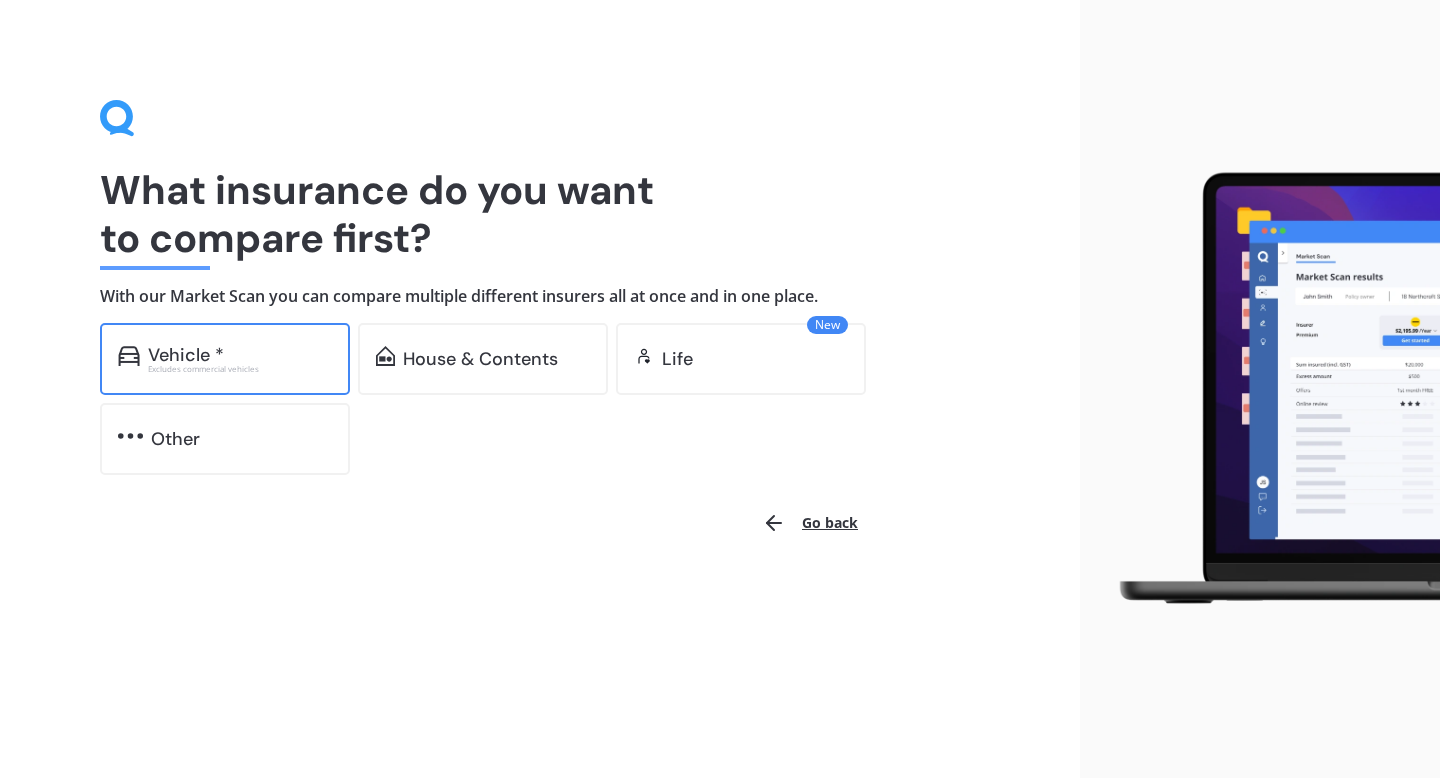 click on "Excludes commercial vehicles" at bounding box center (240, 369) 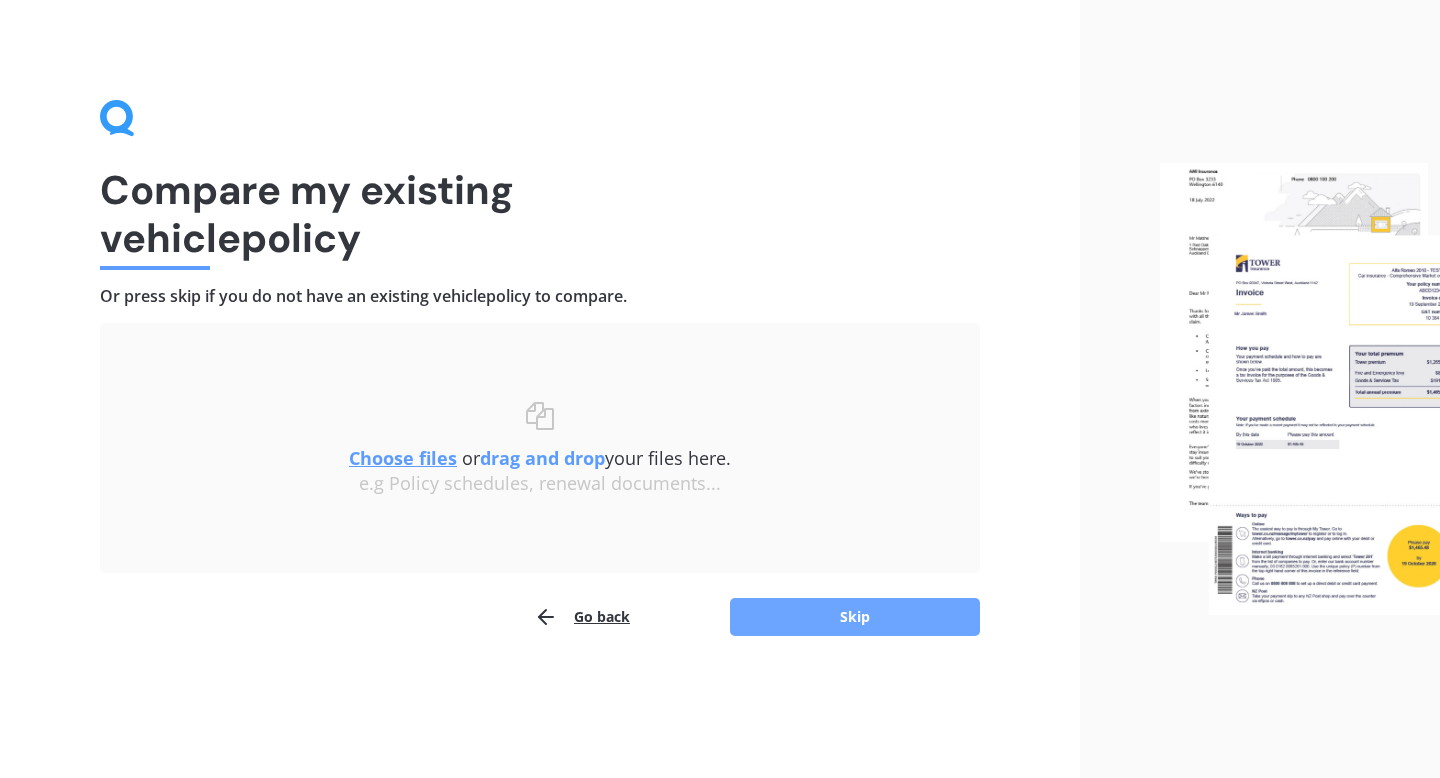 click on "Skip" at bounding box center [855, 617] 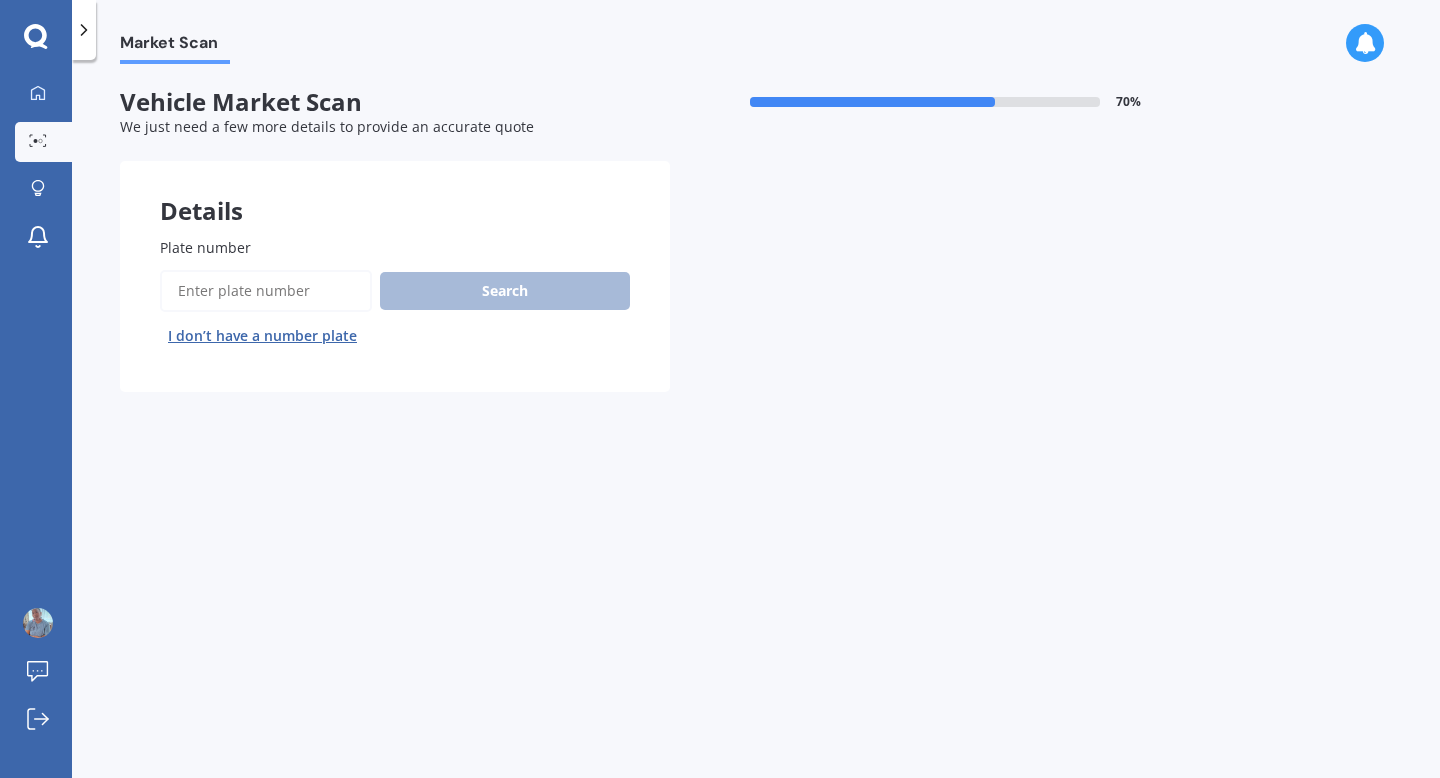 click on "Plate number" at bounding box center (266, 291) 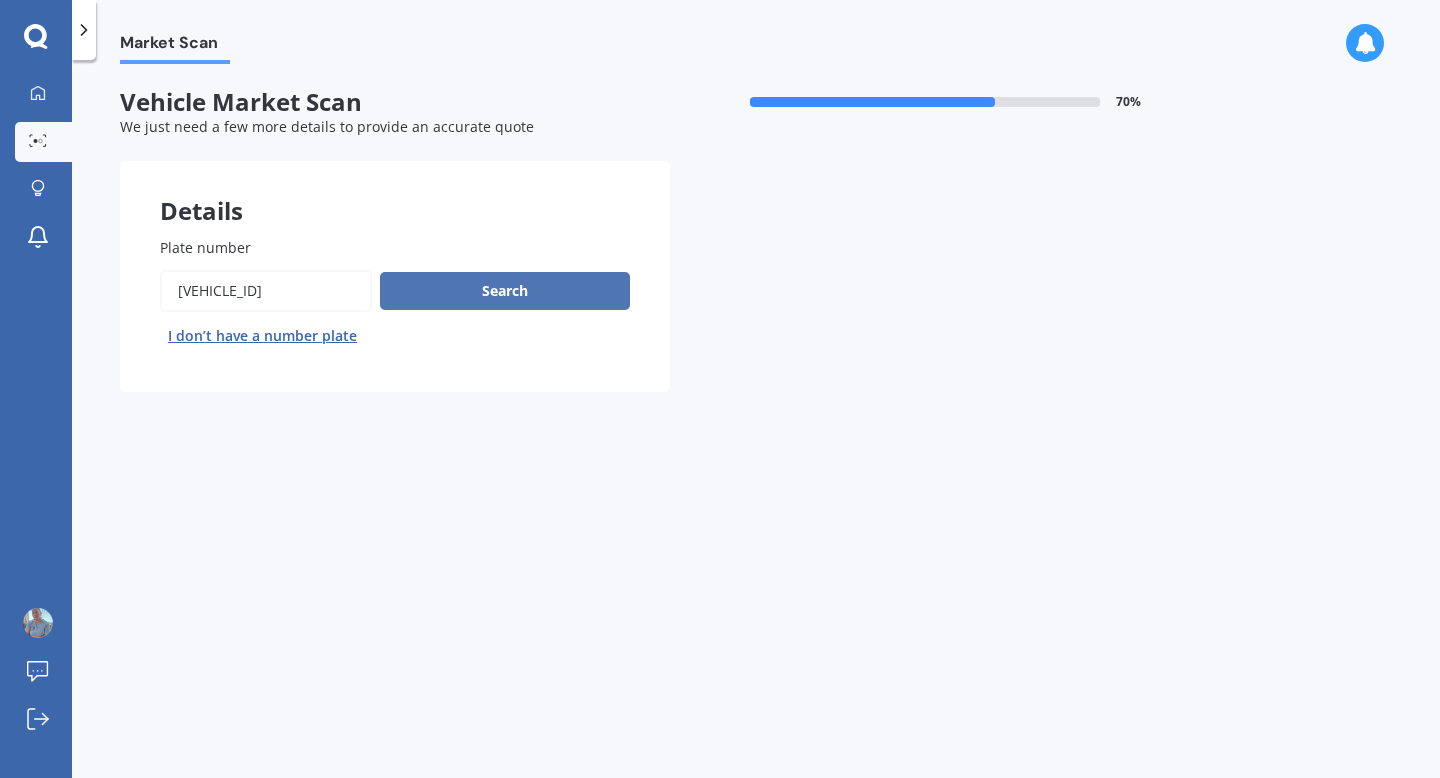 type on "[VEHICLE_ID]" 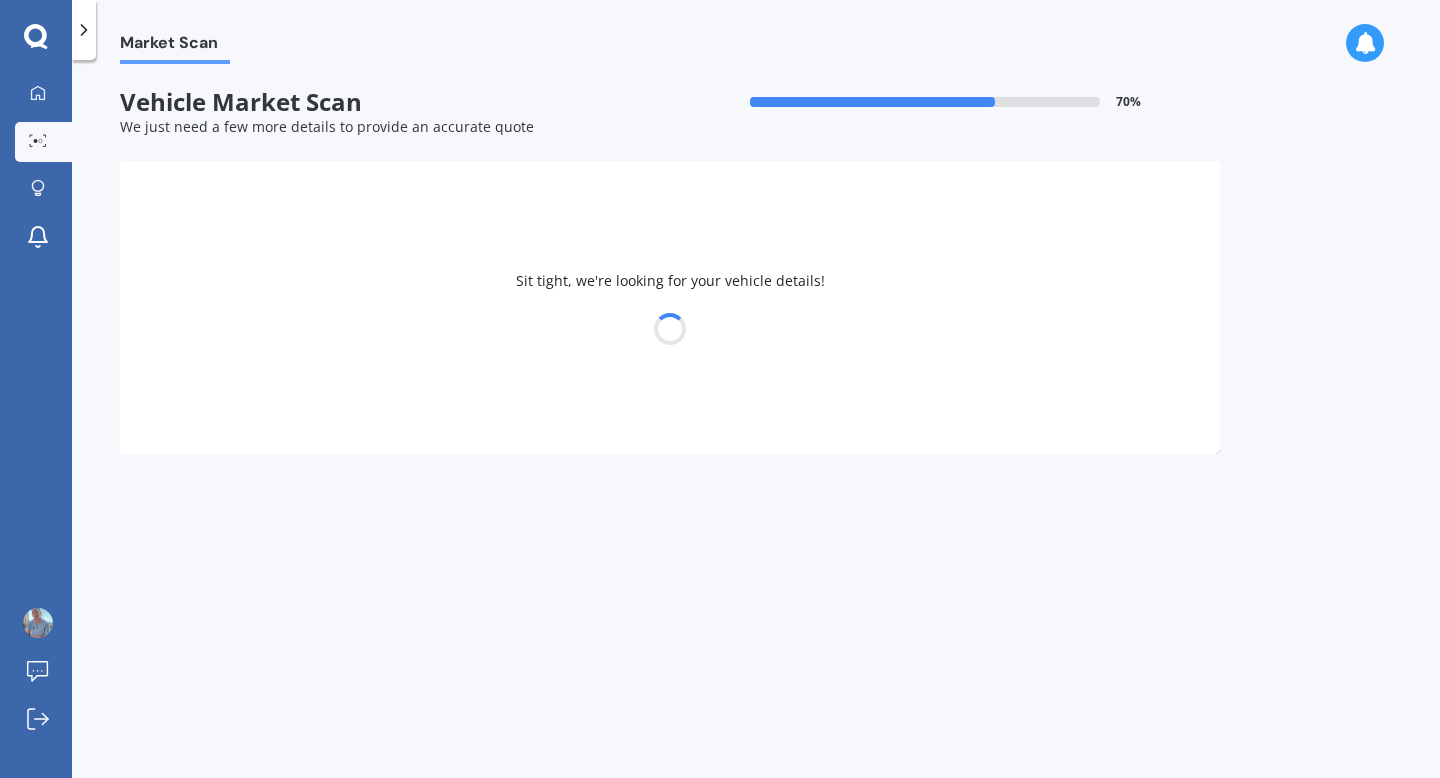 select on "NISSAN" 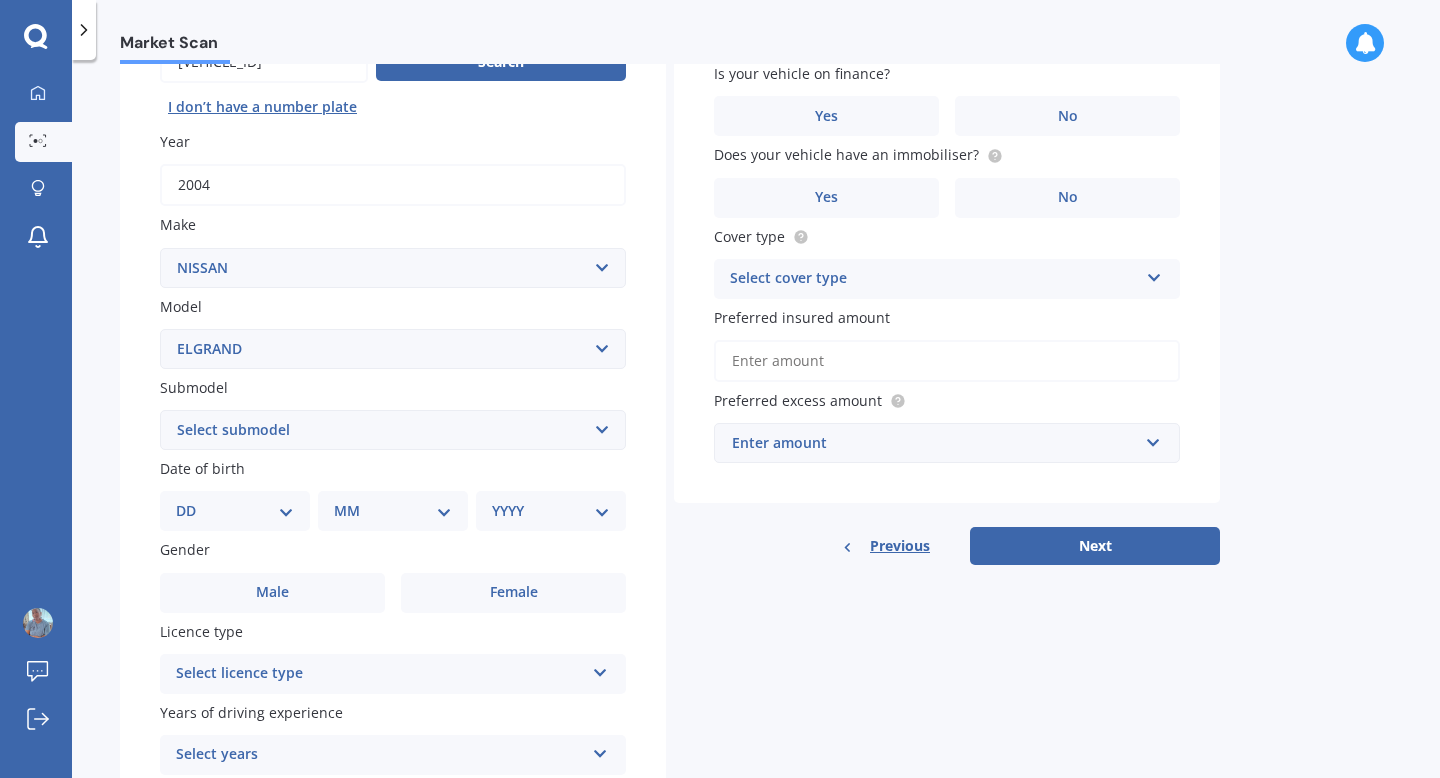 scroll, scrollTop: 230, scrollLeft: 0, axis: vertical 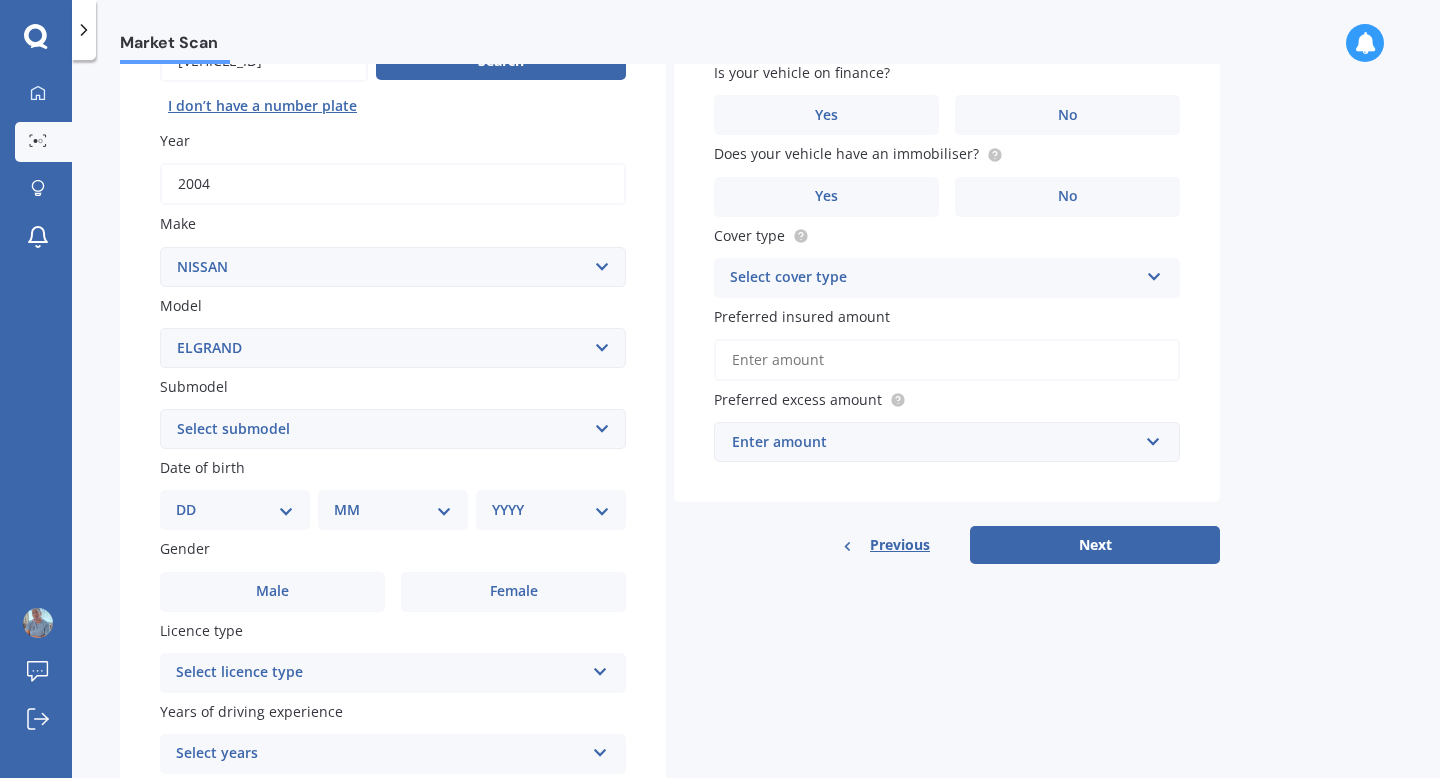 click on "Select submodel" at bounding box center [393, 429] 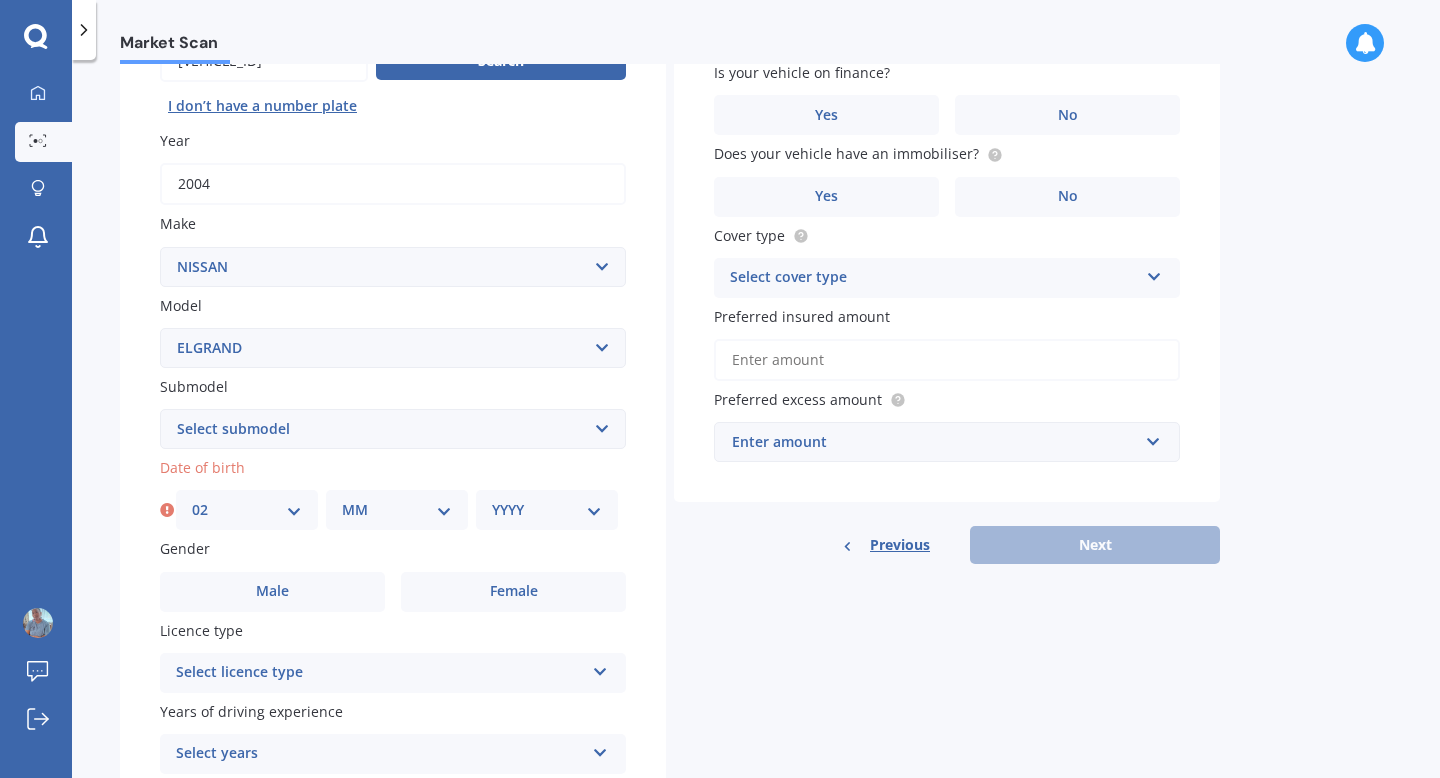 click on "MM 01 02 03 04 05 06 07 08 09 10 11 12" at bounding box center [397, 510] 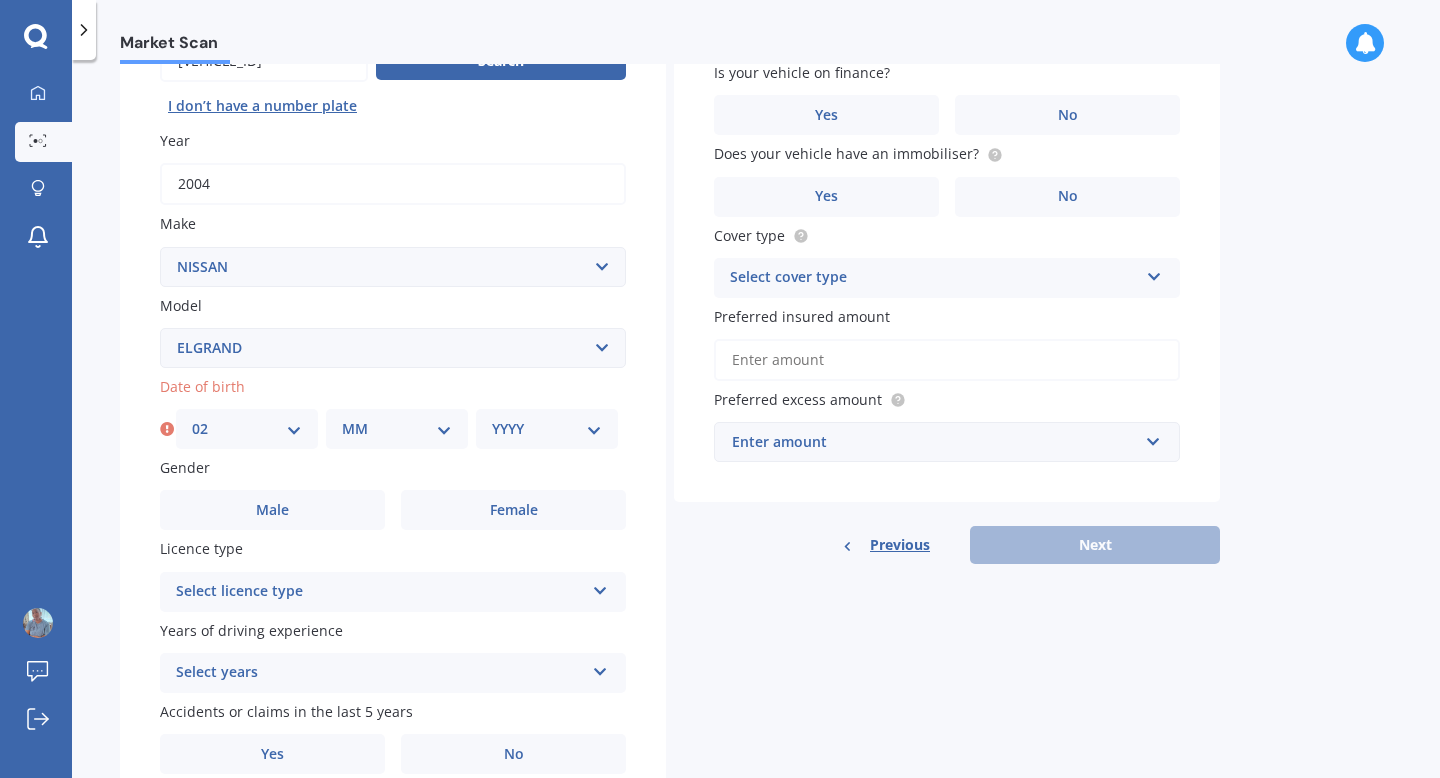select on "09" 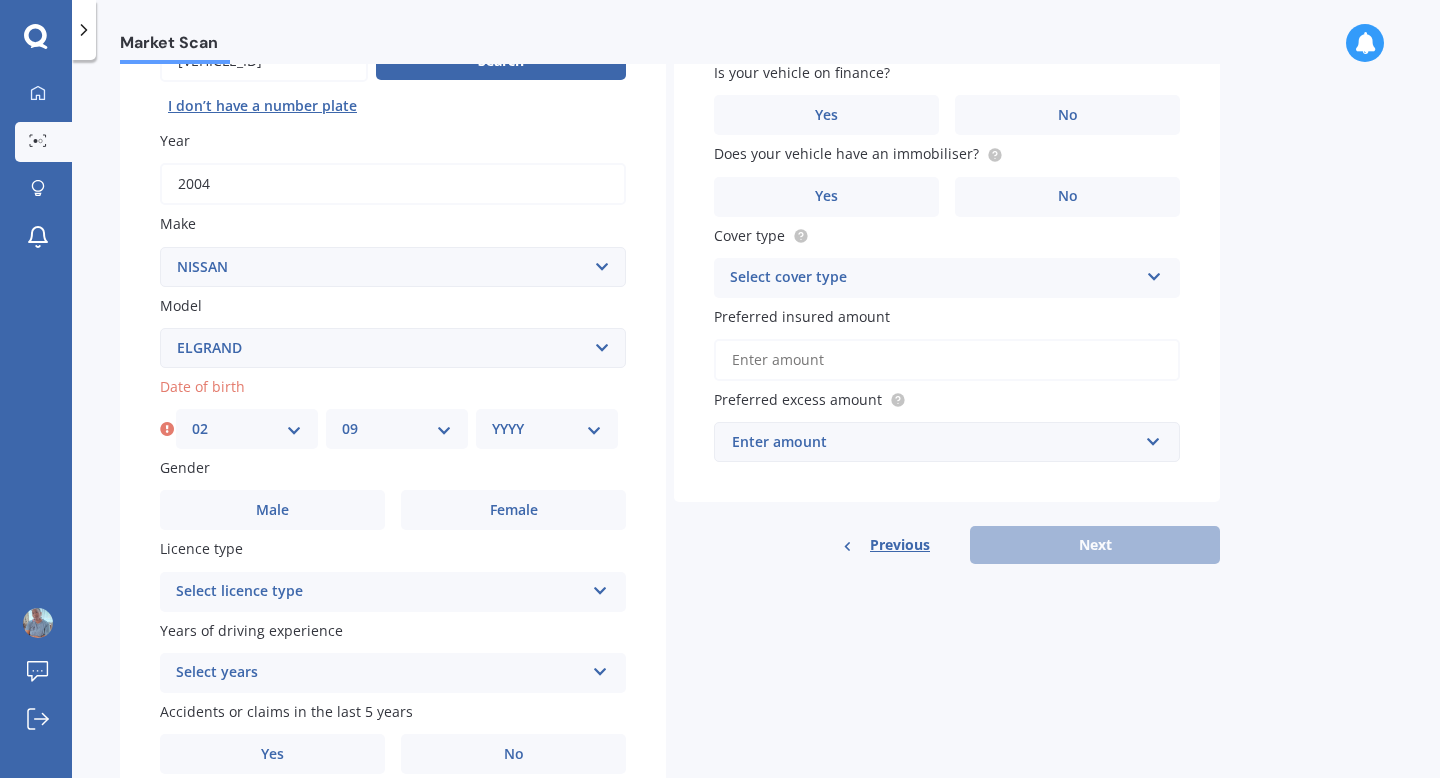 click on "YYYY 2025 2024 2023 2022 2021 2020 2019 2018 2017 2016 2015 2014 2013 2012 2011 2010 2009 2008 2007 2006 2005 2004 2003 2002 2001 2000 1999 1998 1997 1996 1995 1994 1993 1992 1991 1990 1989 1988 1987 1986 1985 1984 1983 1982 1981 1980 1979 1978 1977 1976 1975 1974 1973 1972 1971 1970 1969 1968 1967 1966 1965 1964 1963 1962 1961 1960 1959 1958 1957 1956 1955 1954 1953 1952 1951 1950 1949 1948 1947 1946 1945 1944 1943 1942 1941 1940 1939 1938 1937 1936 1935 1934 1933 1932 1931 1930 1929 1928 1927 1926" at bounding box center [547, 429] 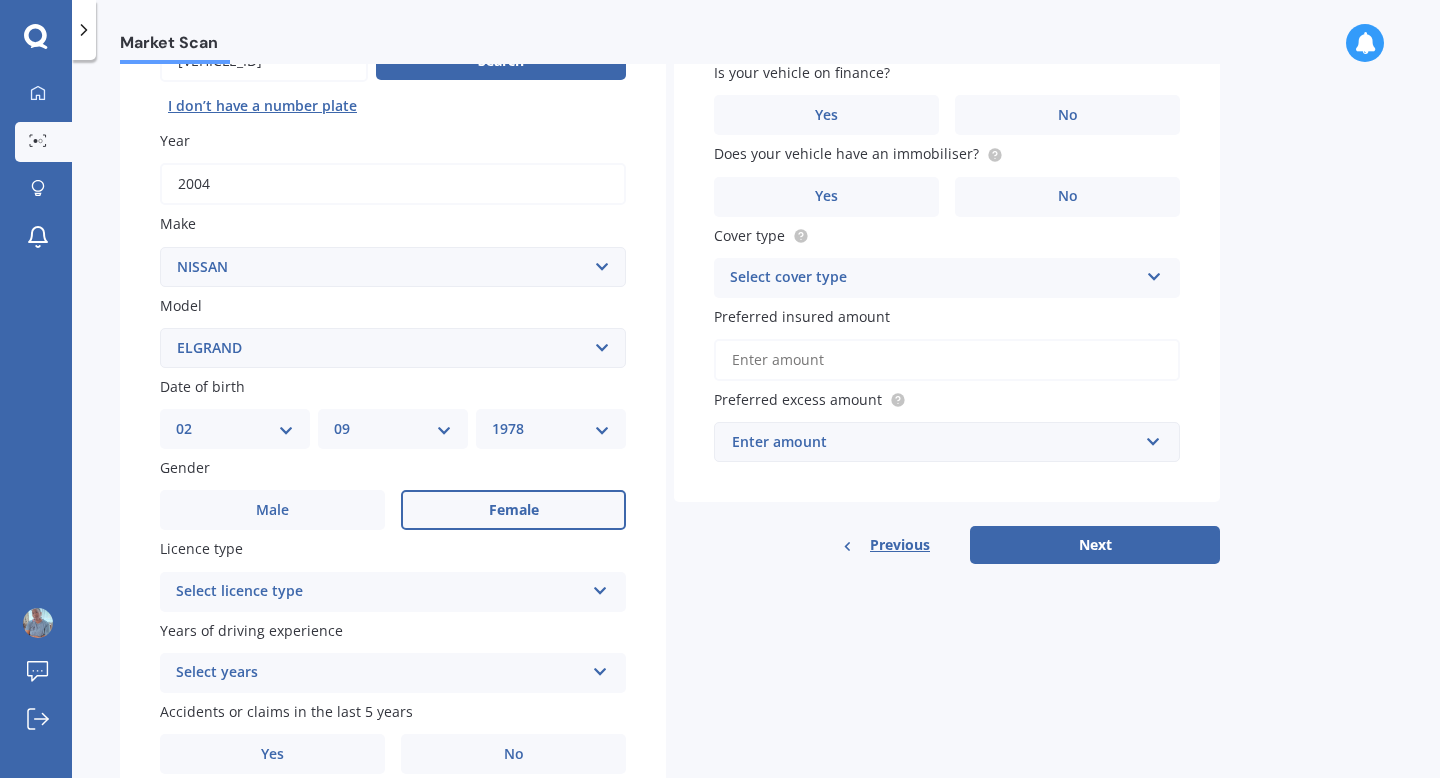 click on "Female" at bounding box center [514, 510] 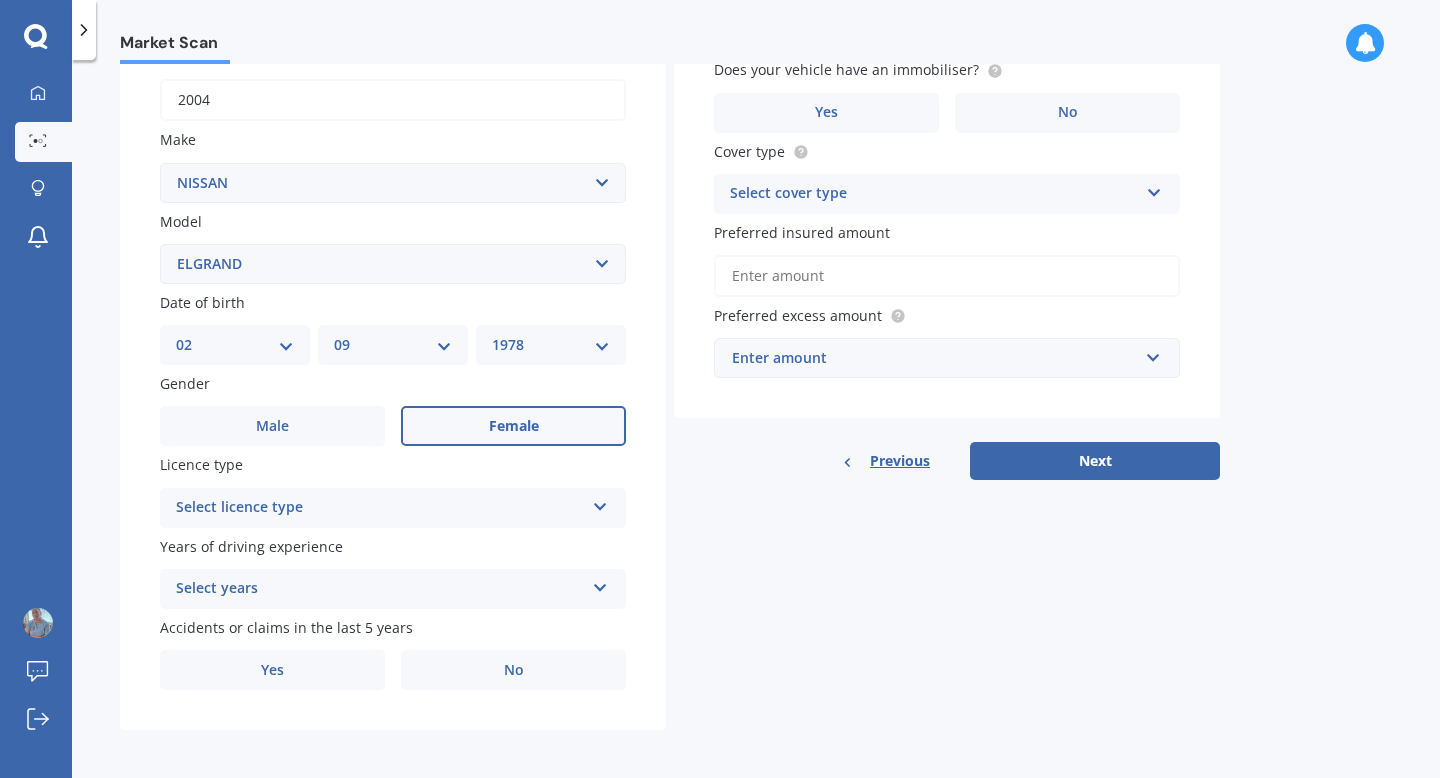 scroll, scrollTop: 322, scrollLeft: 0, axis: vertical 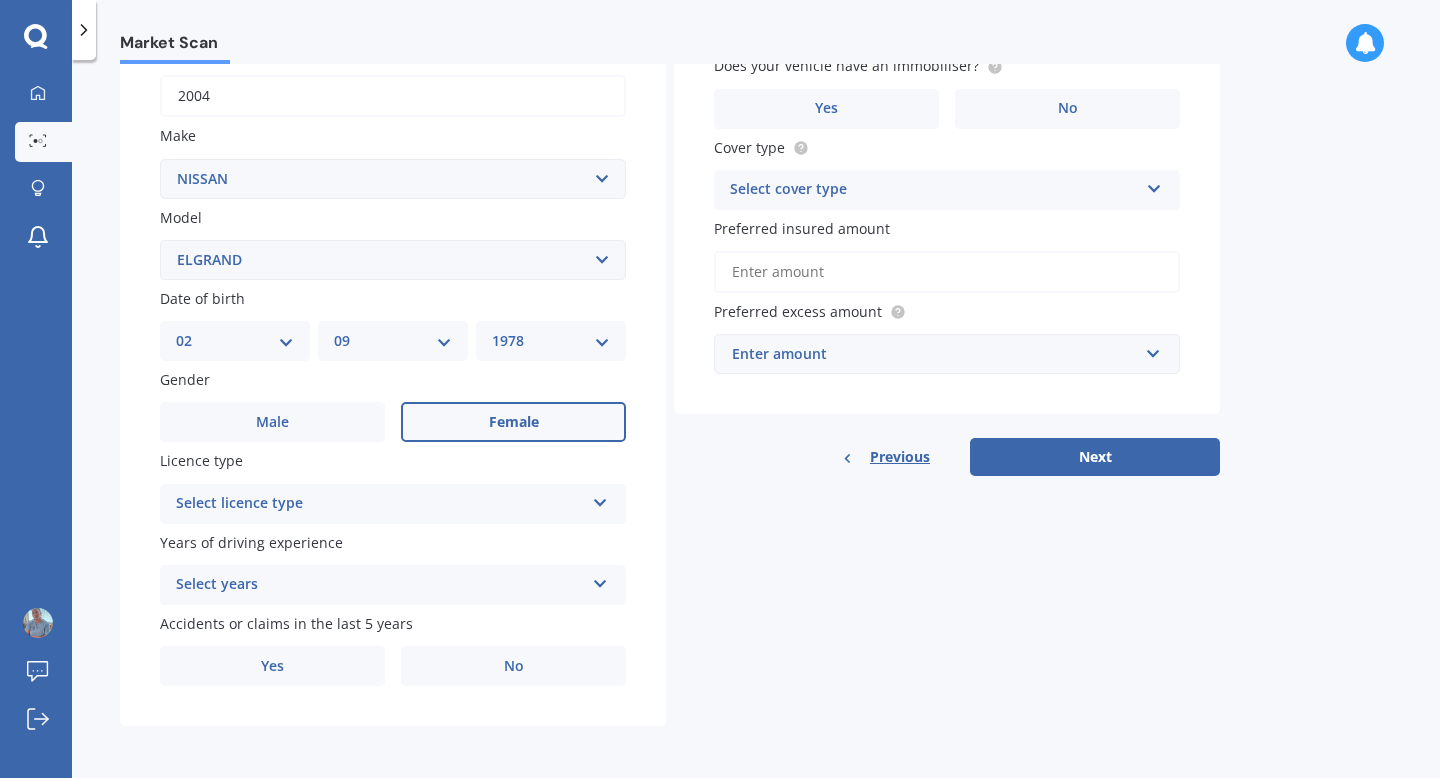click on "Select licence type" at bounding box center (380, 504) 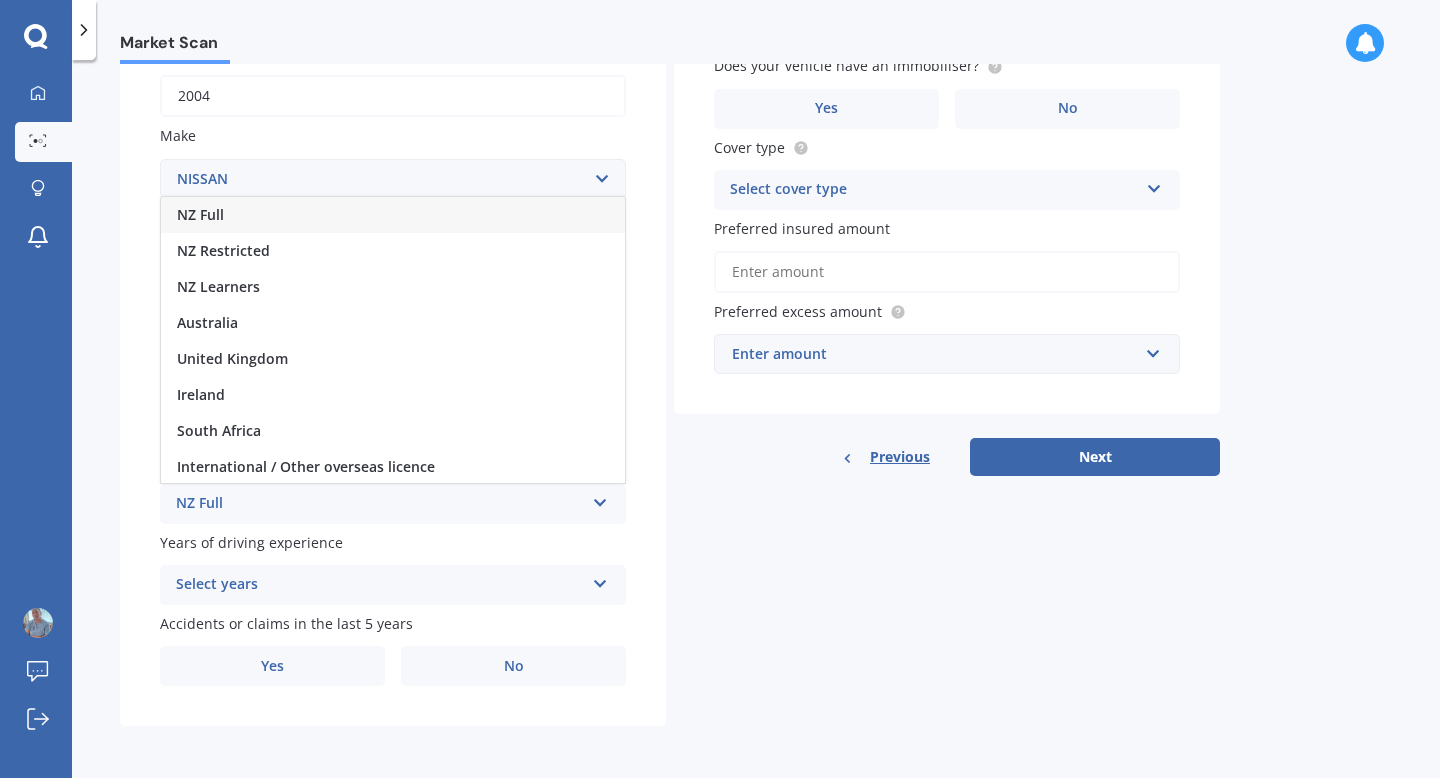 click on "NZ Full" at bounding box center [393, 215] 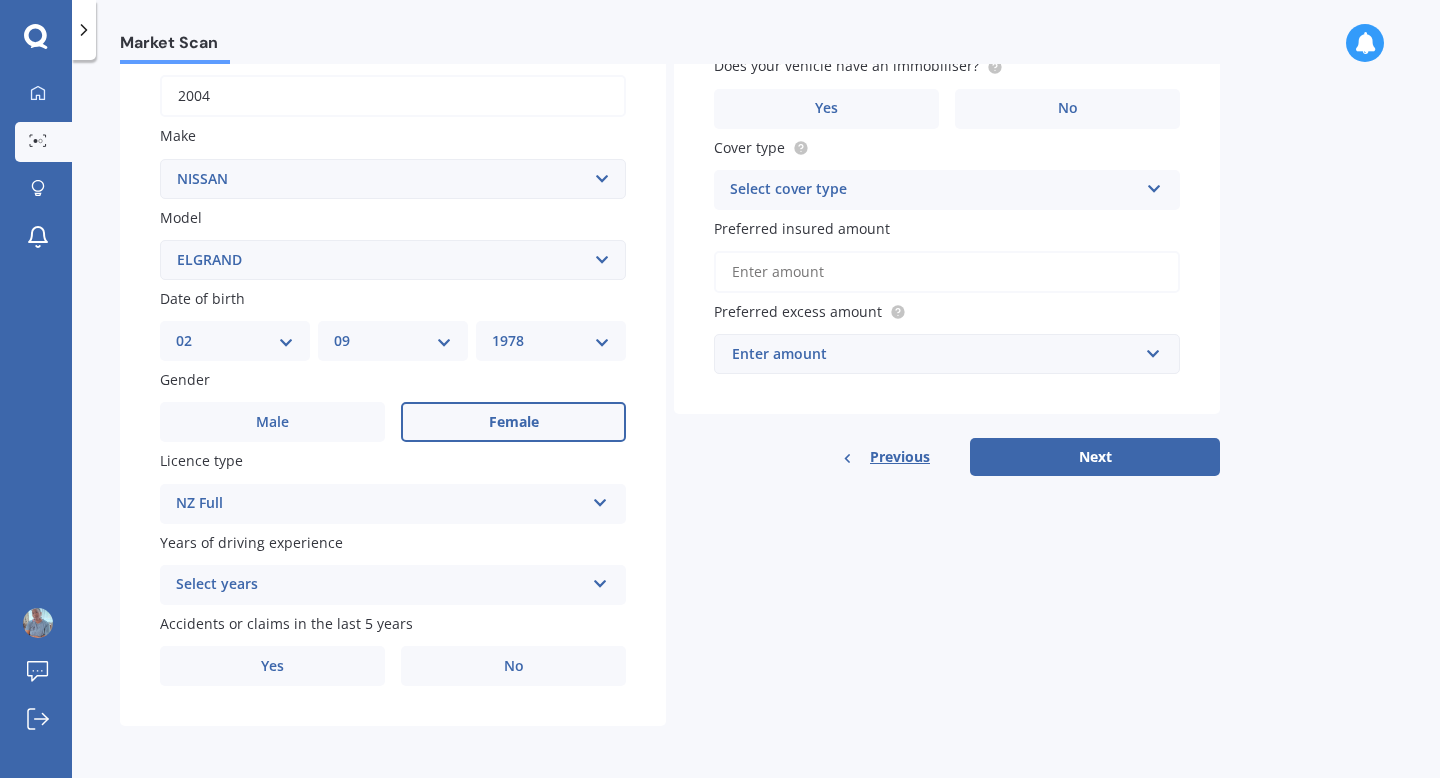 click on "Select years" at bounding box center (380, 585) 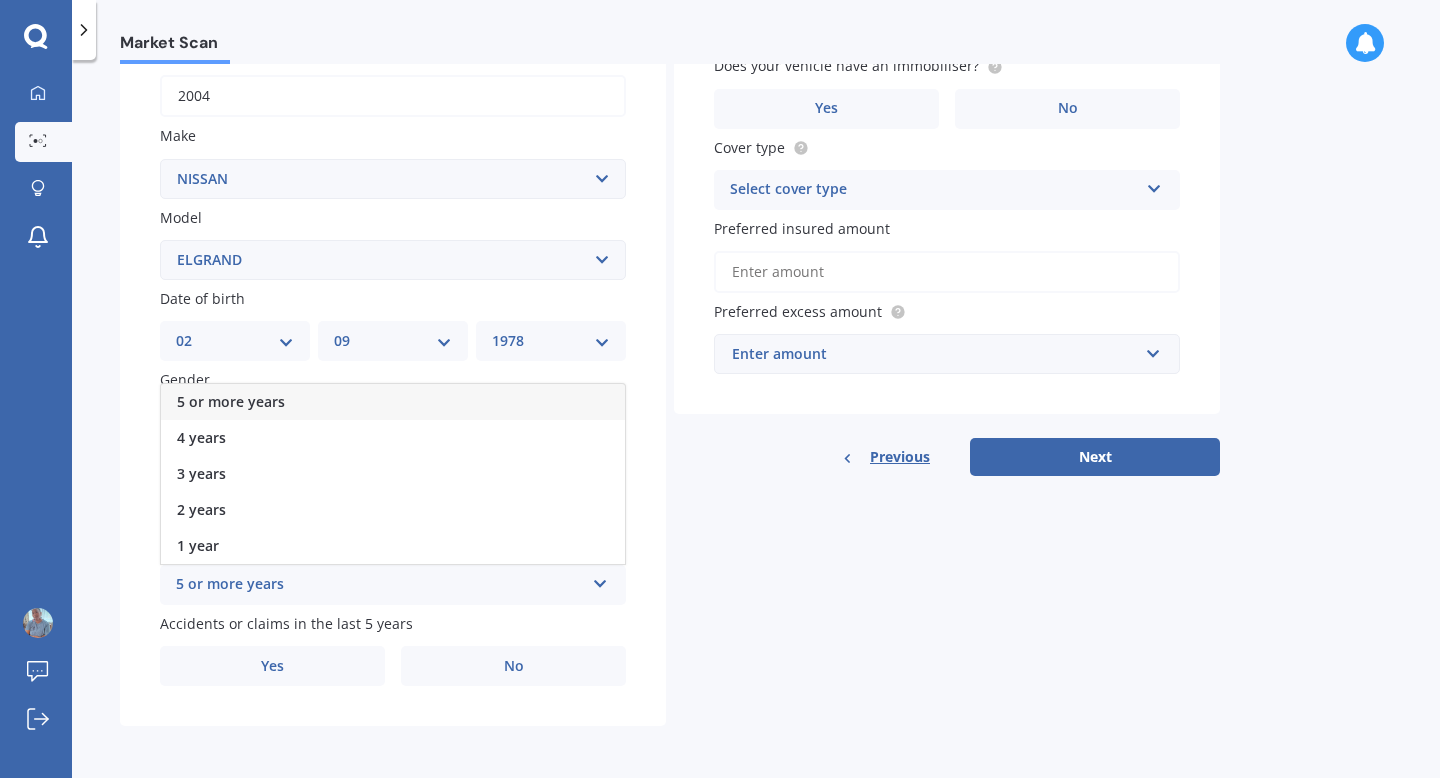 click on "5 or more years" at bounding box center (231, 401) 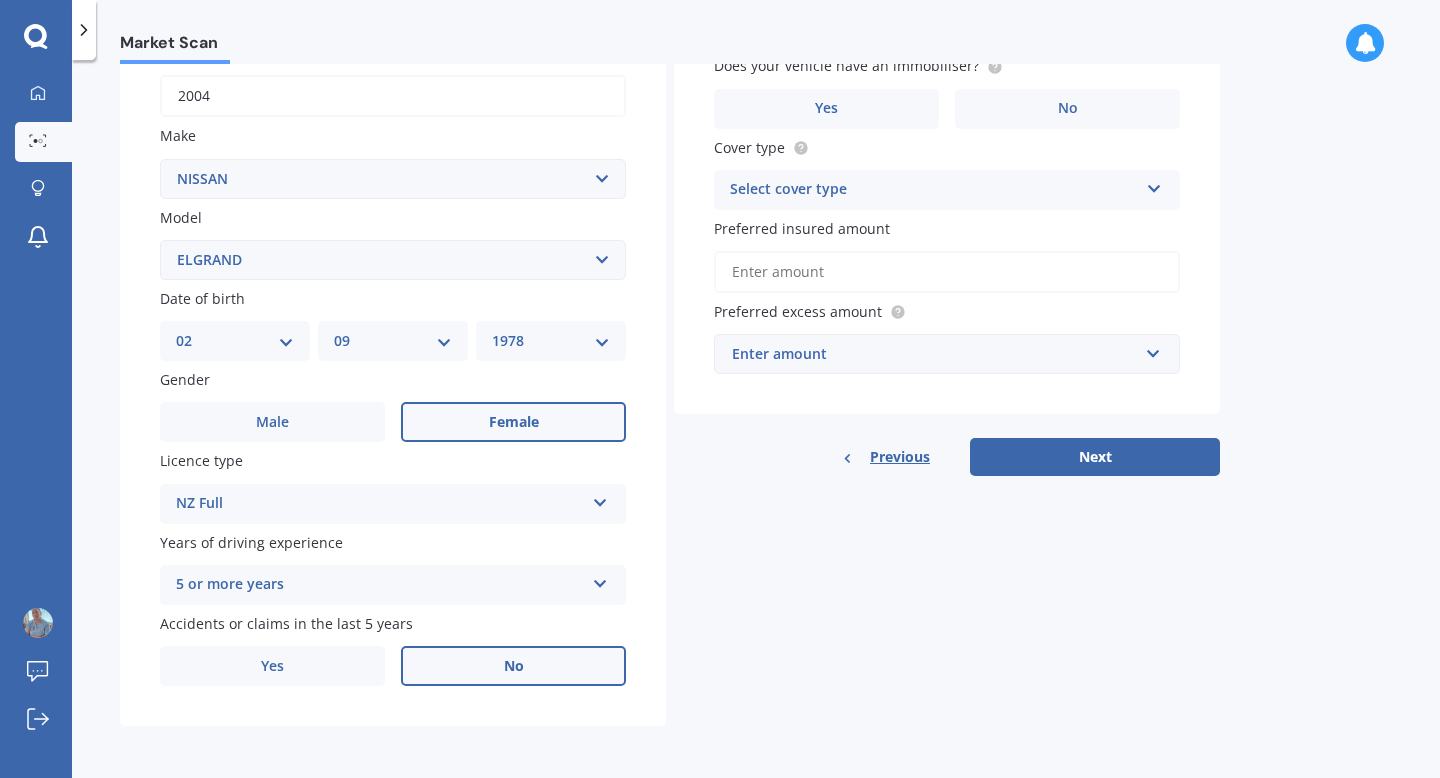 click on "No" at bounding box center [513, 666] 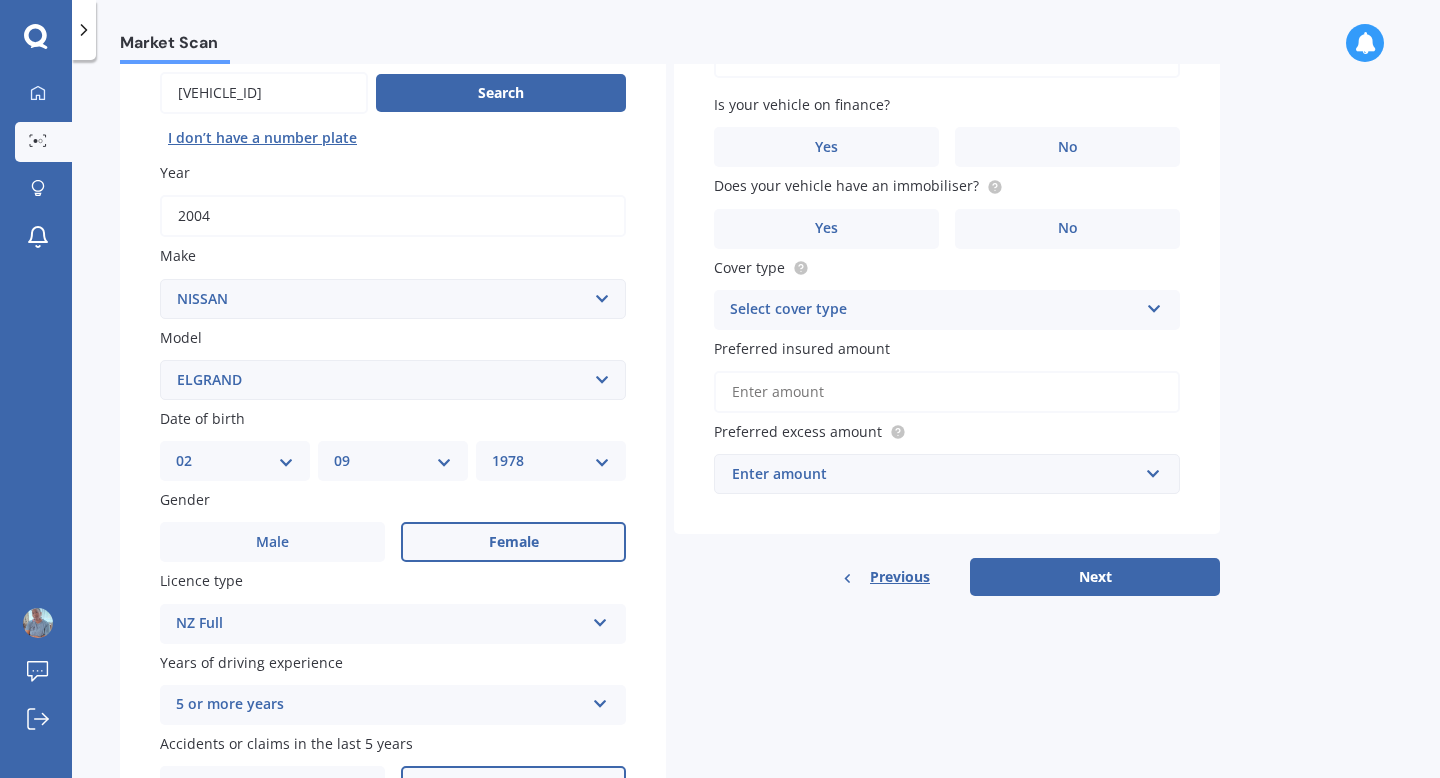 scroll, scrollTop: 0, scrollLeft: 0, axis: both 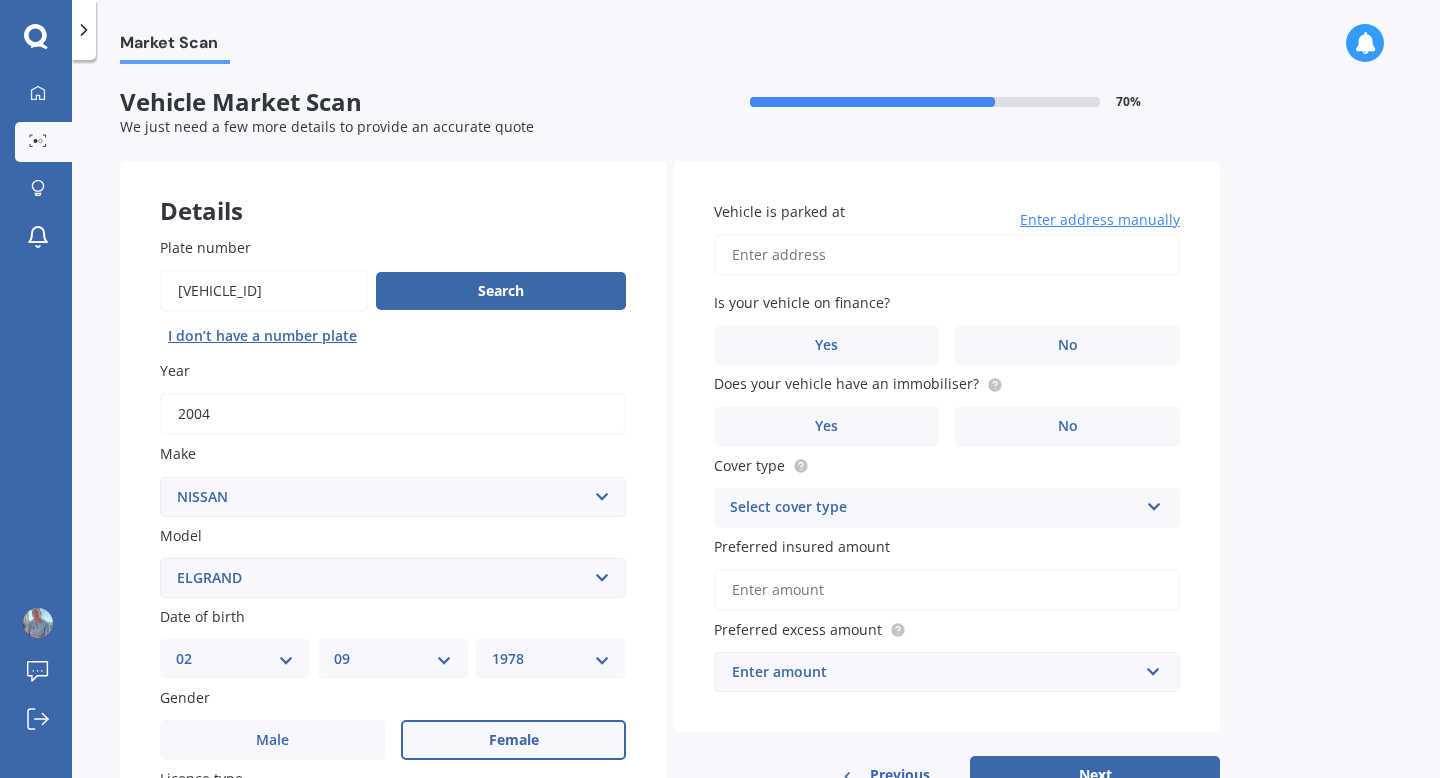click on "Vehicle is parked at" at bounding box center [947, 255] 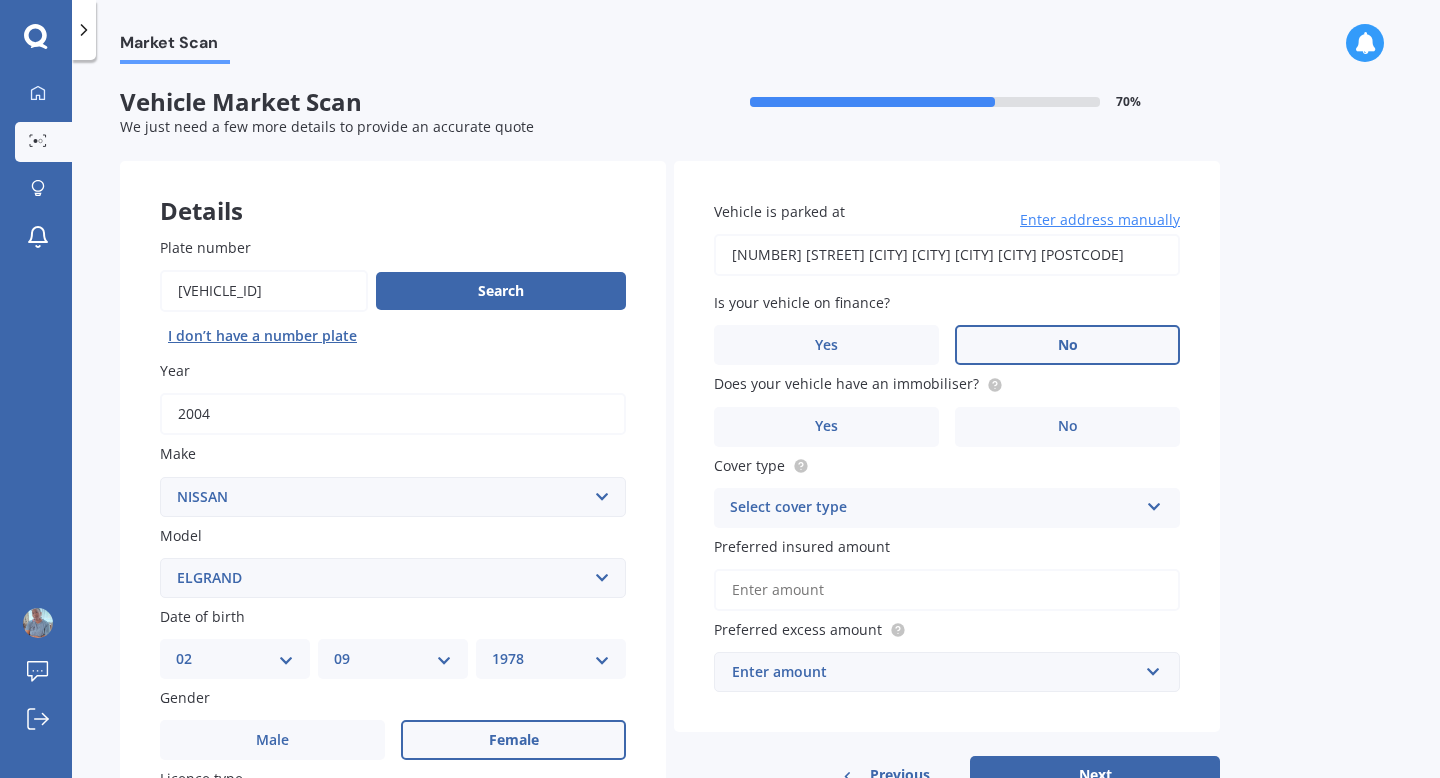 click on "No" at bounding box center (1067, 345) 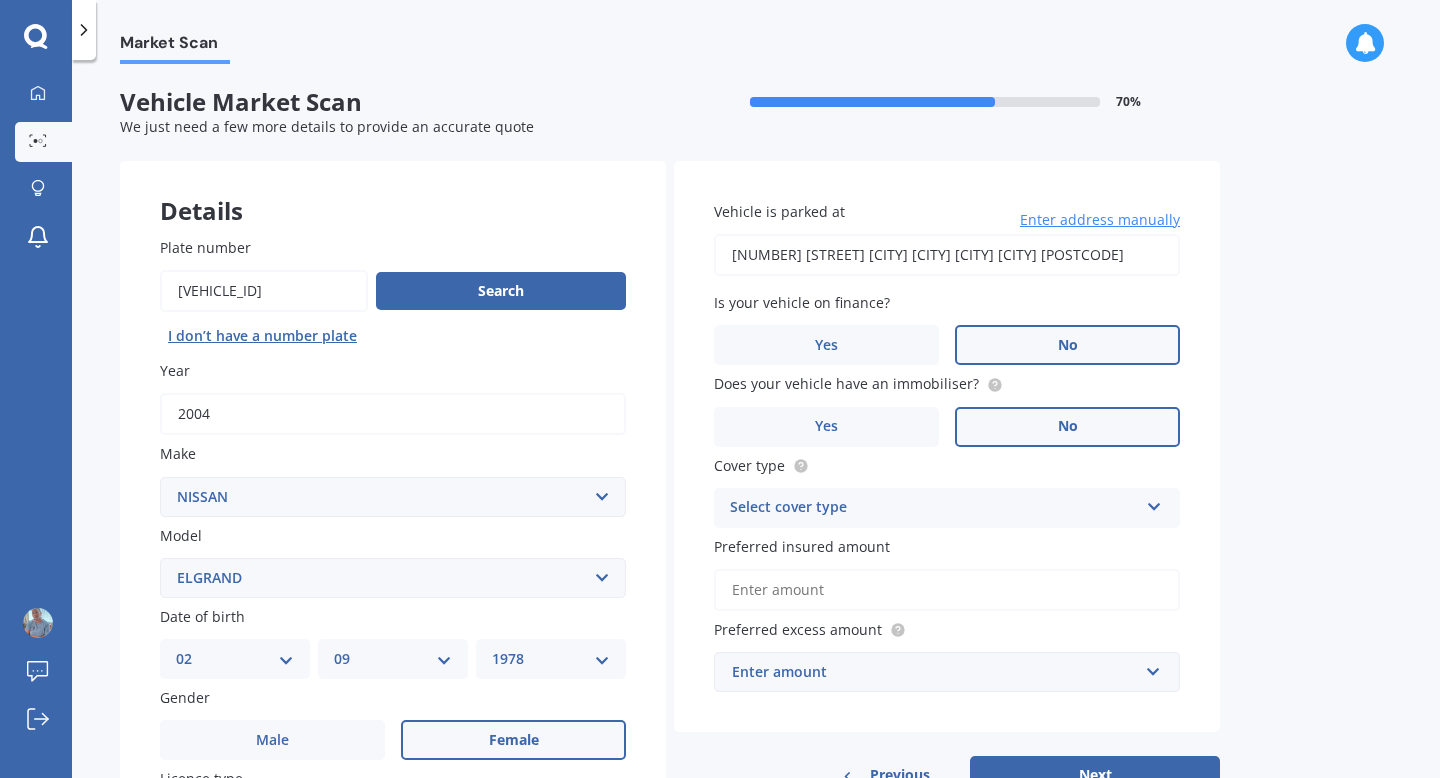 click on "No" at bounding box center [1068, 426] 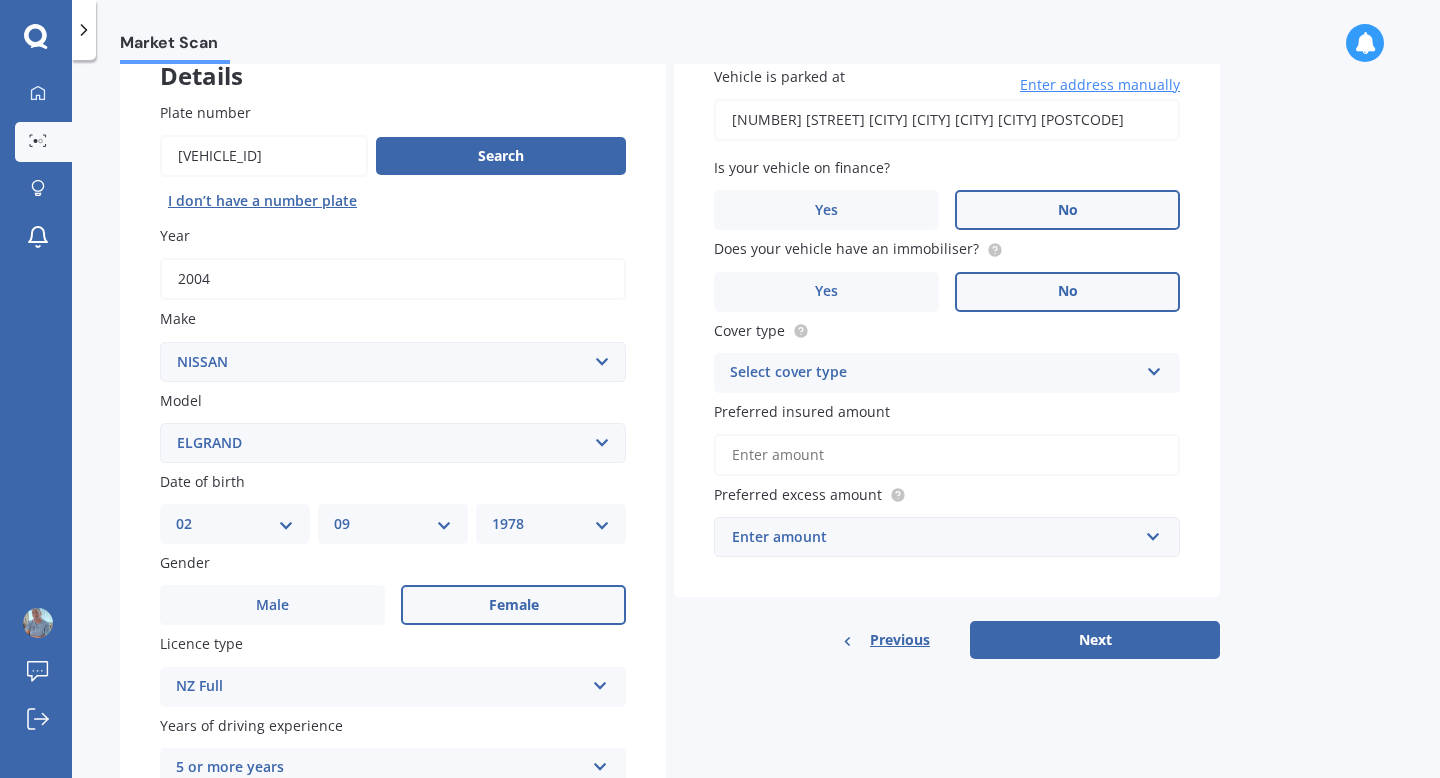 scroll, scrollTop: 141, scrollLeft: 0, axis: vertical 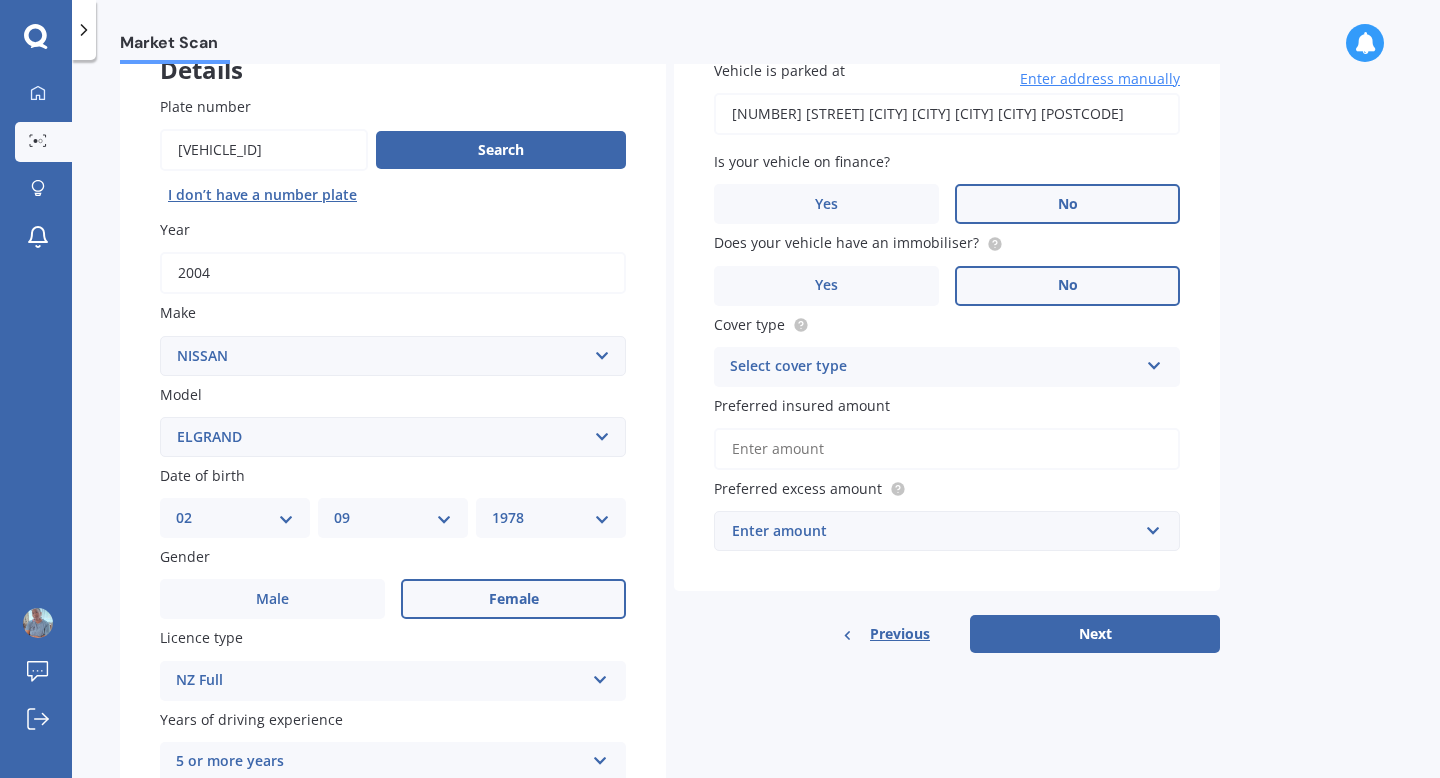 click on "Select cover type" at bounding box center (934, 367) 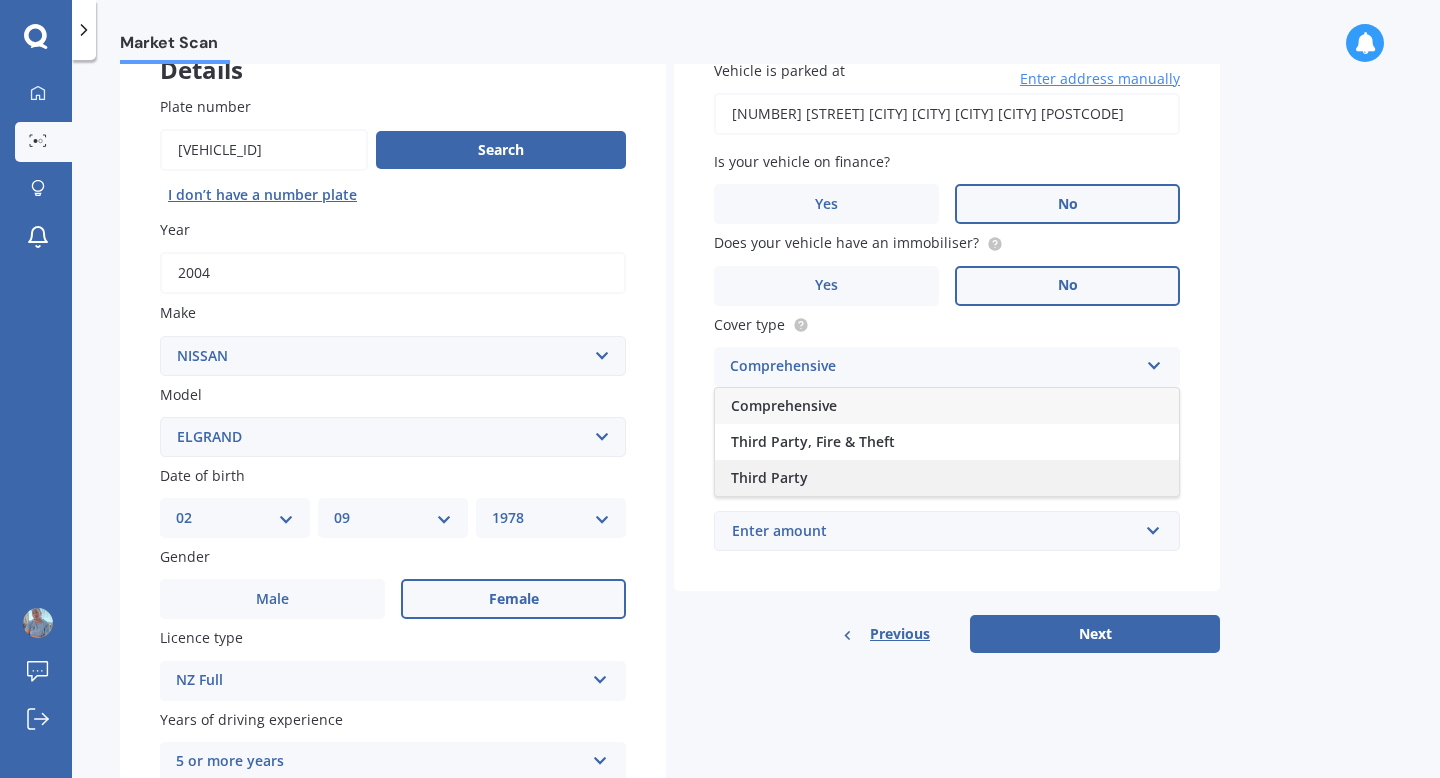 click on "Third Party" at bounding box center [947, 478] 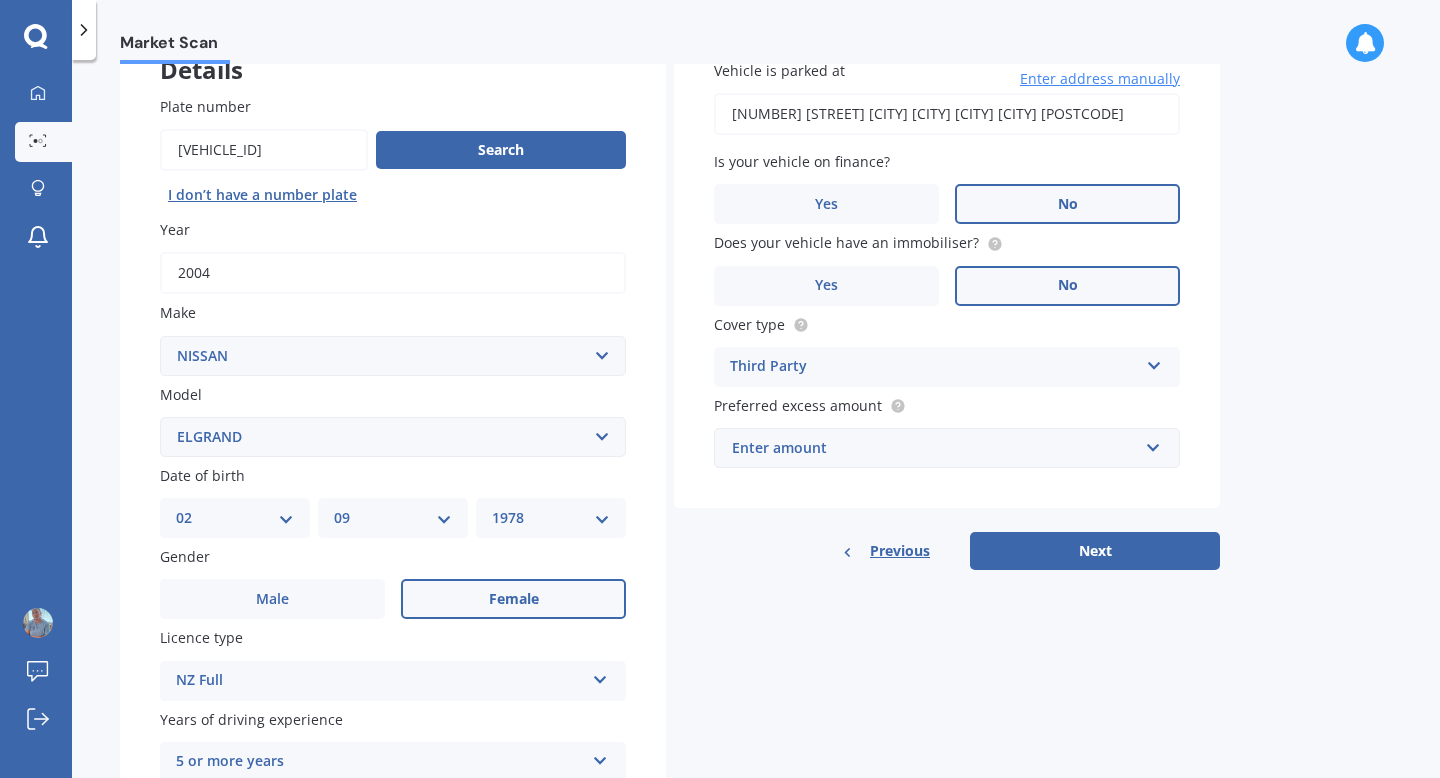 click on "Enter amount" at bounding box center [935, 448] 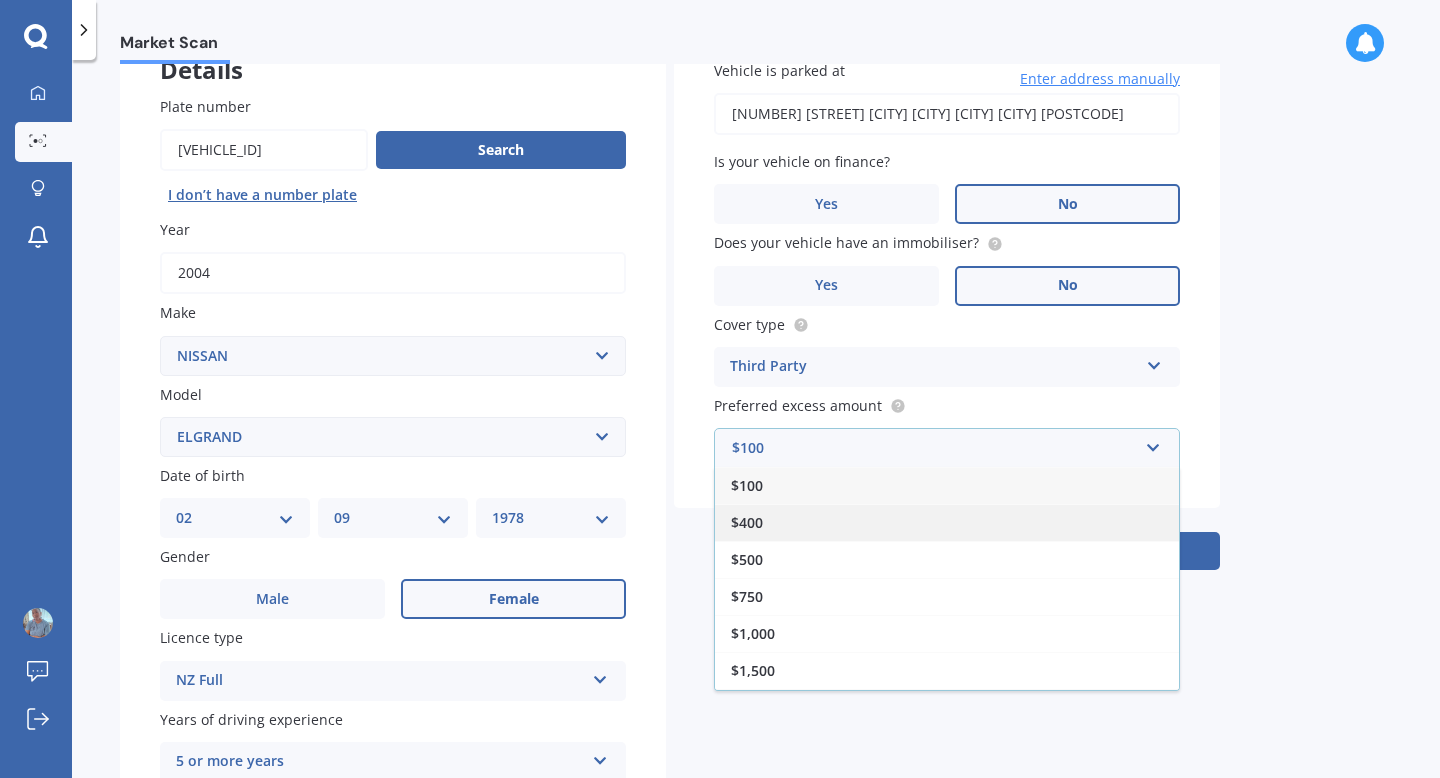 click on "$400" at bounding box center [947, 522] 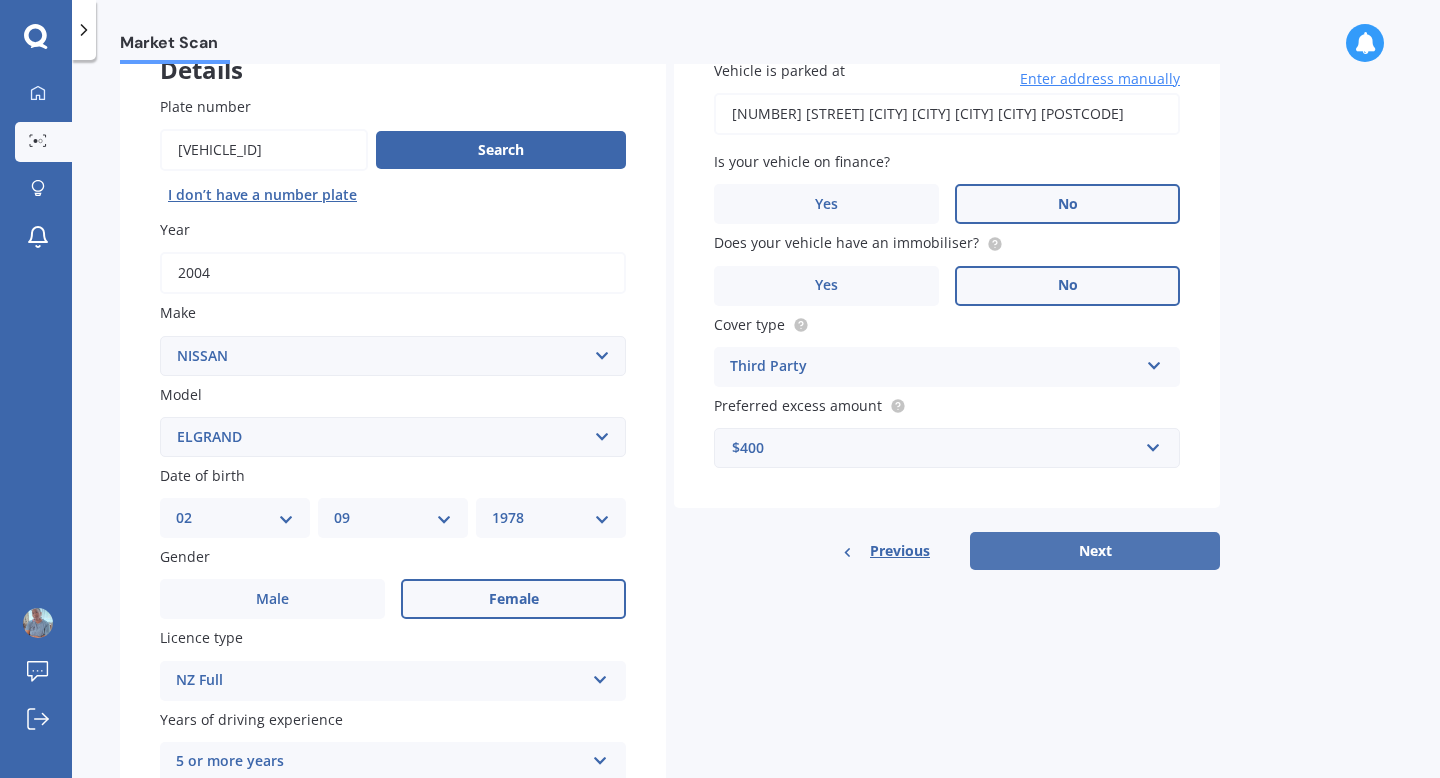 click on "Next" at bounding box center [1095, 551] 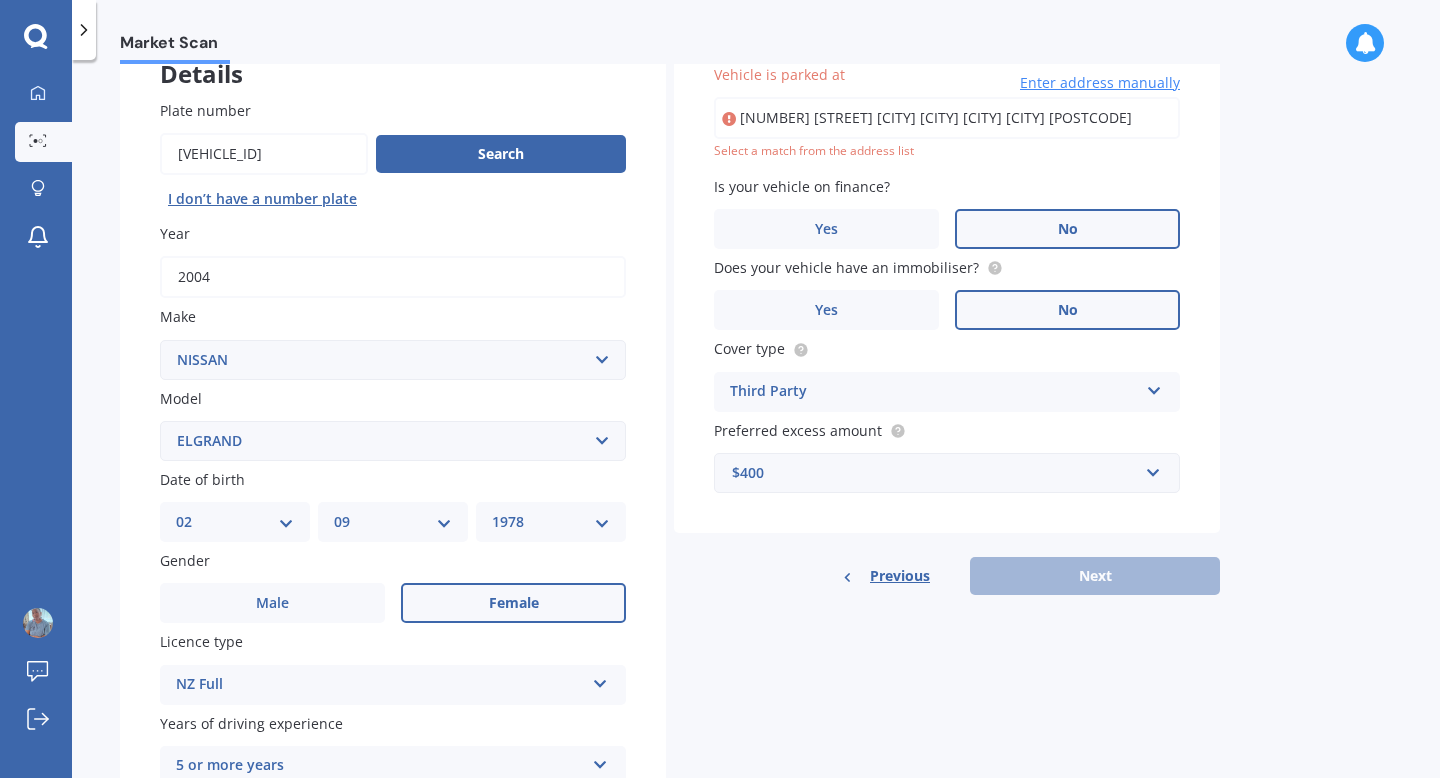 click on "[NUMBER] [STREET] [CITY] [CITY] [CITY] [CITY] [POSTCODE]" at bounding box center [947, 118] 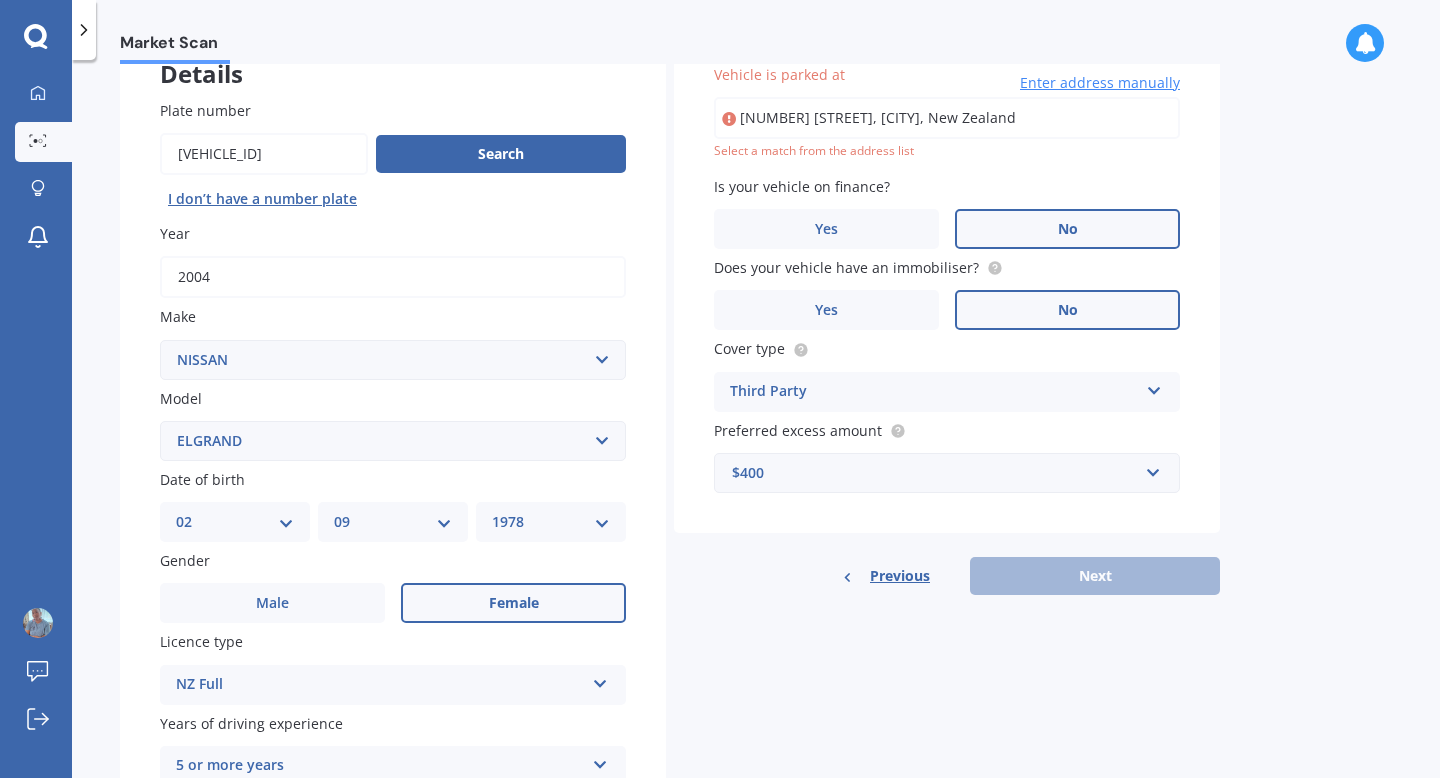 type on "[NUMBER] [STREET], [CITY] [POSTCODE]" 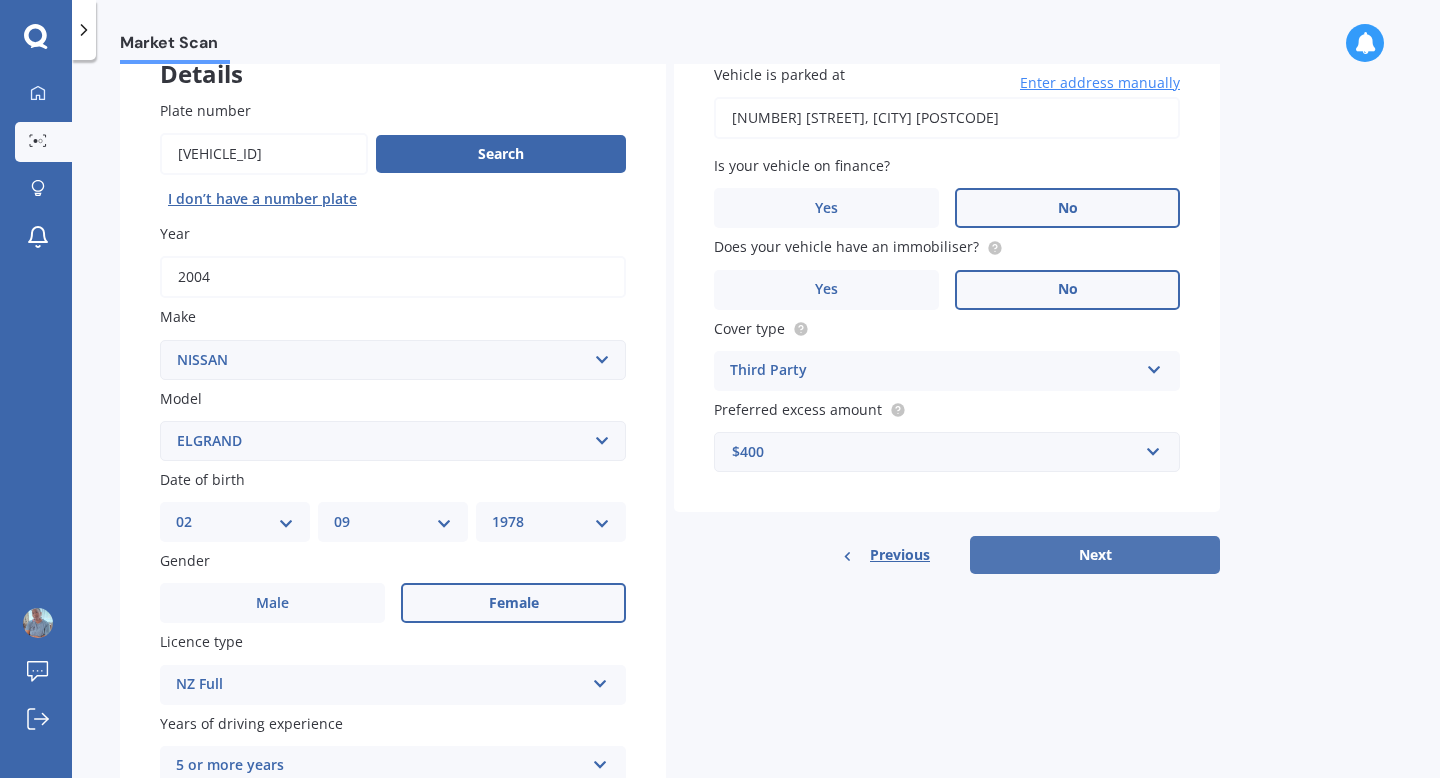 click on "Next" at bounding box center [1095, 555] 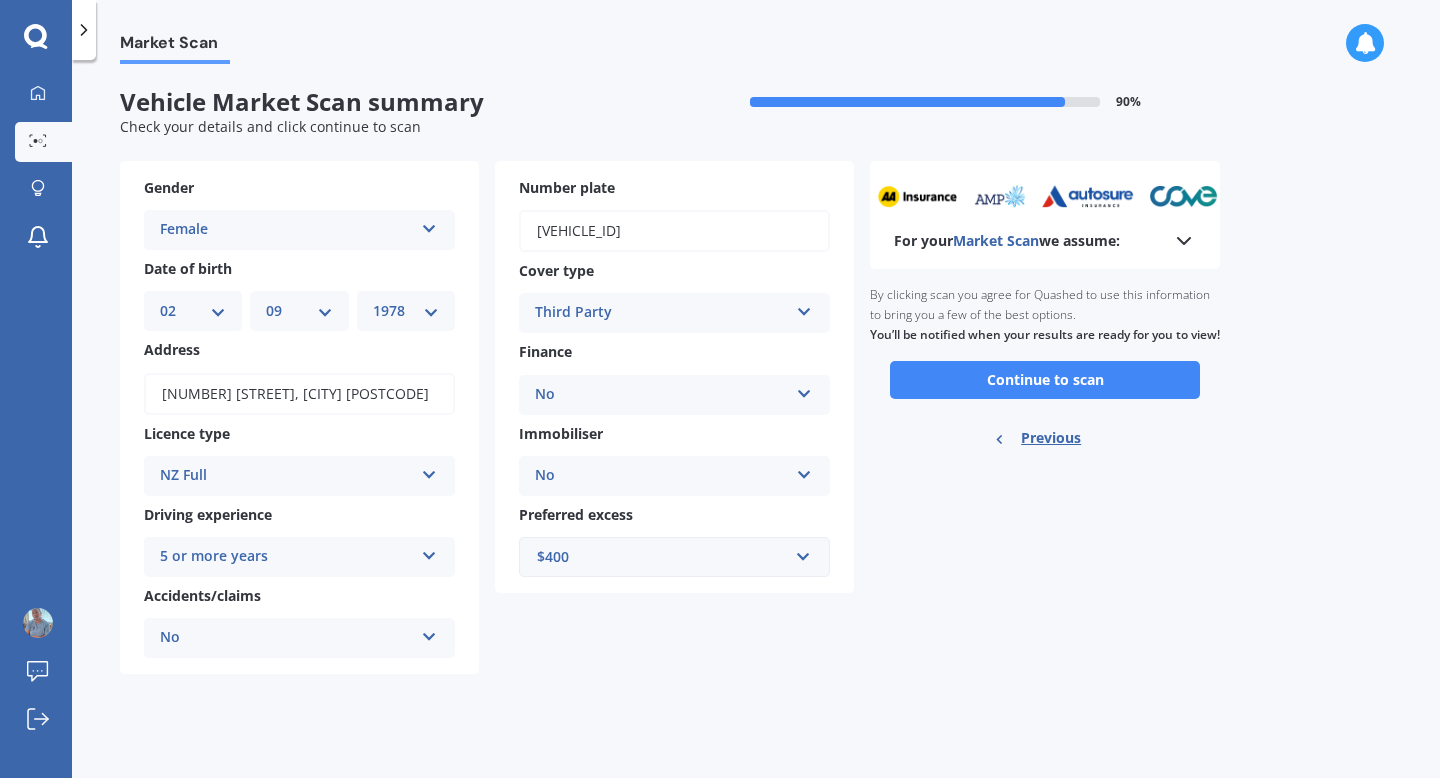 scroll, scrollTop: 0, scrollLeft: 0, axis: both 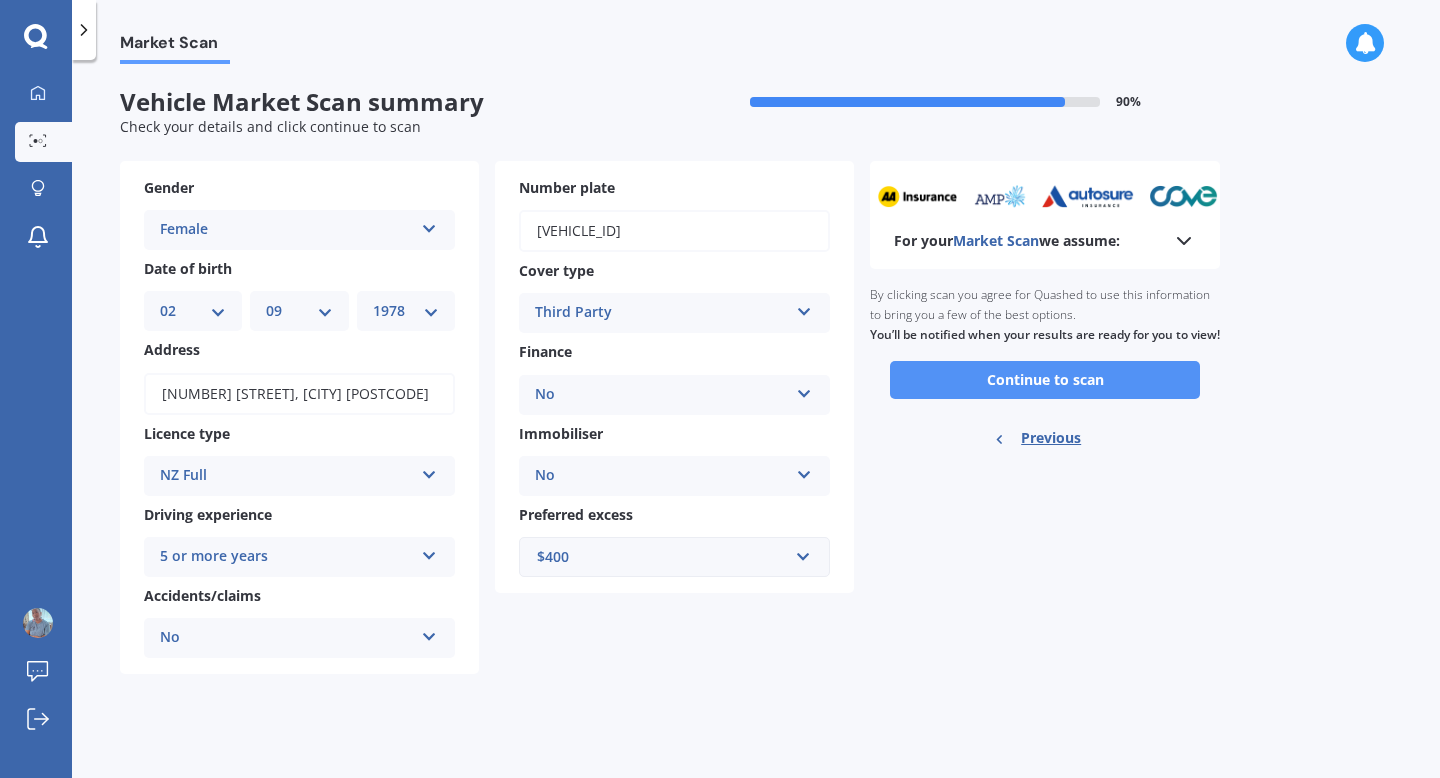 click on "Continue to scan" at bounding box center (1045, 380) 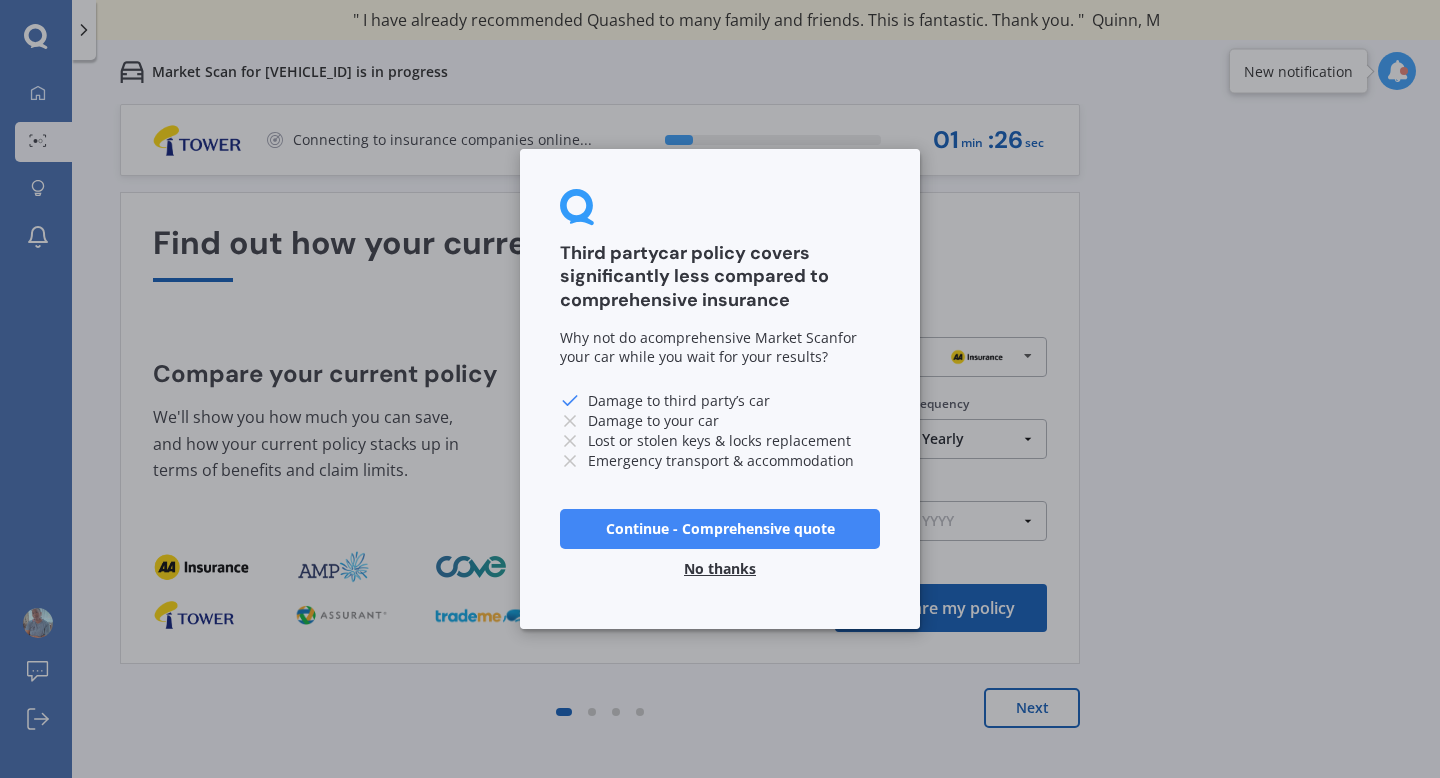 click on "Continue - Comprehensive quote" at bounding box center (720, 529) 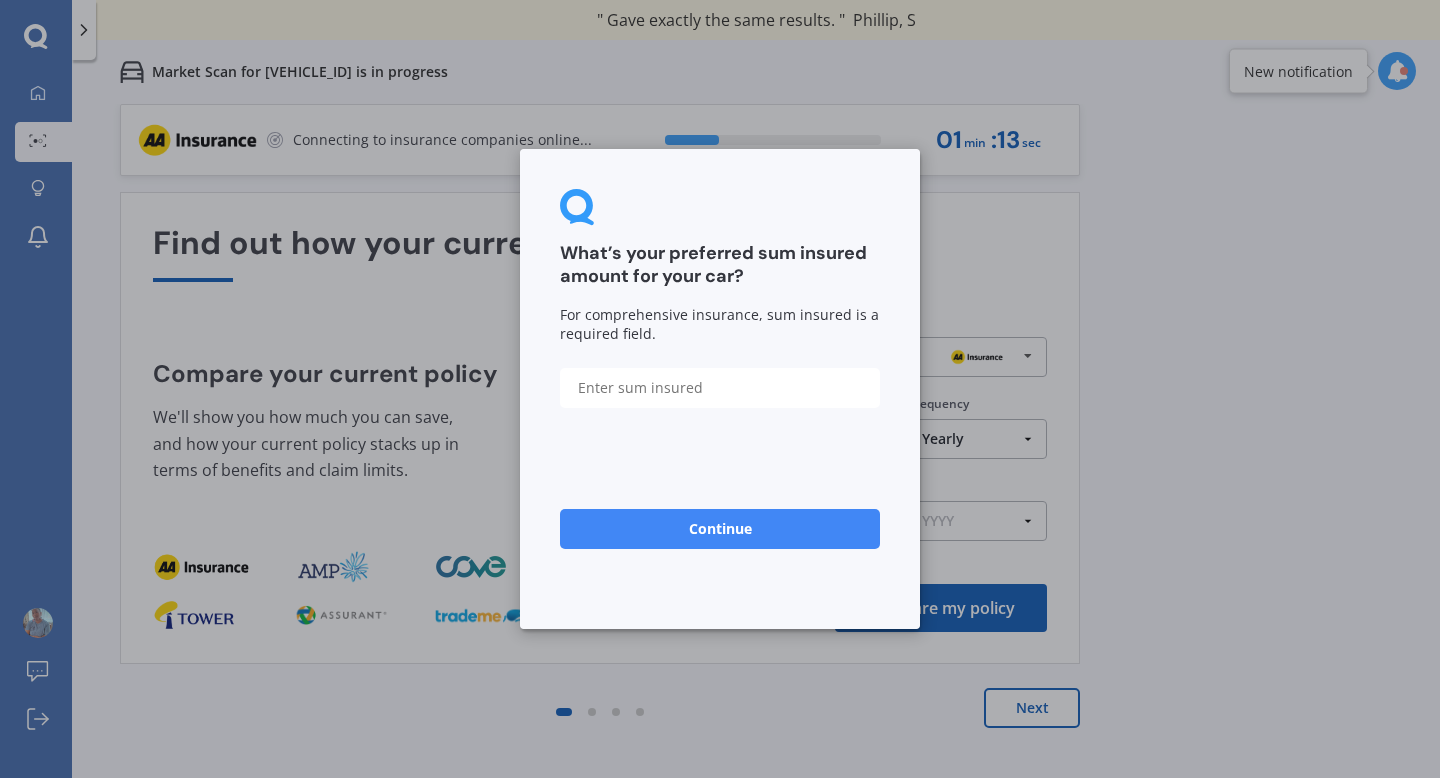 click at bounding box center [720, 388] 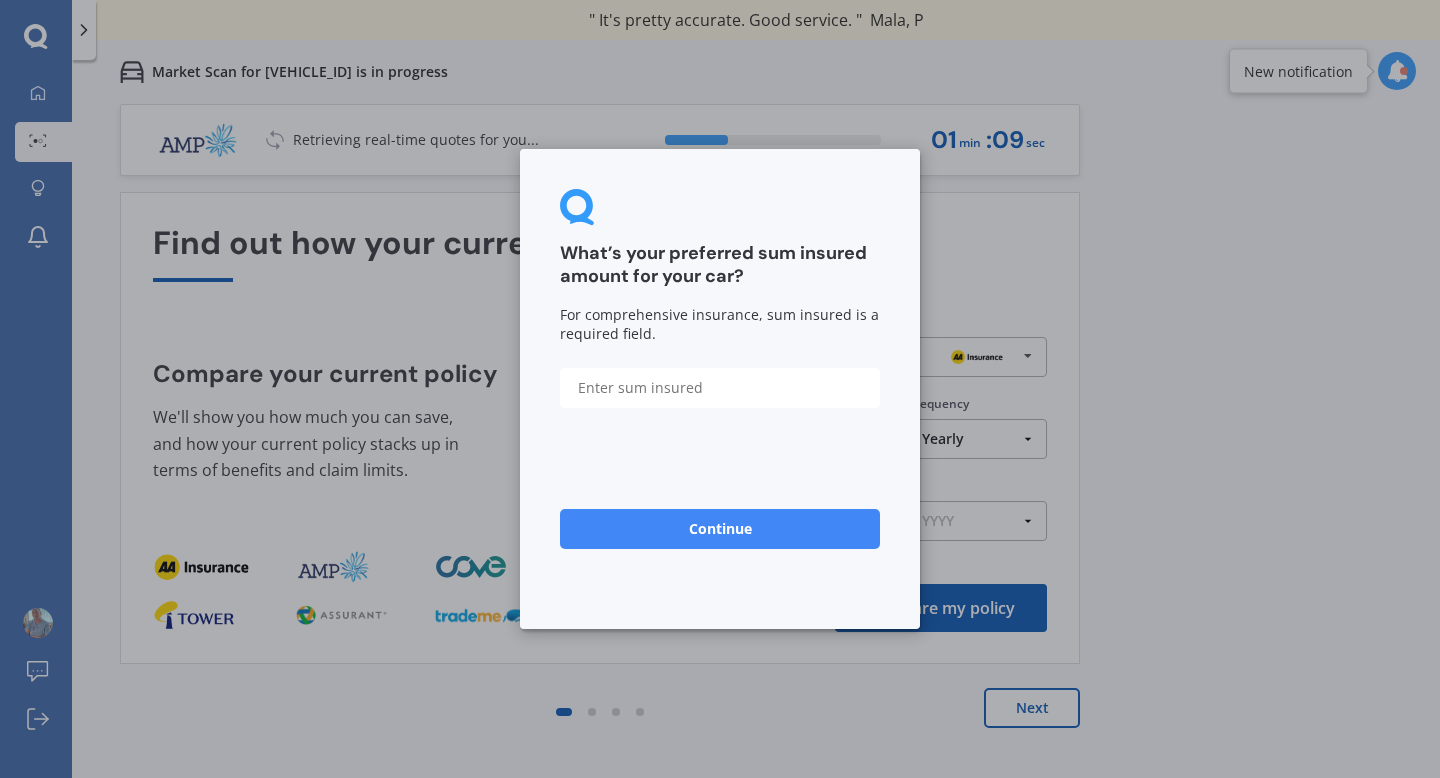 click on "What’s your preferred sum insured amount for your car? For comprehensive insurance, sum insured is a required field. Continue No thanks" at bounding box center (720, 389) 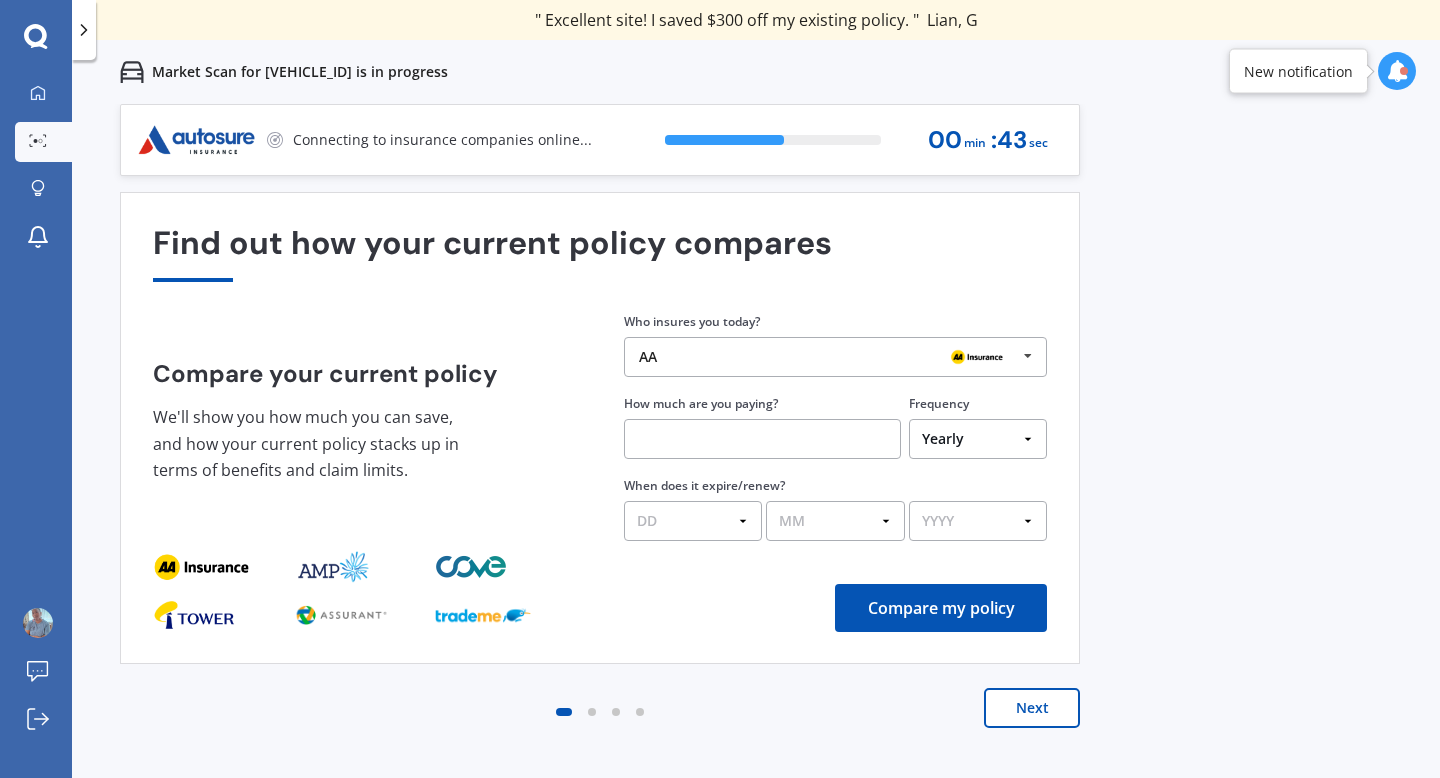 click on "Next" at bounding box center [1032, 708] 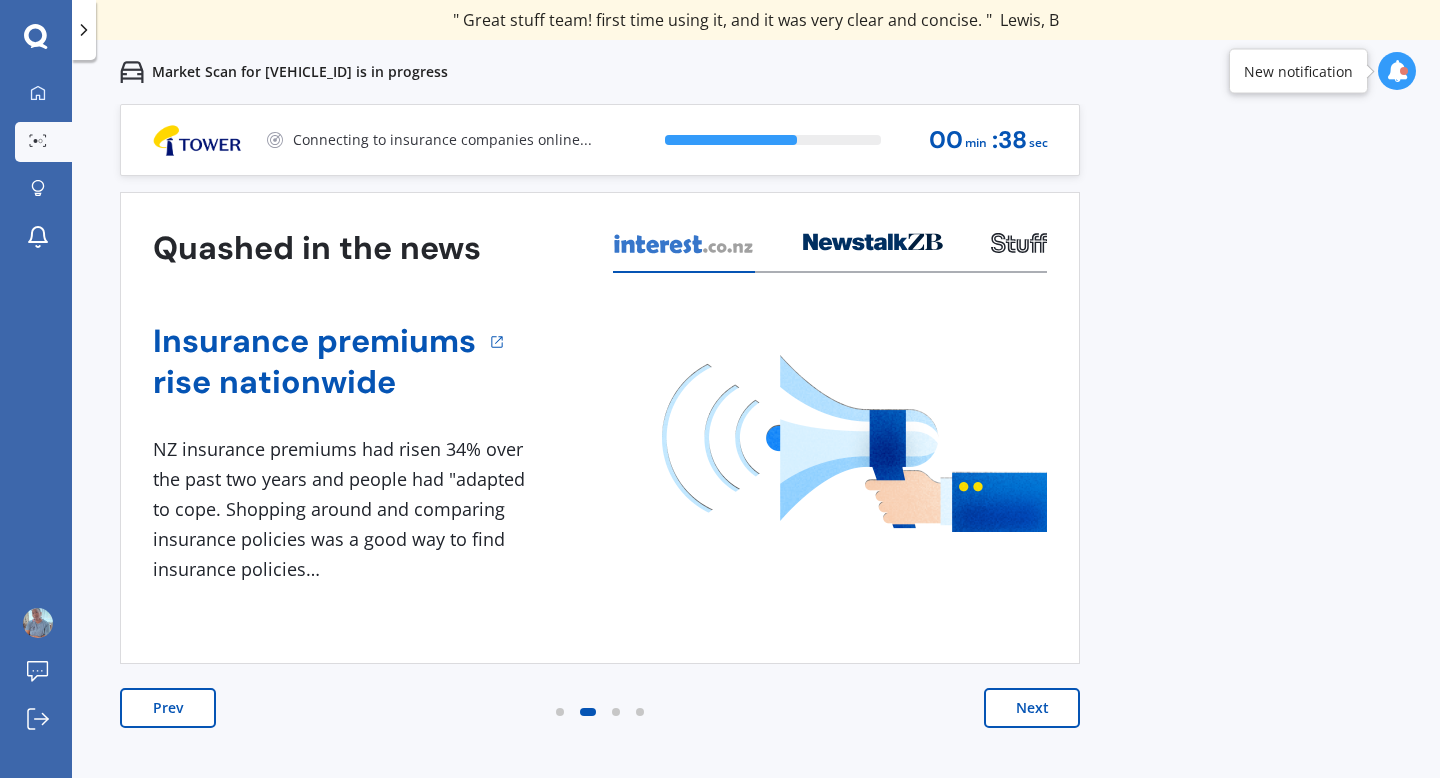 click on "Next" at bounding box center [1032, 708] 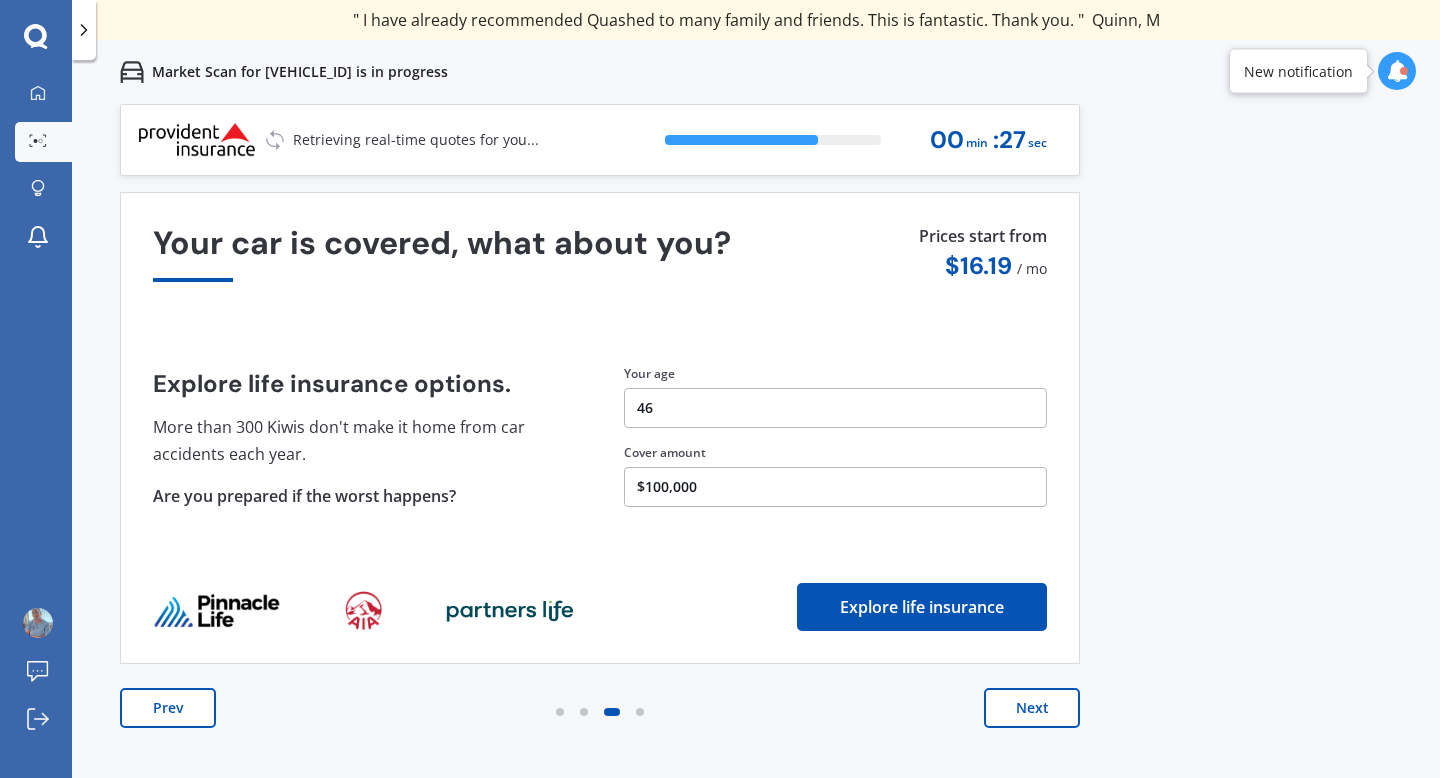 click on "Next" at bounding box center [1032, 708] 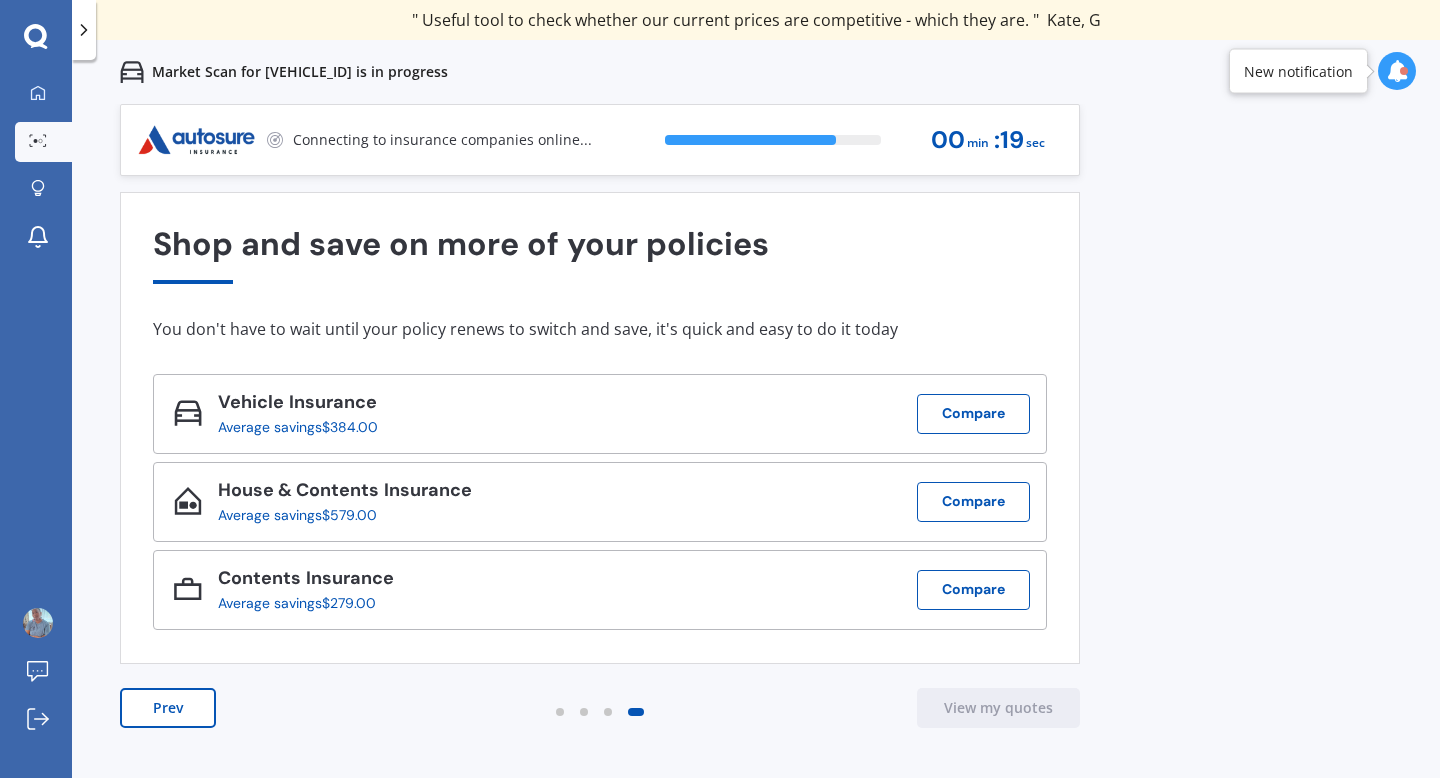 click on "Prev" at bounding box center [168, 708] 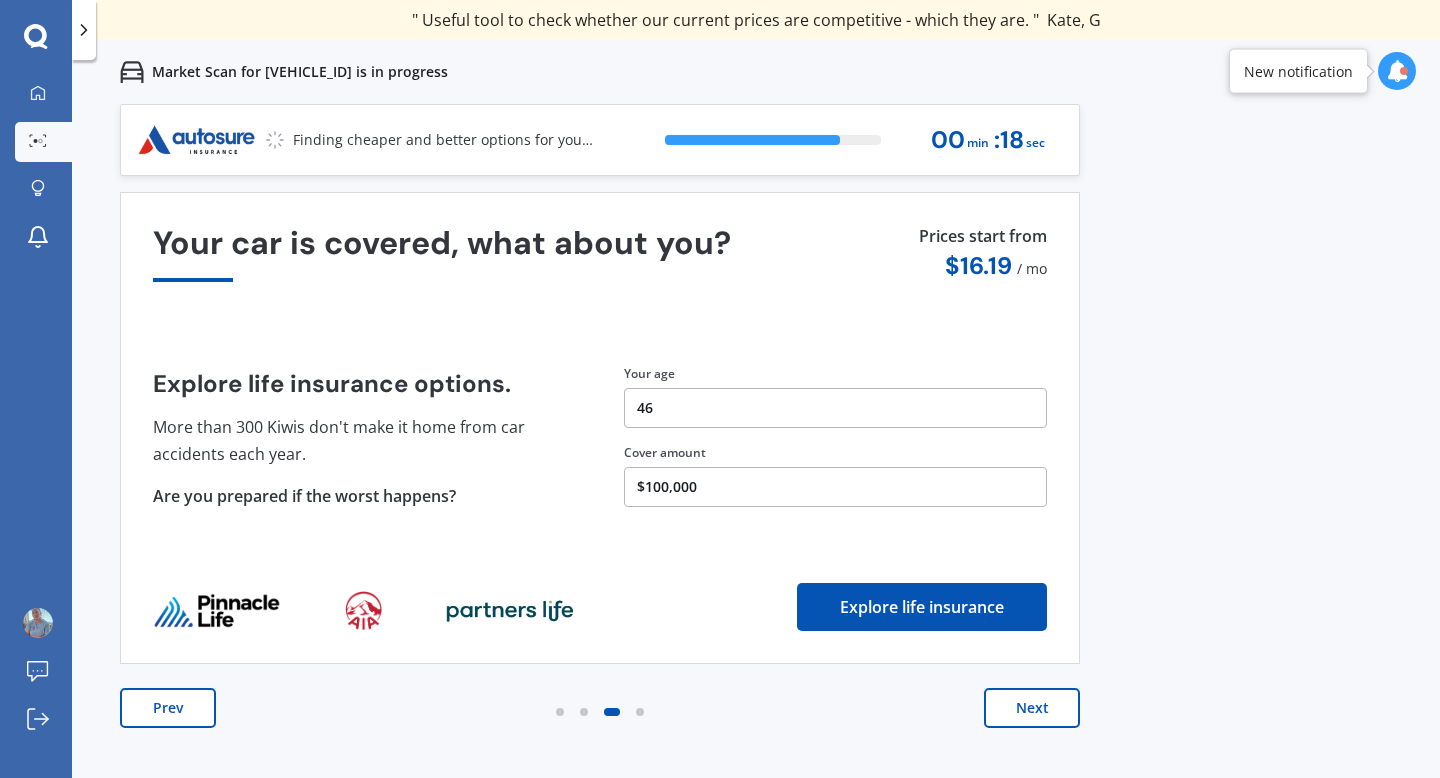 click on "Prev" at bounding box center (168, 708) 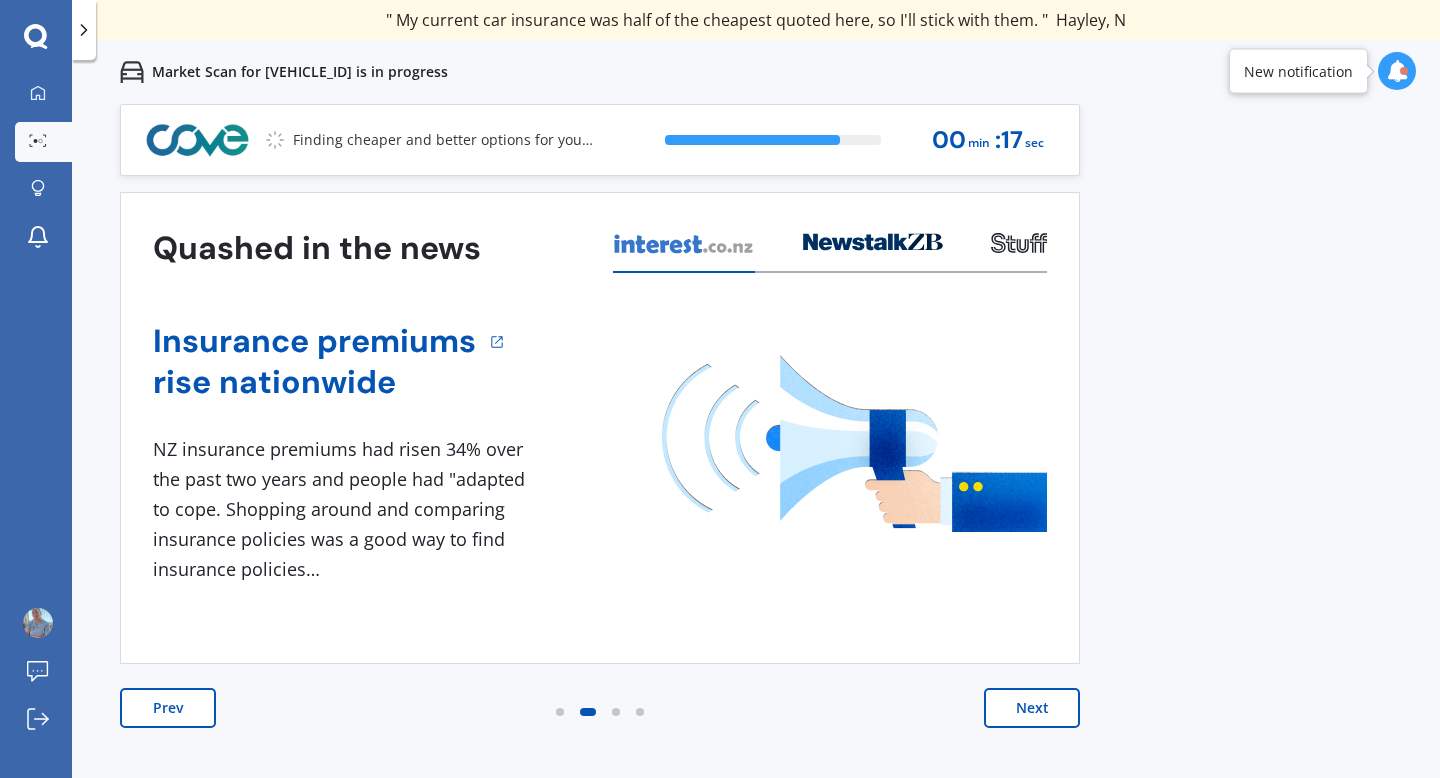 click on "Prev" at bounding box center (168, 708) 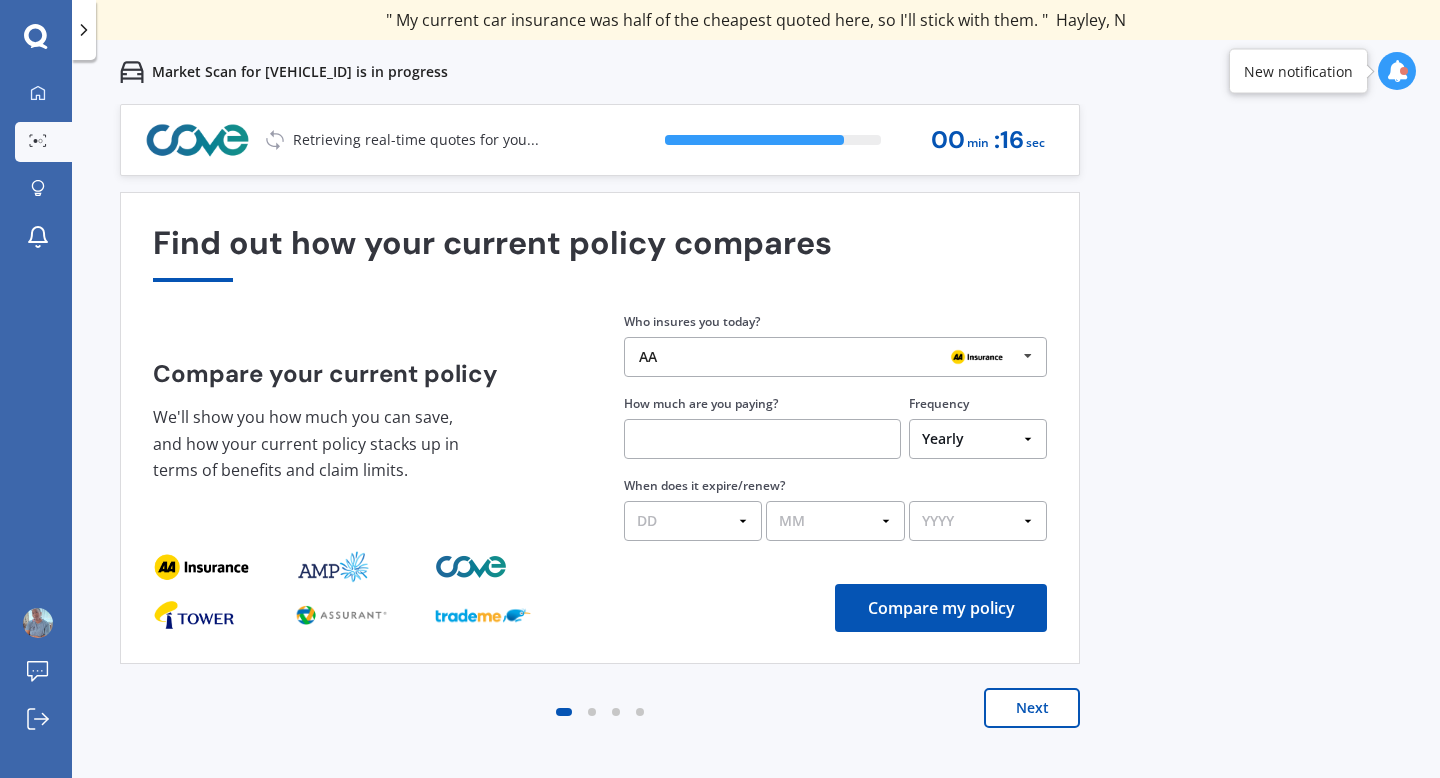 click on "Next" at bounding box center [600, 728] 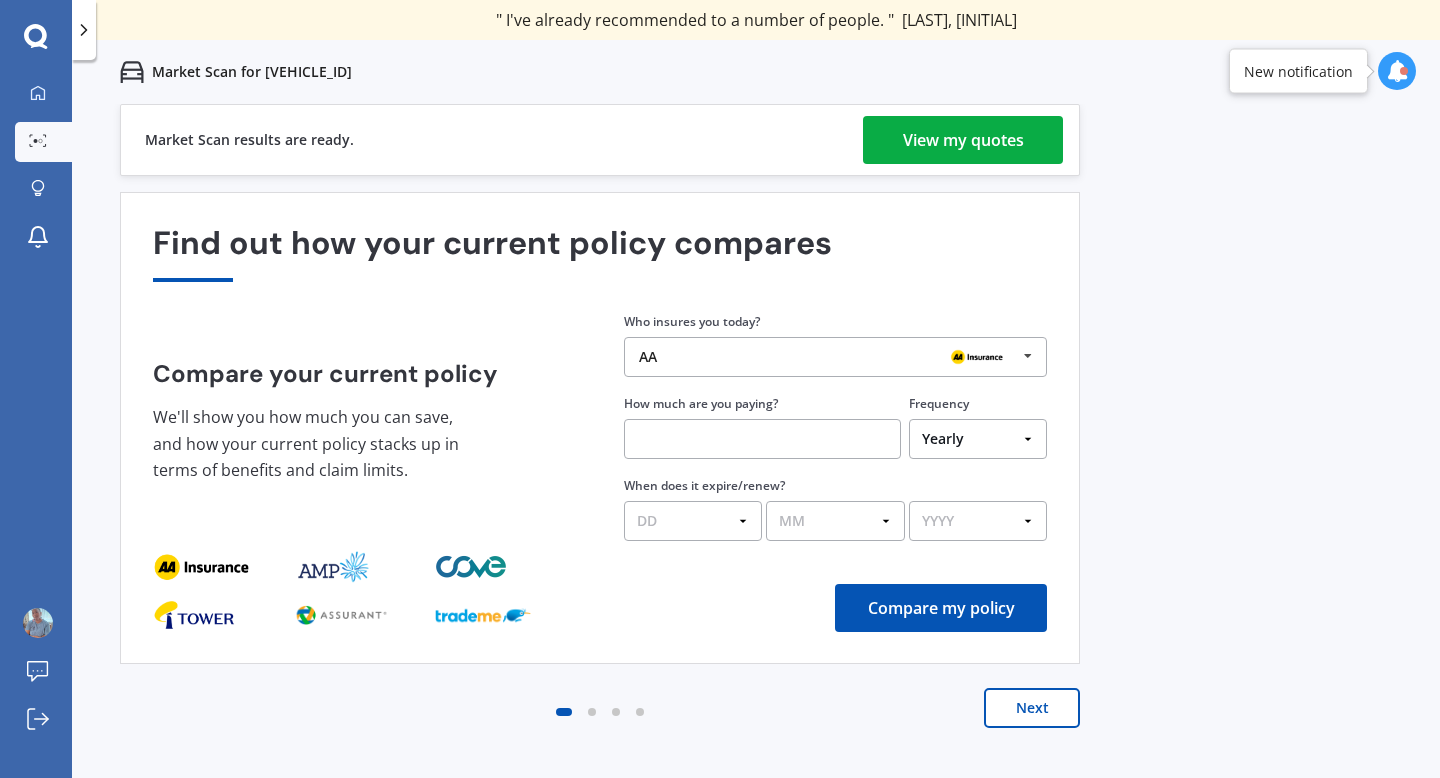 click on "View my quotes" at bounding box center (963, 140) 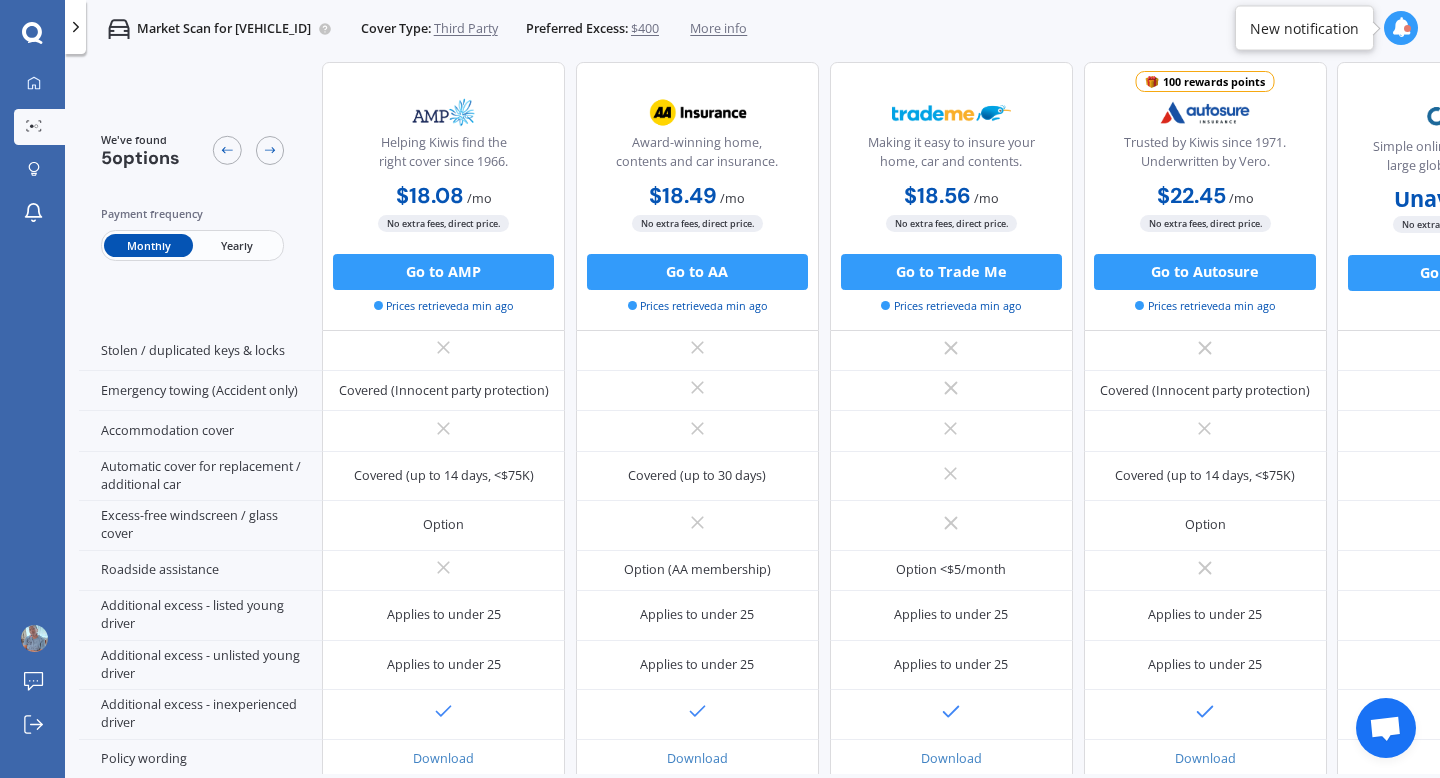 scroll, scrollTop: 0, scrollLeft: 0, axis: both 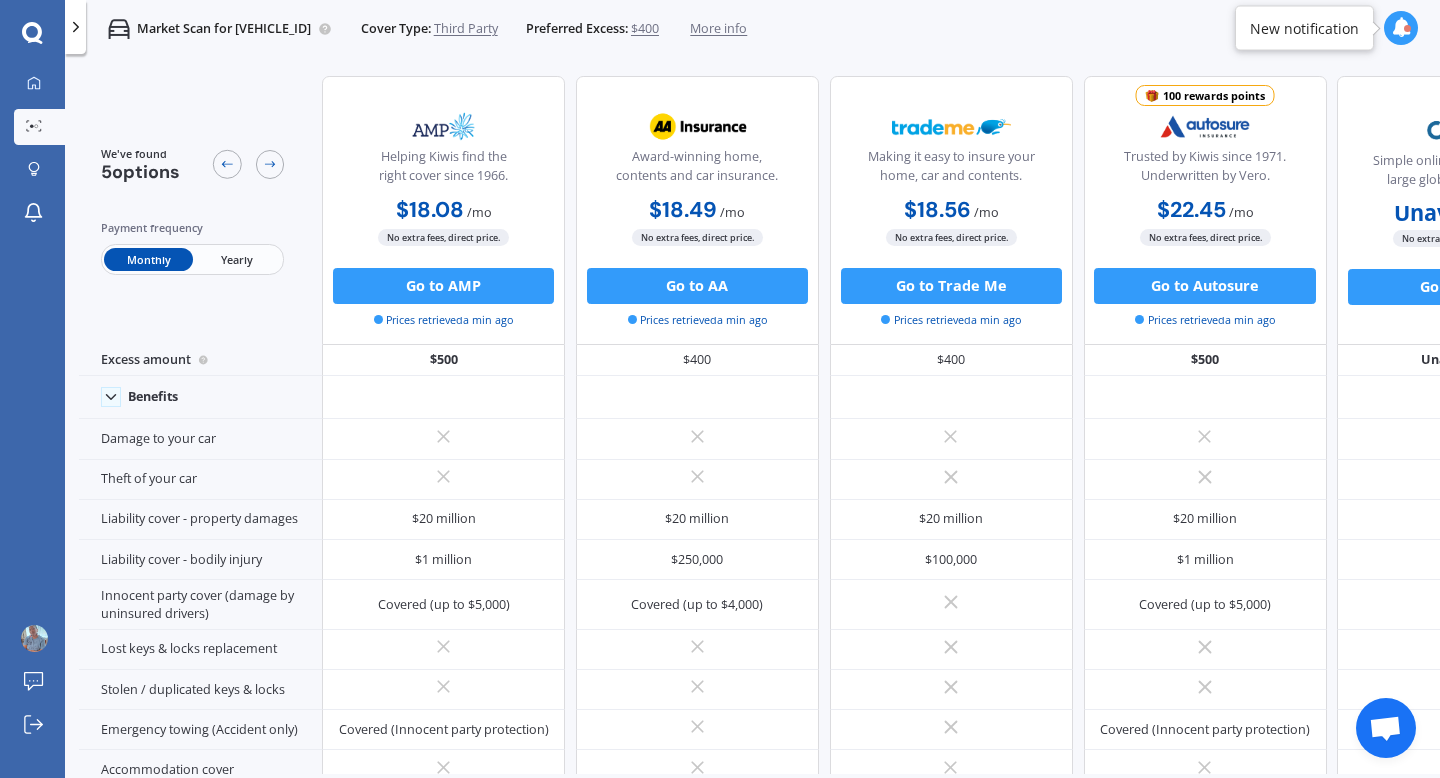 click 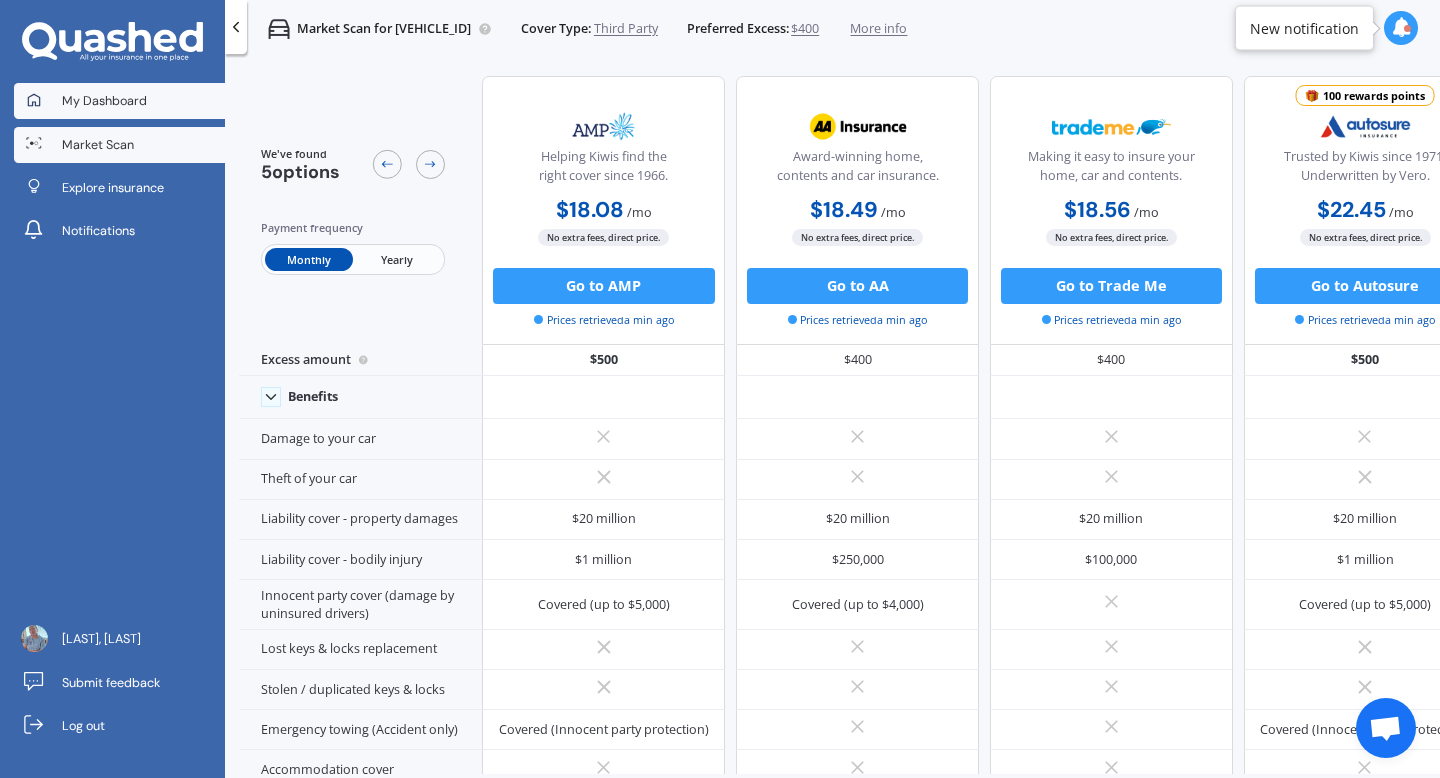 click on "My Dashboard" at bounding box center (104, 101) 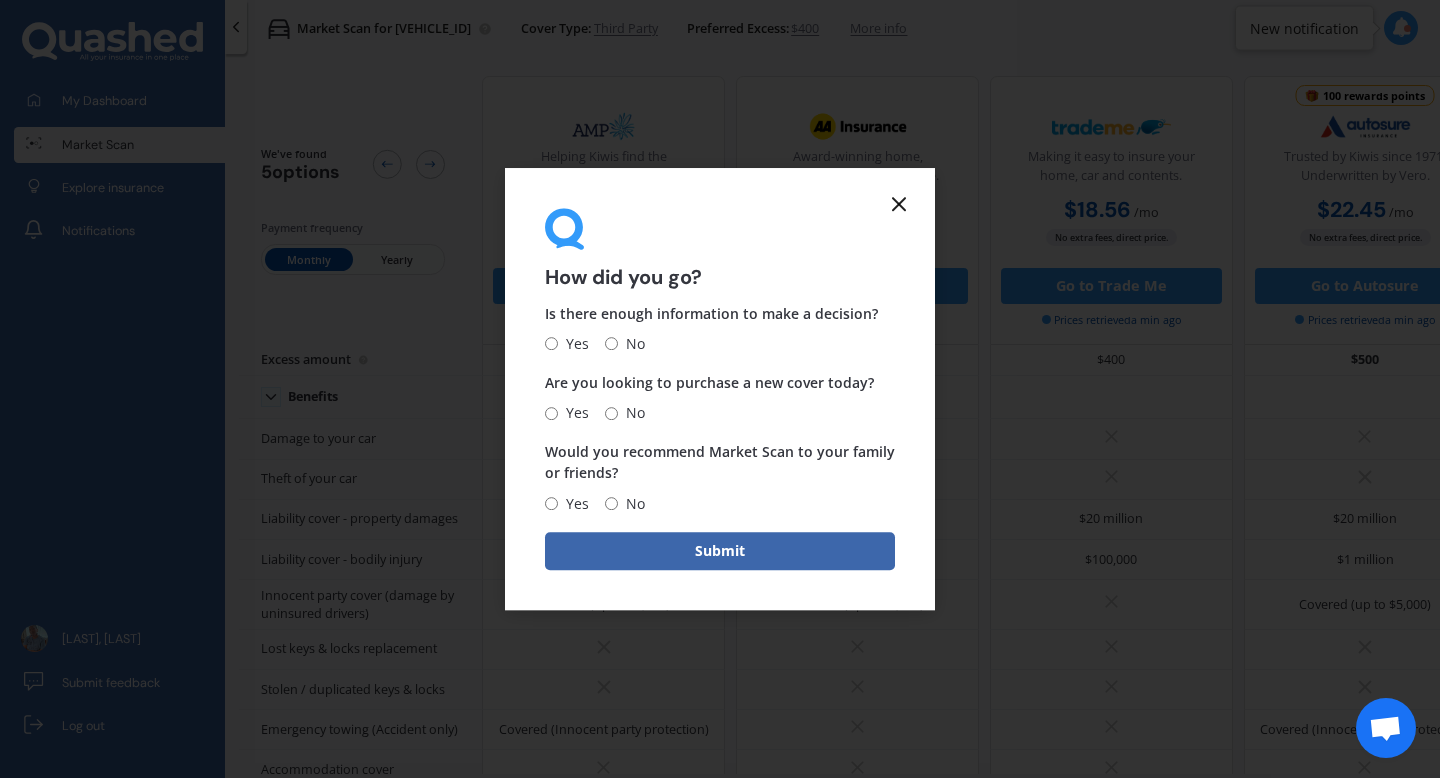 click on "Yes" at bounding box center (551, 344) 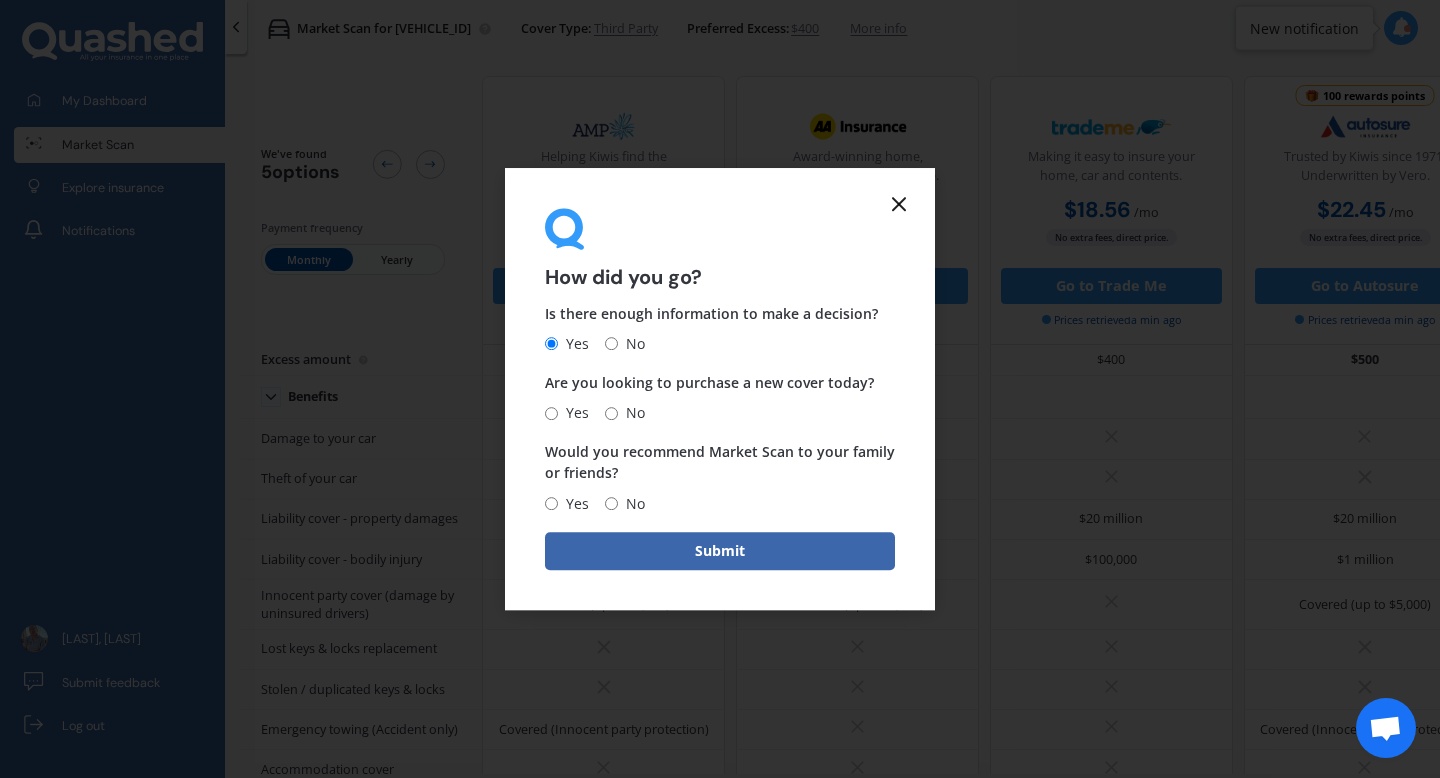 click on "No" at bounding box center [625, 413] 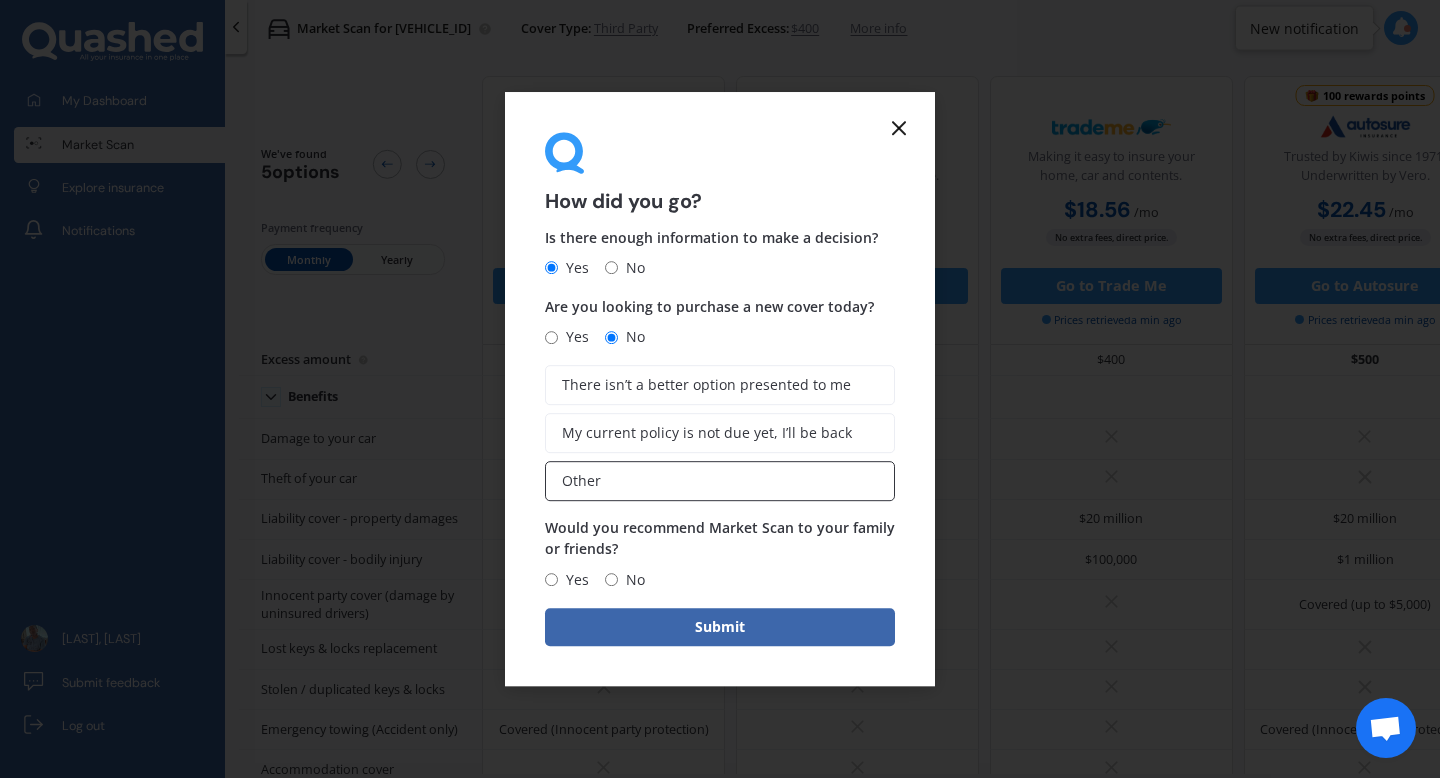click on "Other" at bounding box center [720, 481] 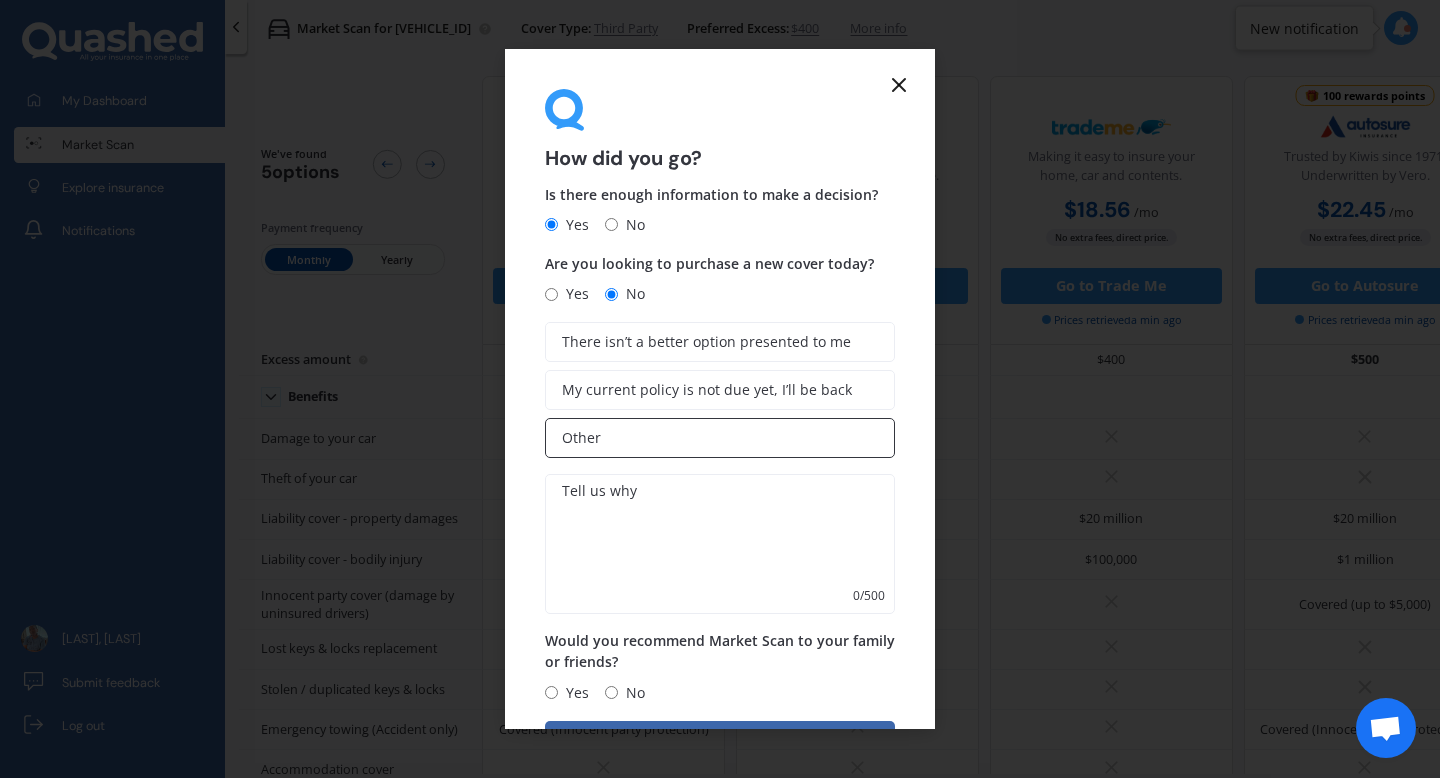 click at bounding box center (720, 544) 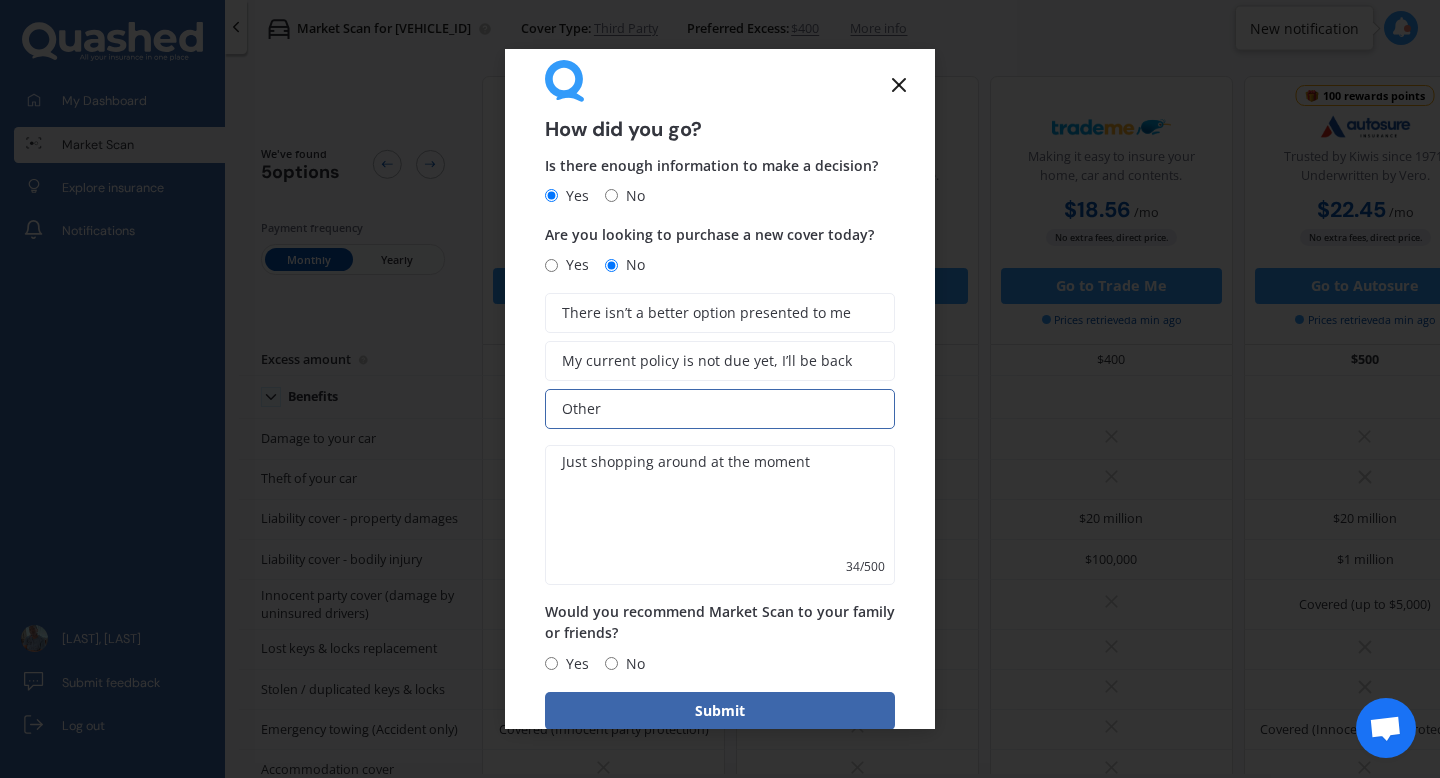 scroll, scrollTop: 71, scrollLeft: 0, axis: vertical 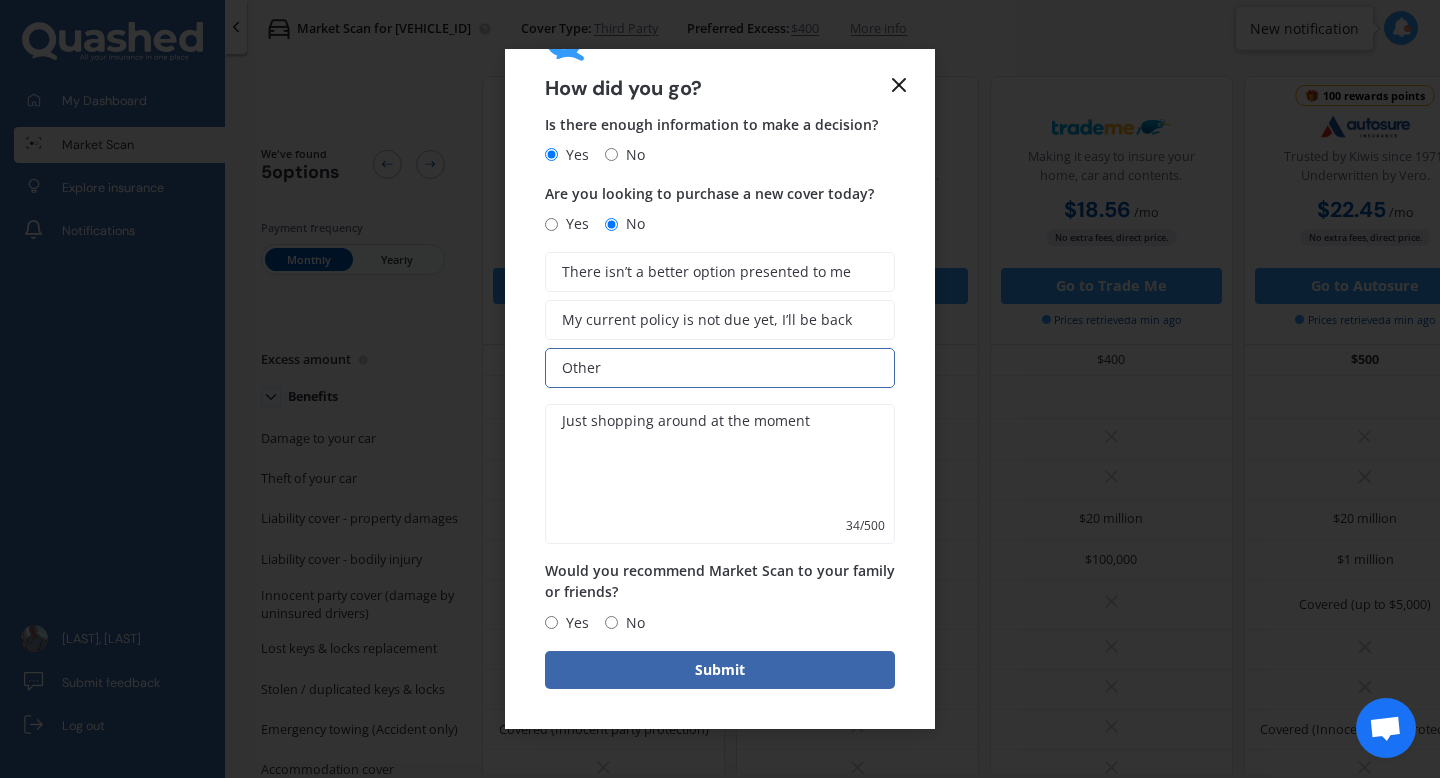type on "Just shopping around at the moment" 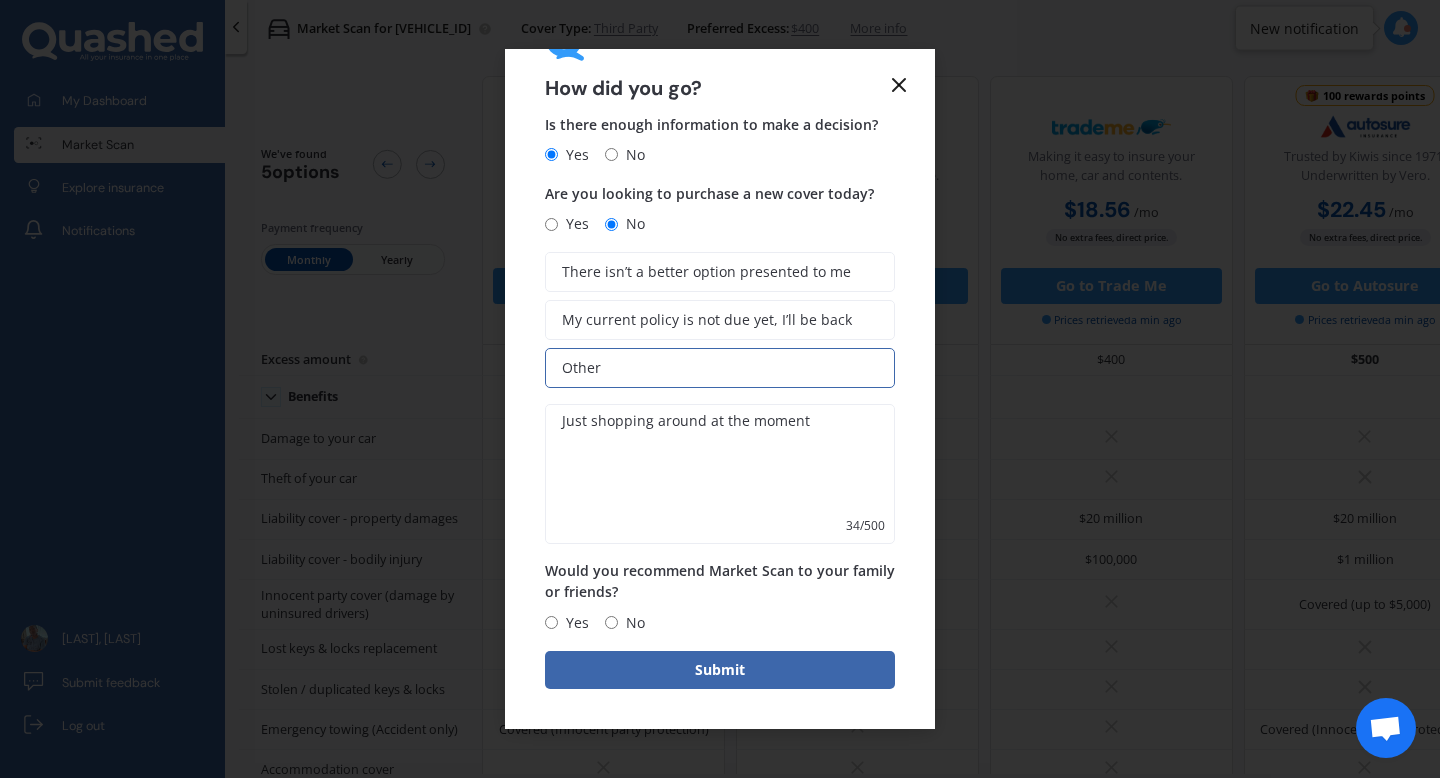 click on "Yes" at bounding box center [551, 622] 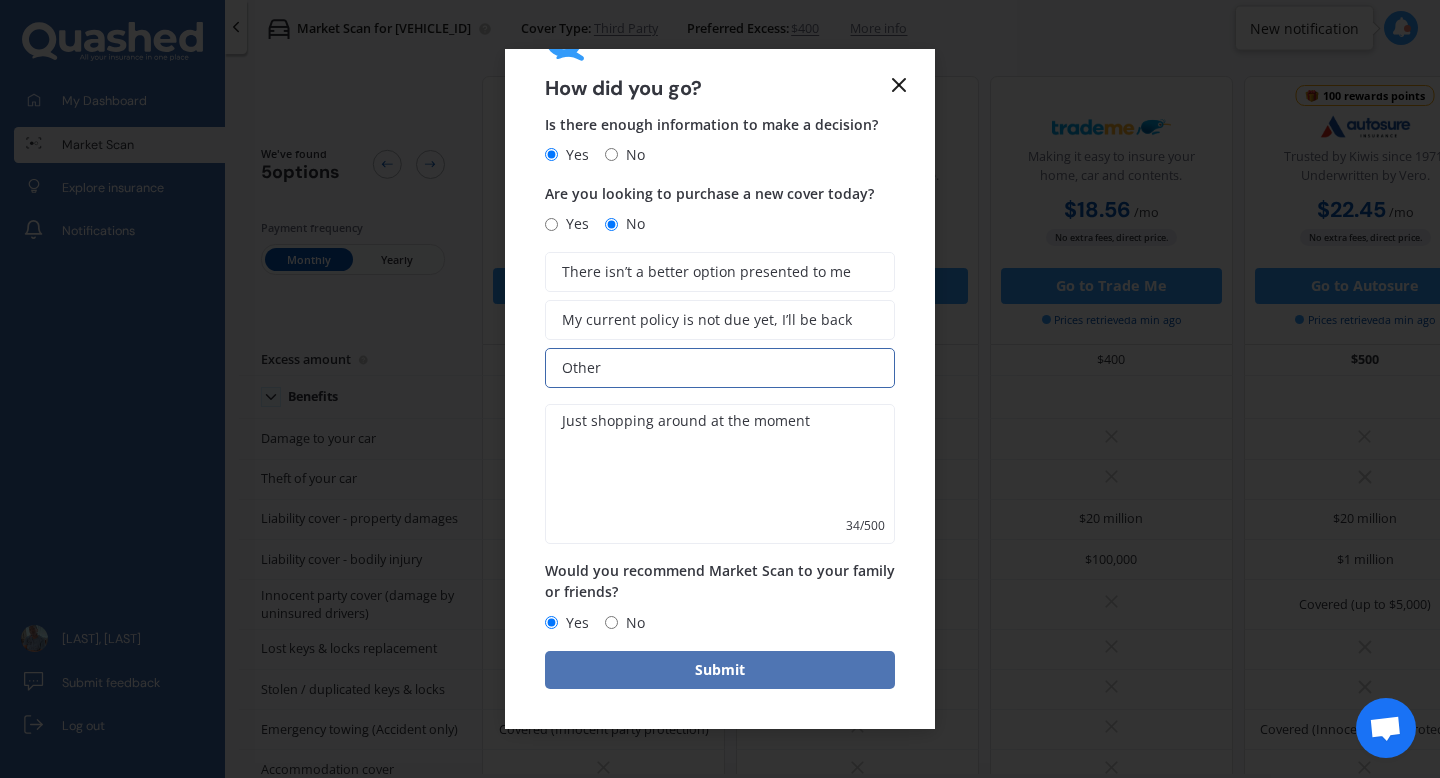 click on "Submit" at bounding box center (720, 670) 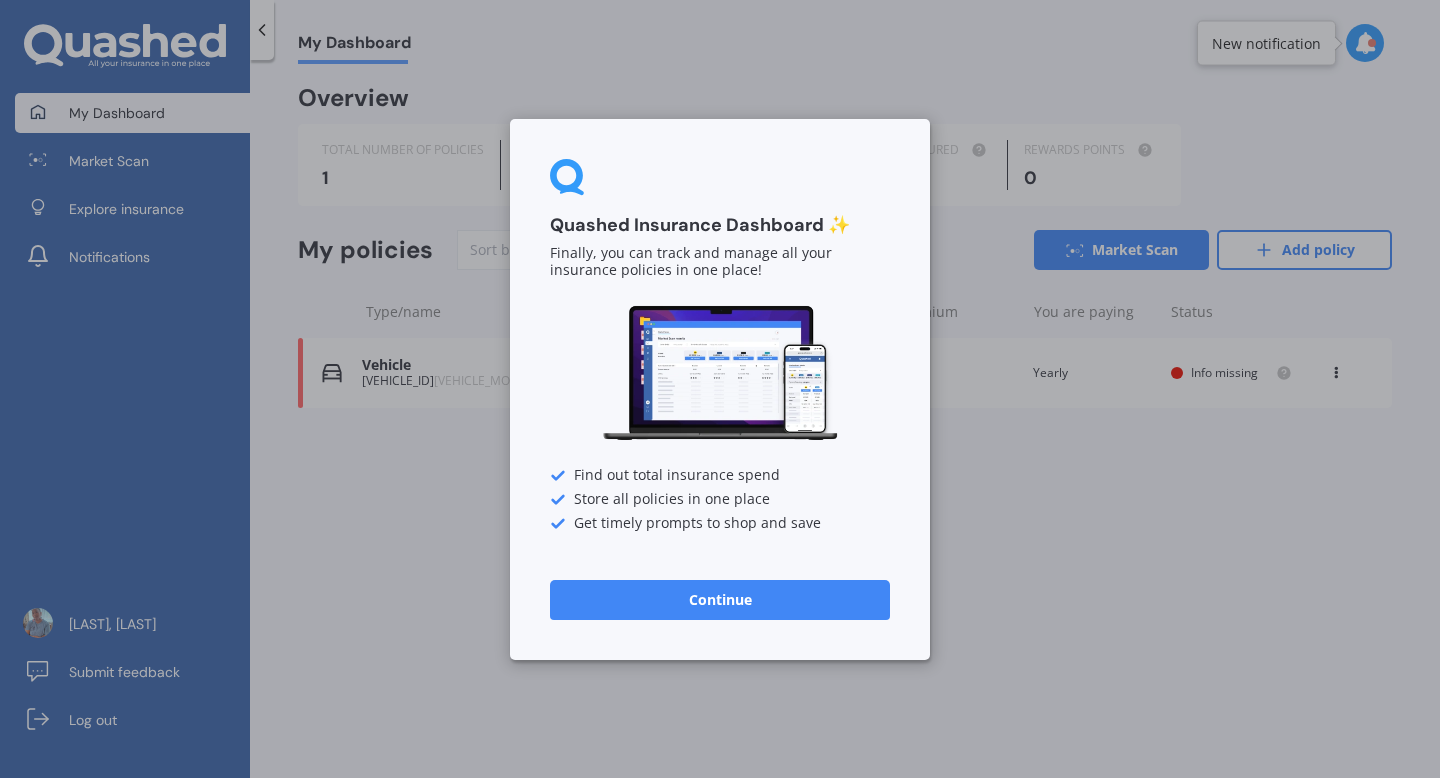 click on "Continue" at bounding box center [720, 599] 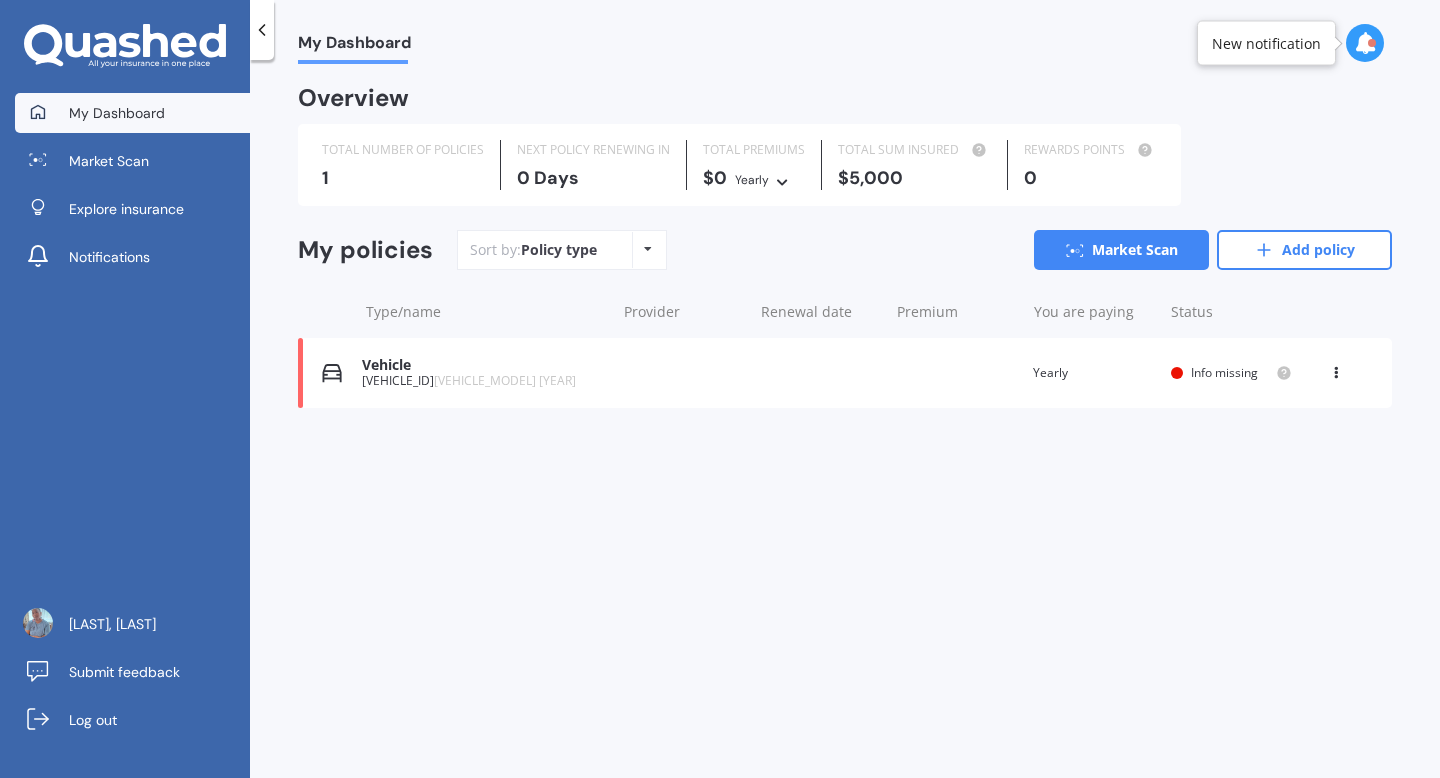 click on "Info missing" at bounding box center (1224, 372) 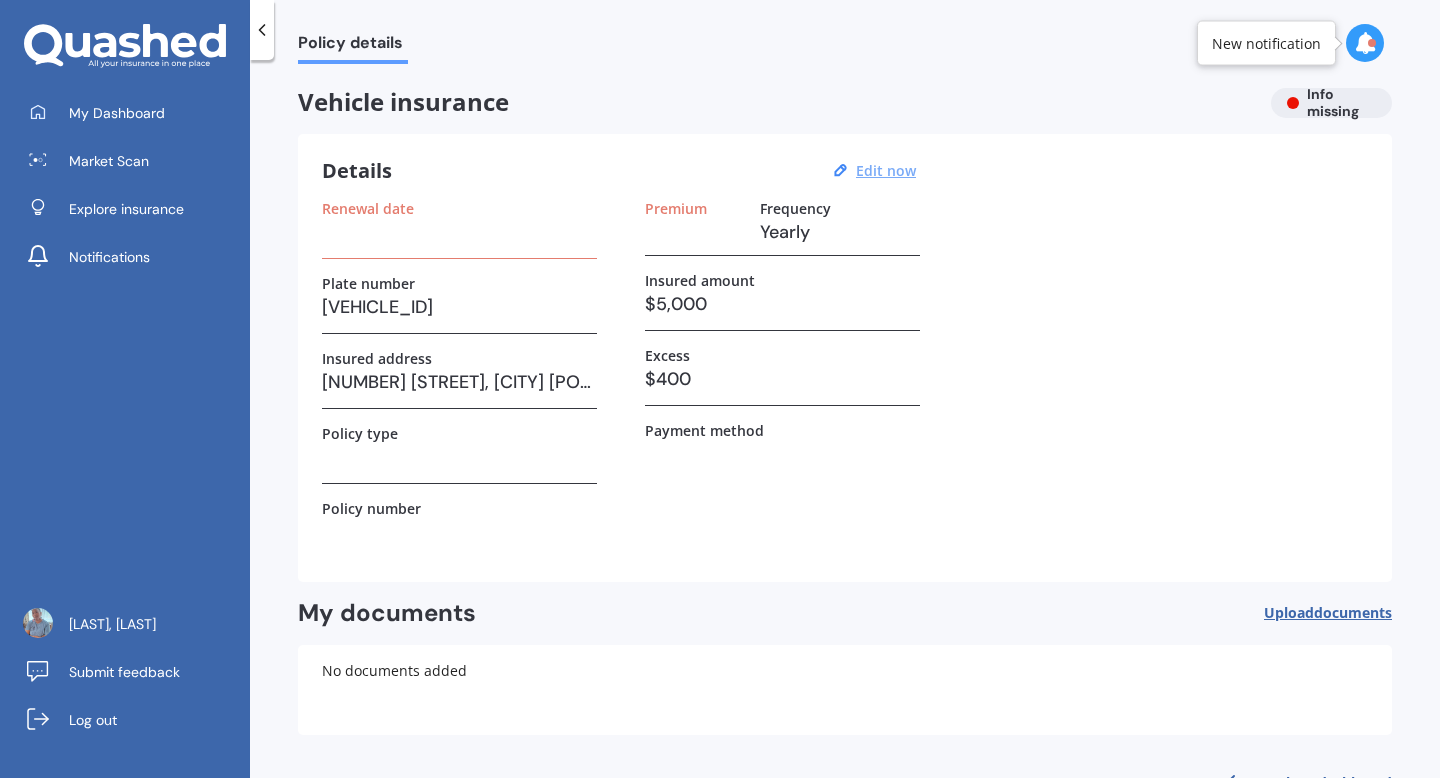 click on "Edit now" at bounding box center (886, 170) 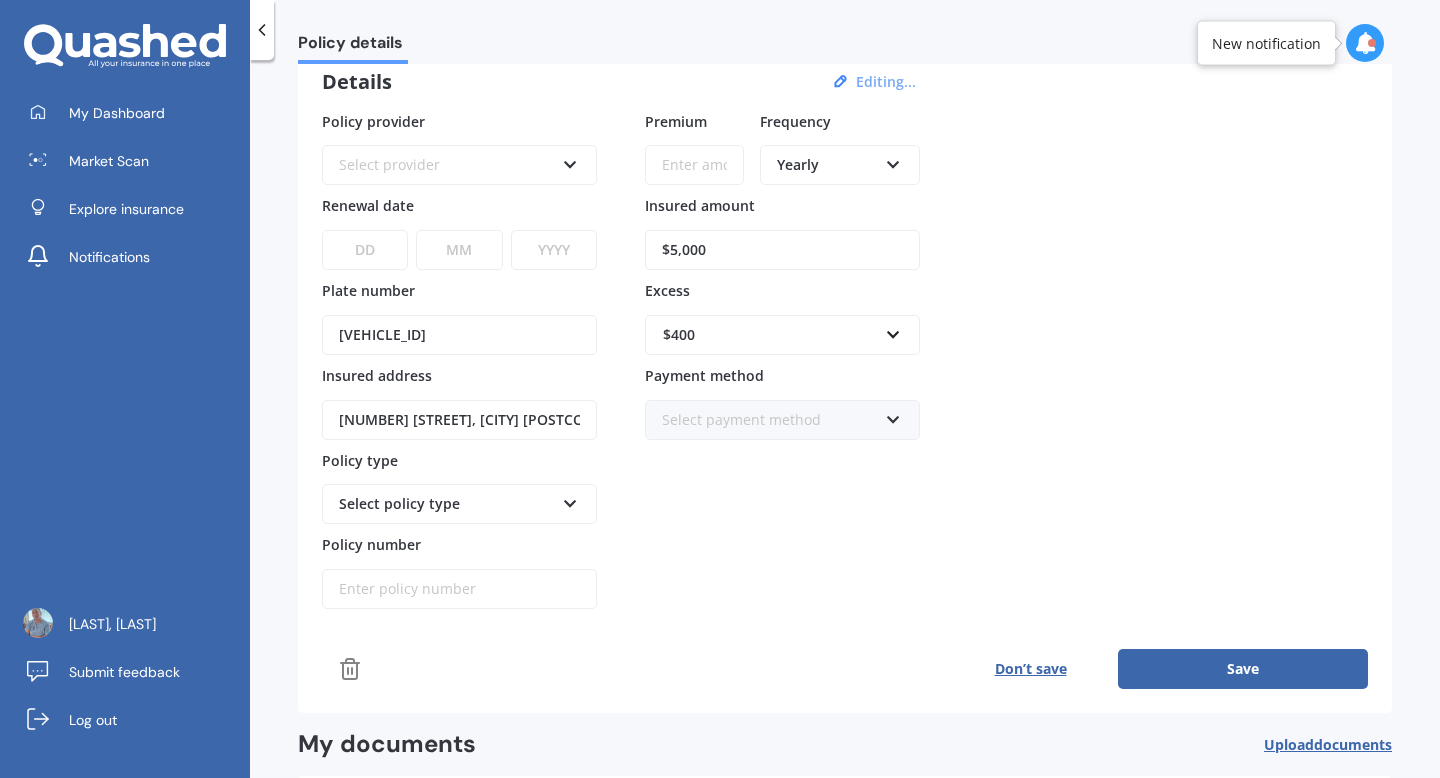 scroll, scrollTop: 0, scrollLeft: 0, axis: both 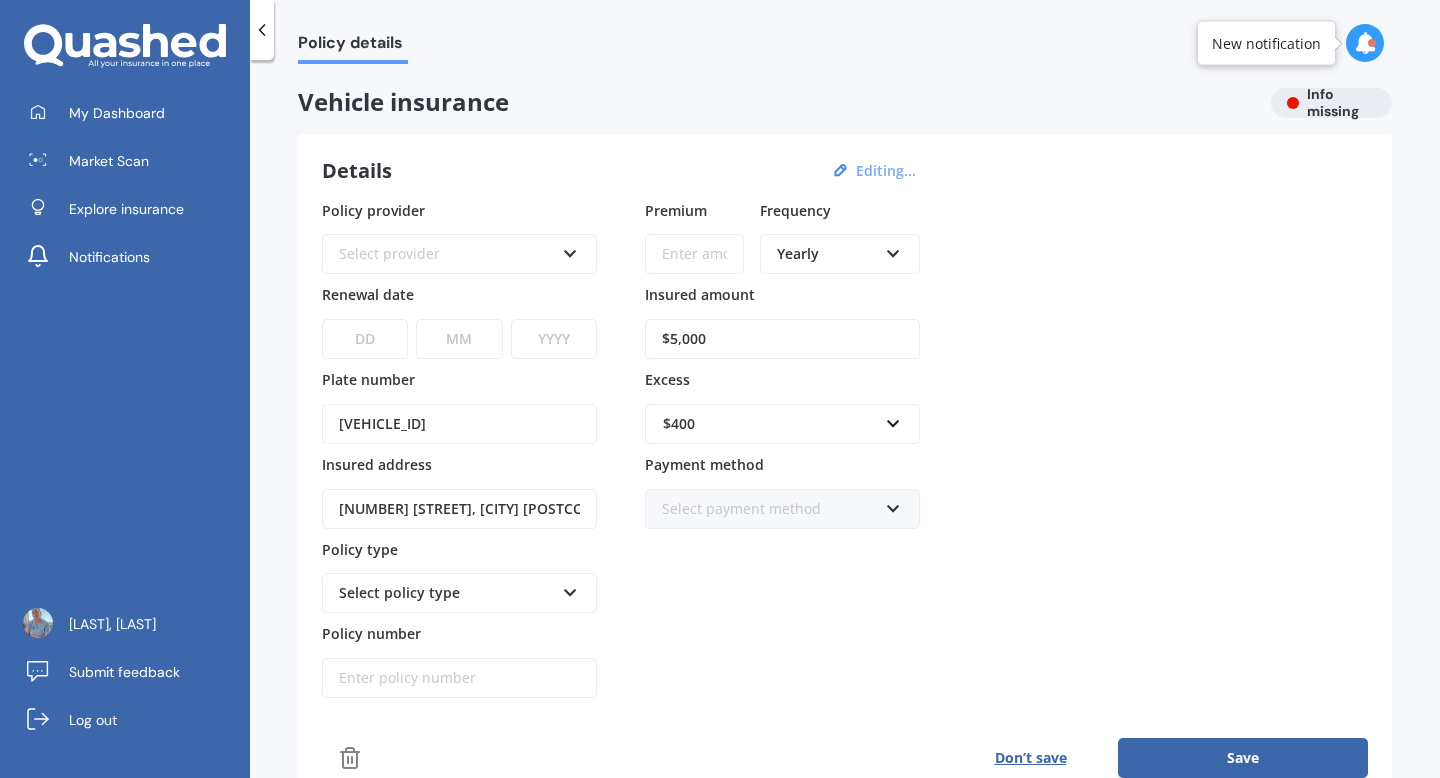 click at bounding box center [570, 250] 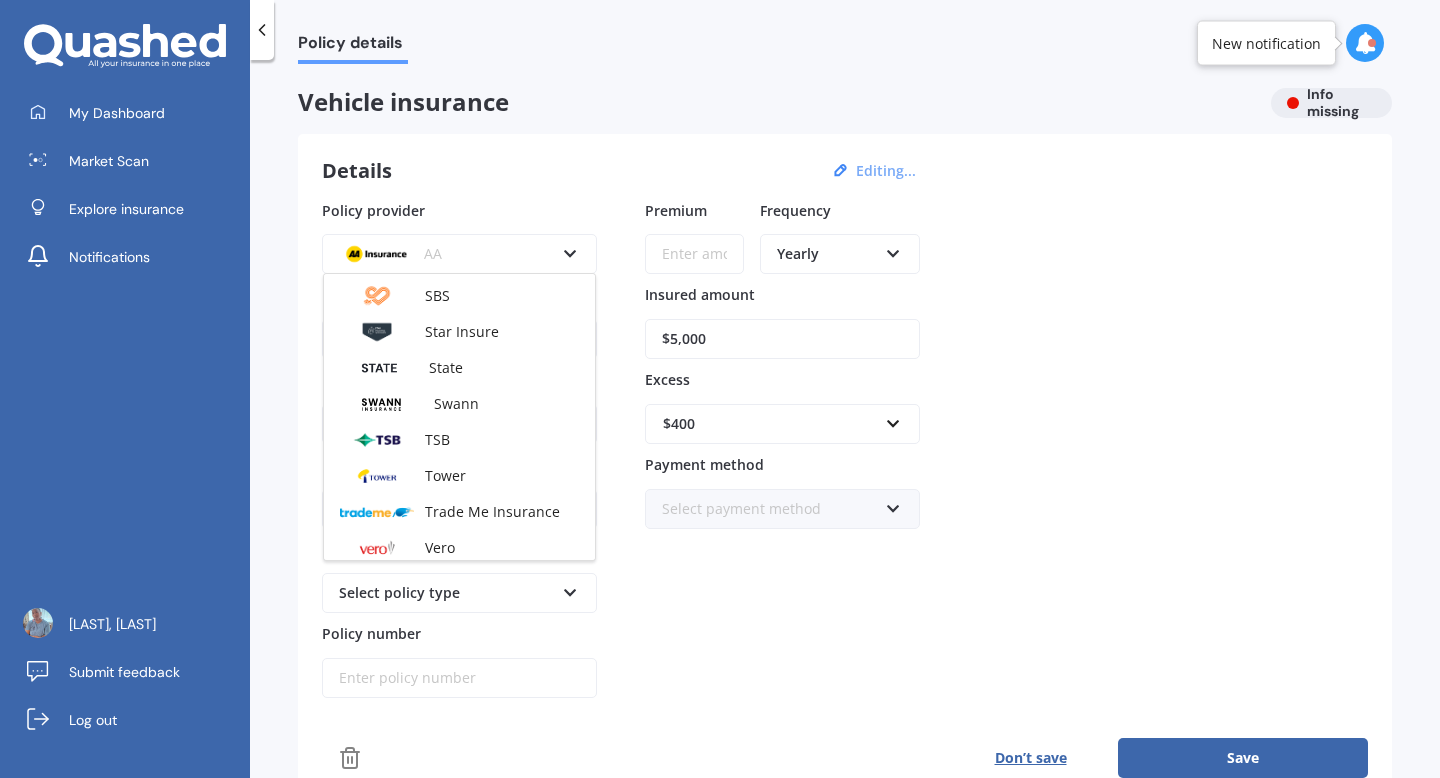 scroll, scrollTop: 0, scrollLeft: 0, axis: both 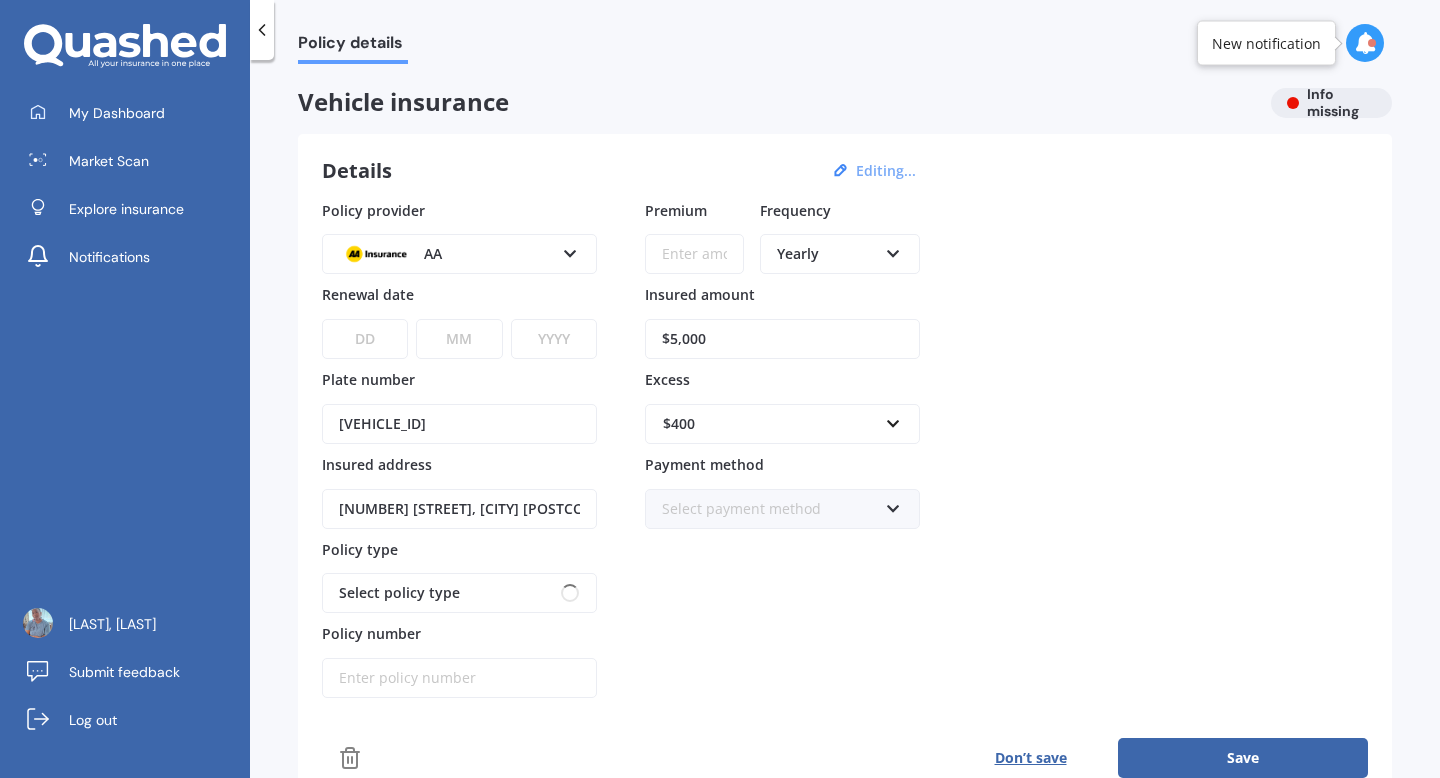 click on "Details Editing..." at bounding box center [622, 171] 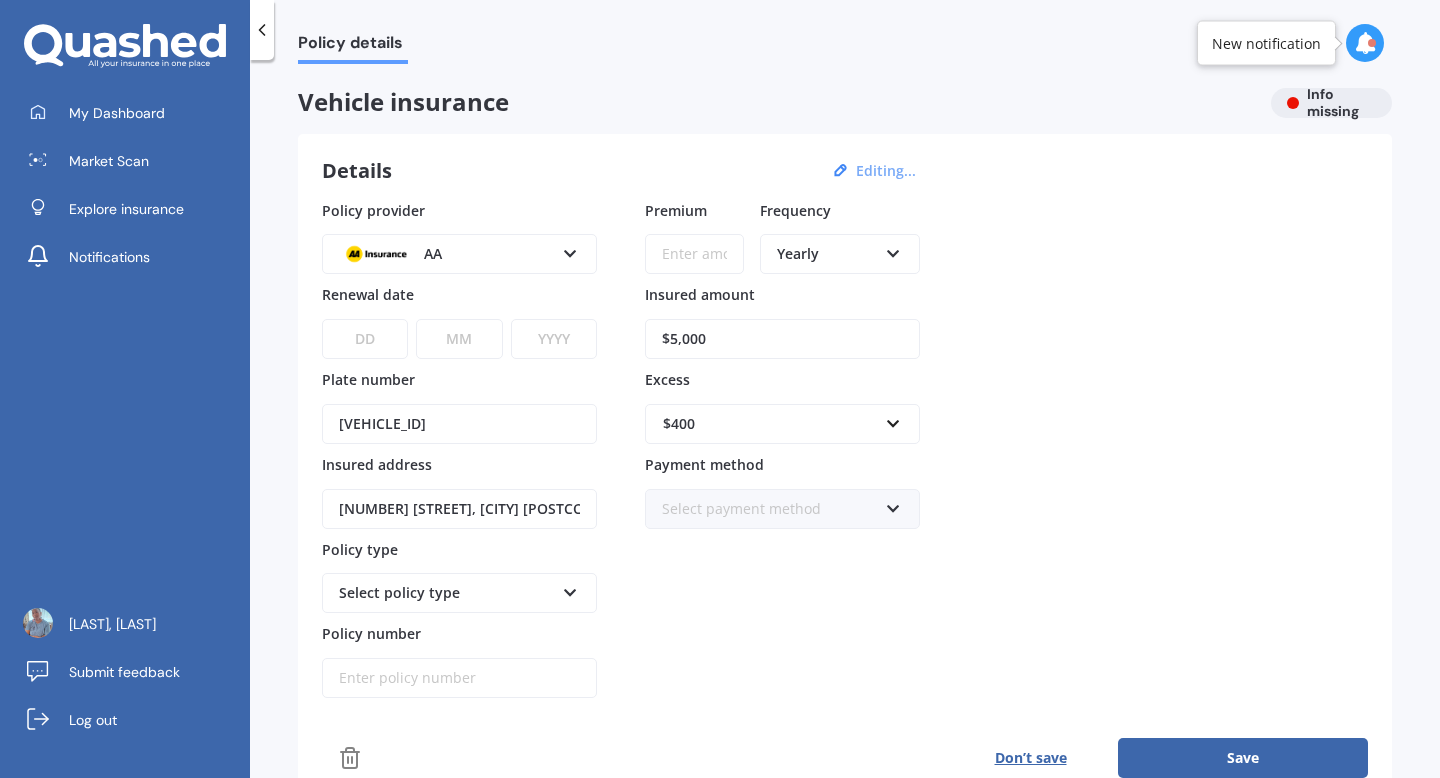 click 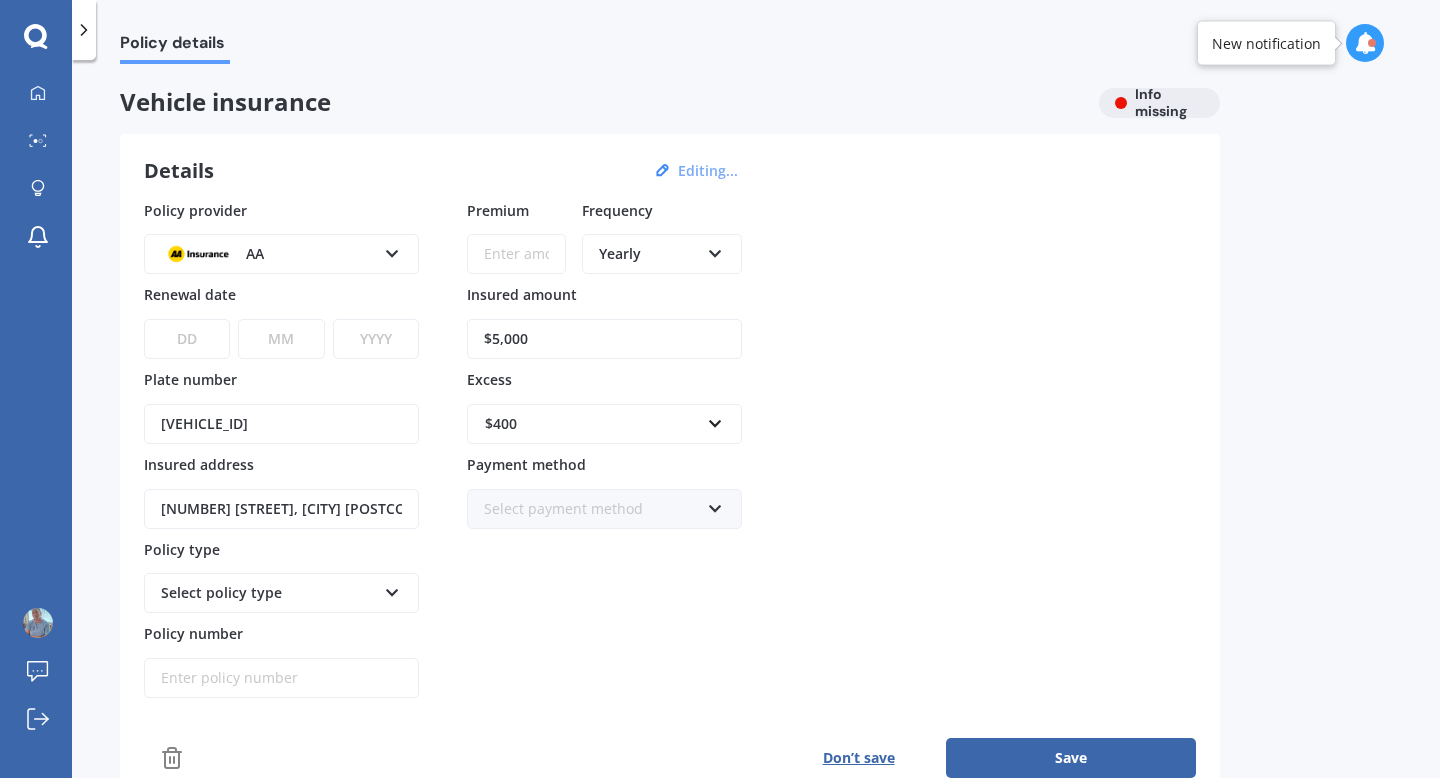 click 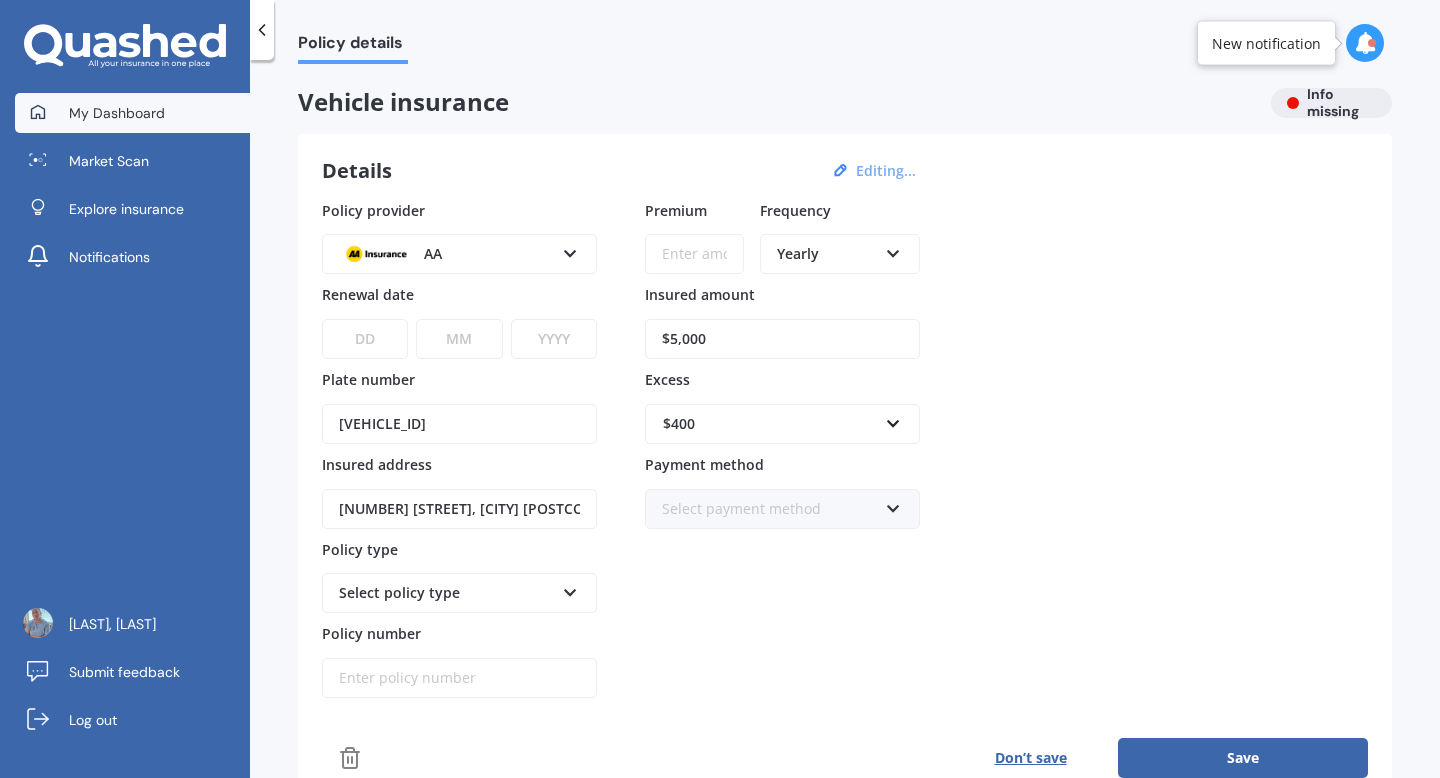 click on "My Dashboard" at bounding box center (117, 113) 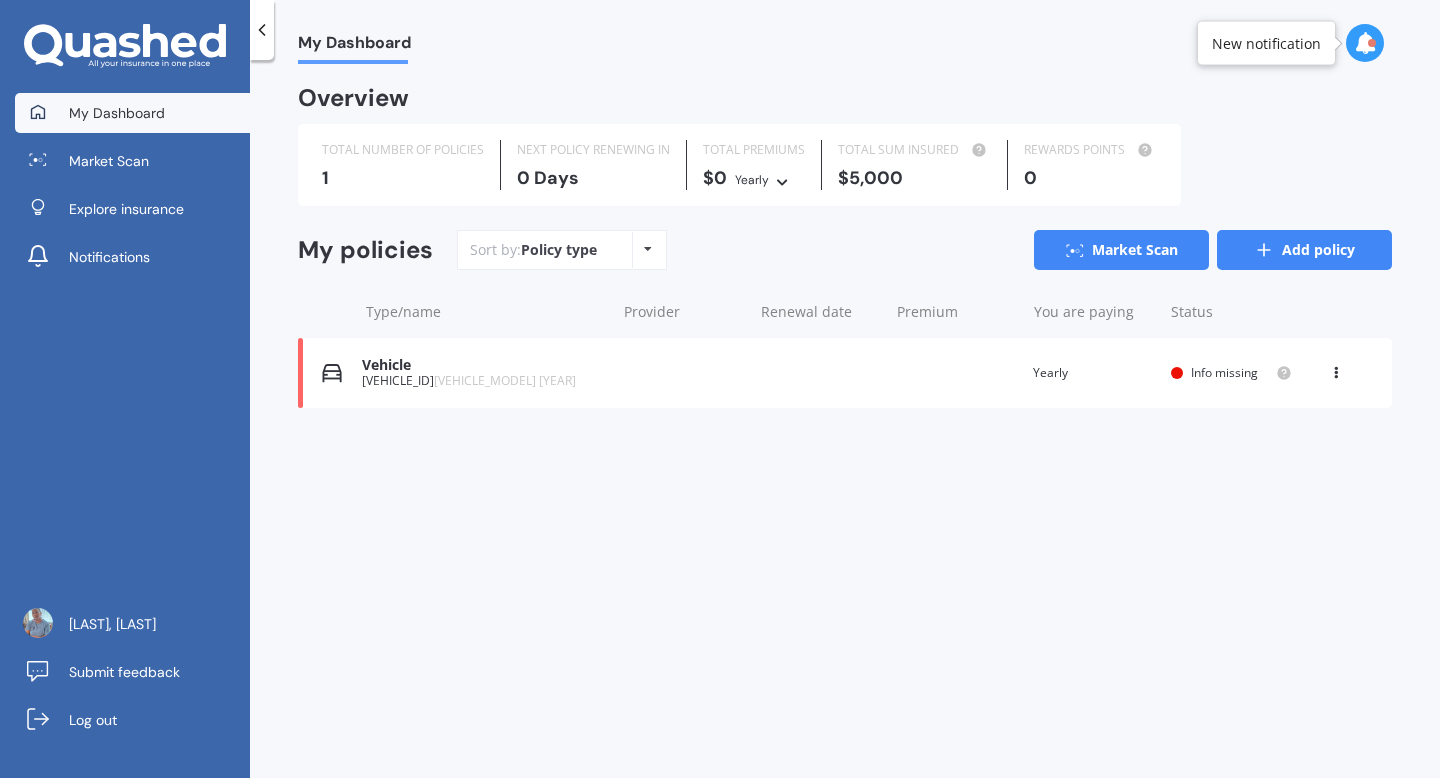 click on "Add policy" at bounding box center (1304, 250) 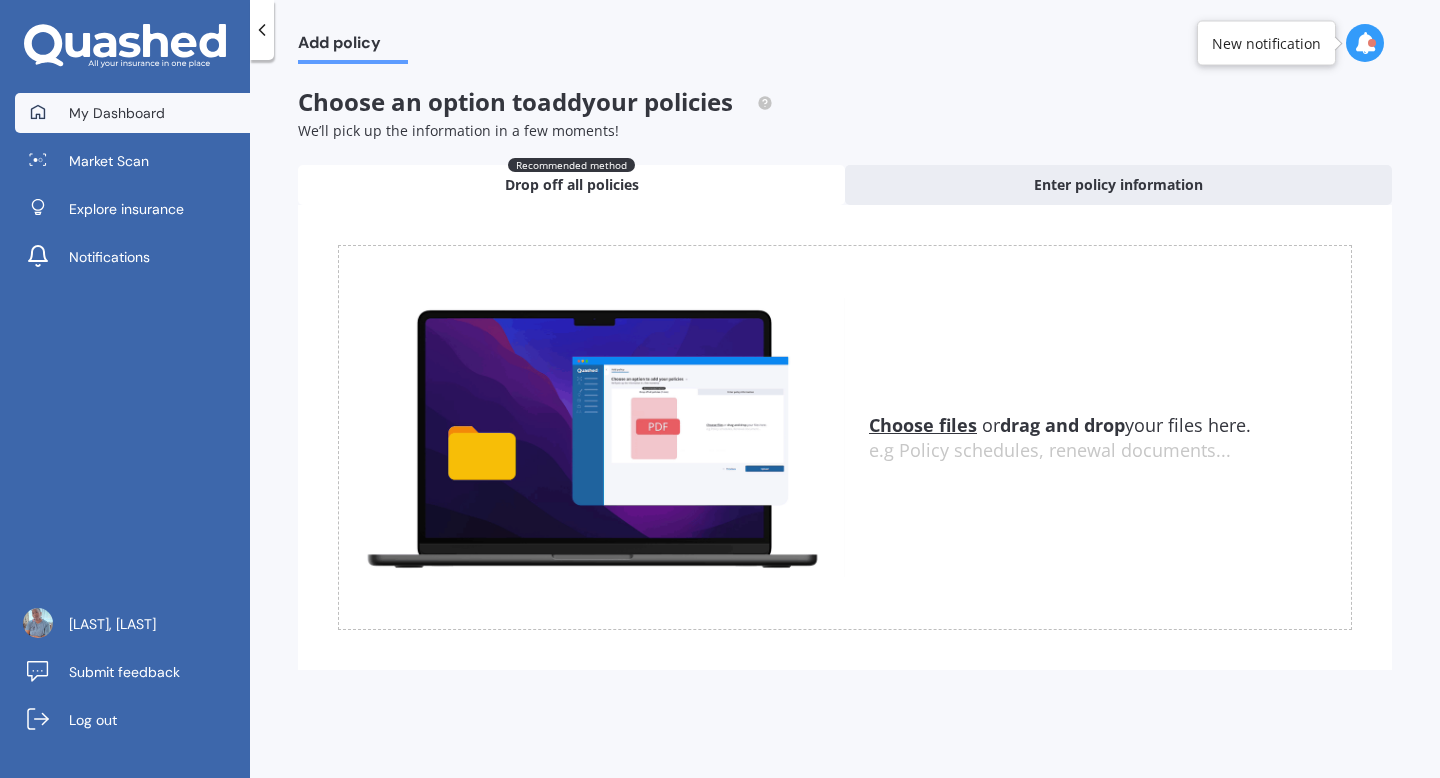 click on "My Dashboard" at bounding box center [132, 113] 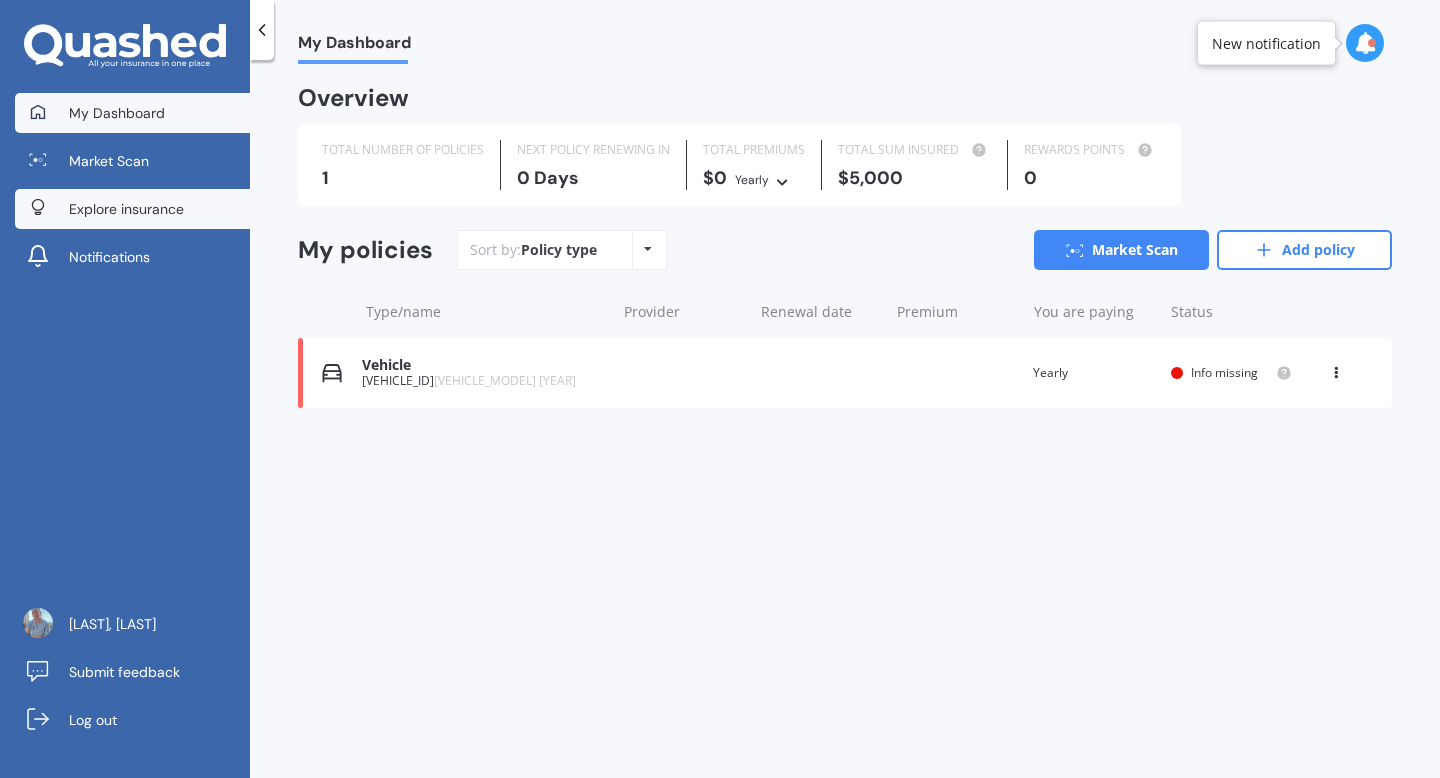 click on "Explore insurance" at bounding box center (132, 209) 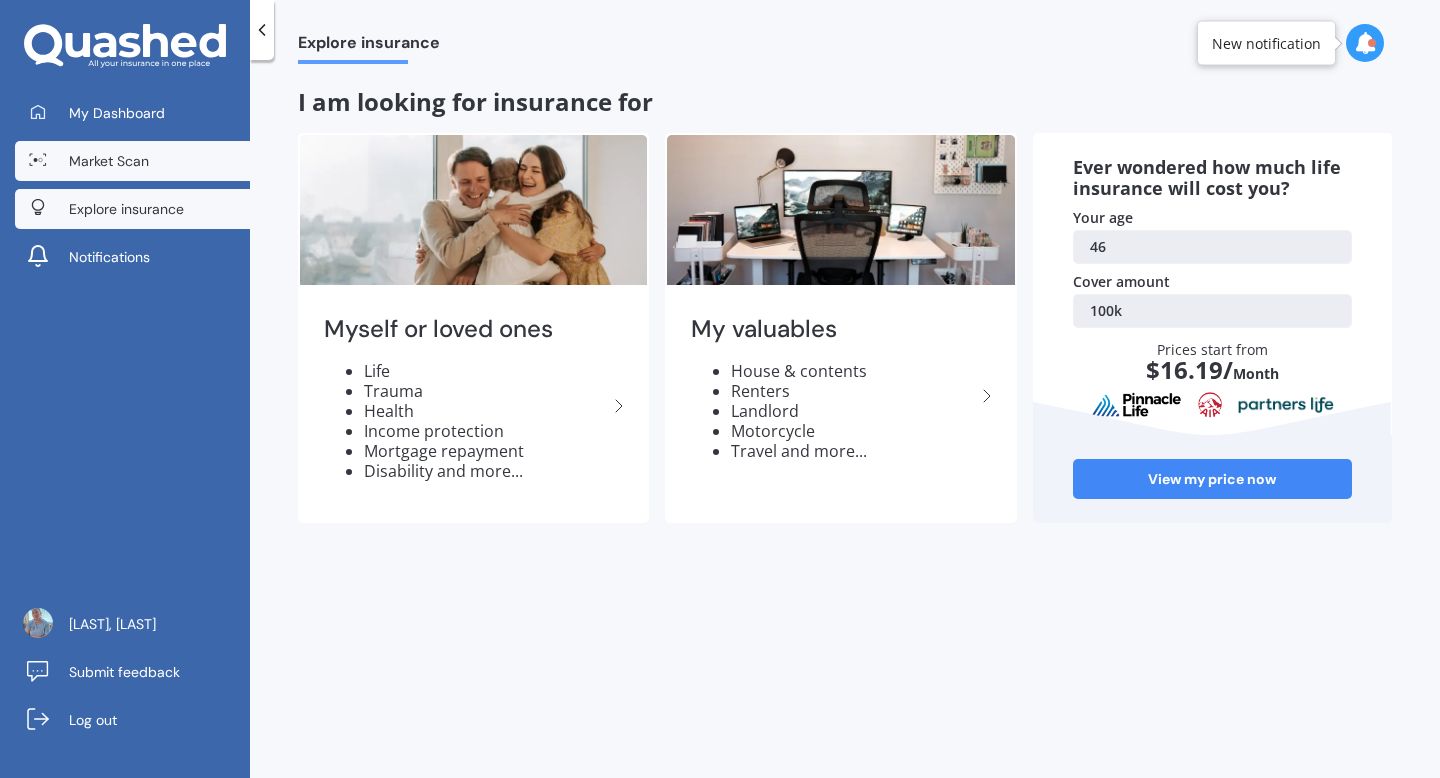 click on "Market Scan" at bounding box center (109, 161) 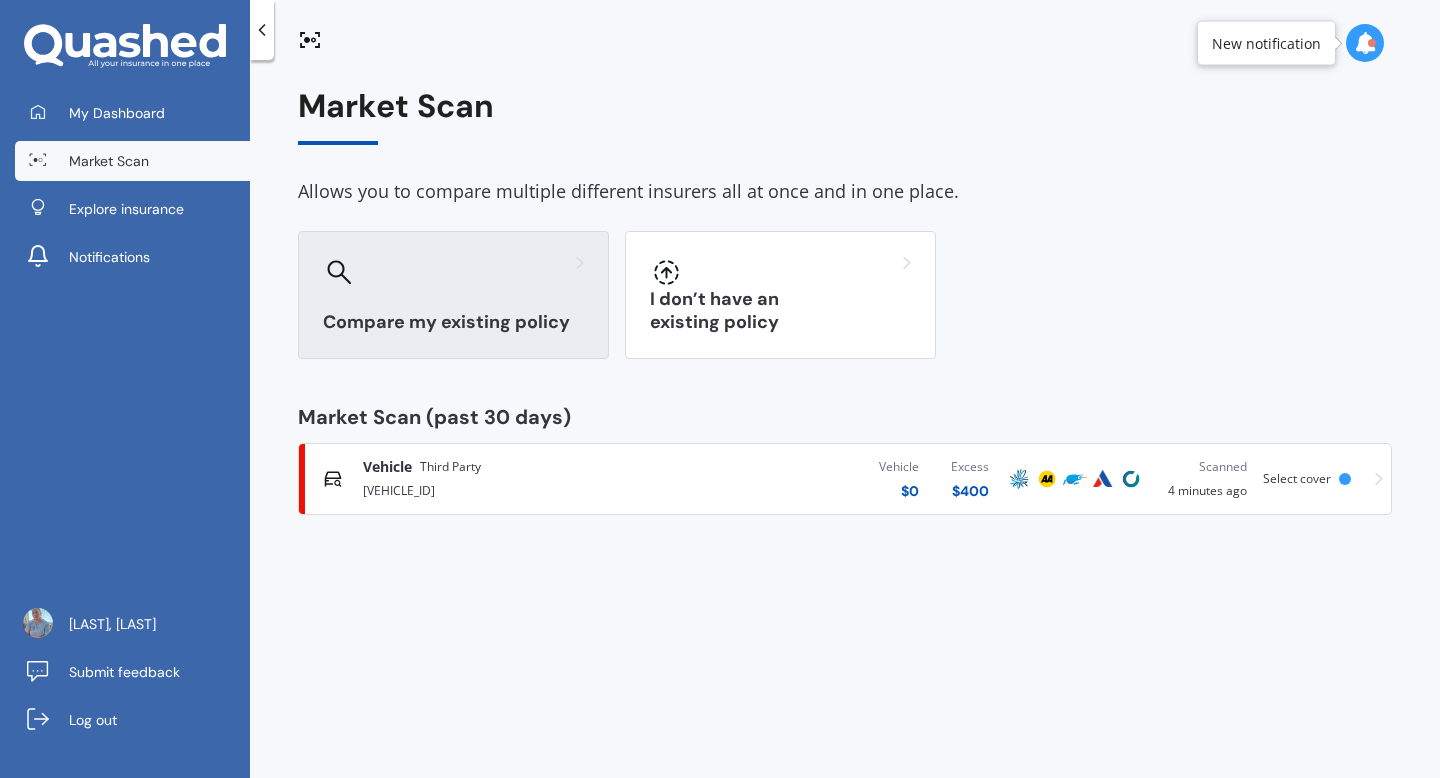 click on "Compare my existing policy" at bounding box center [453, 295] 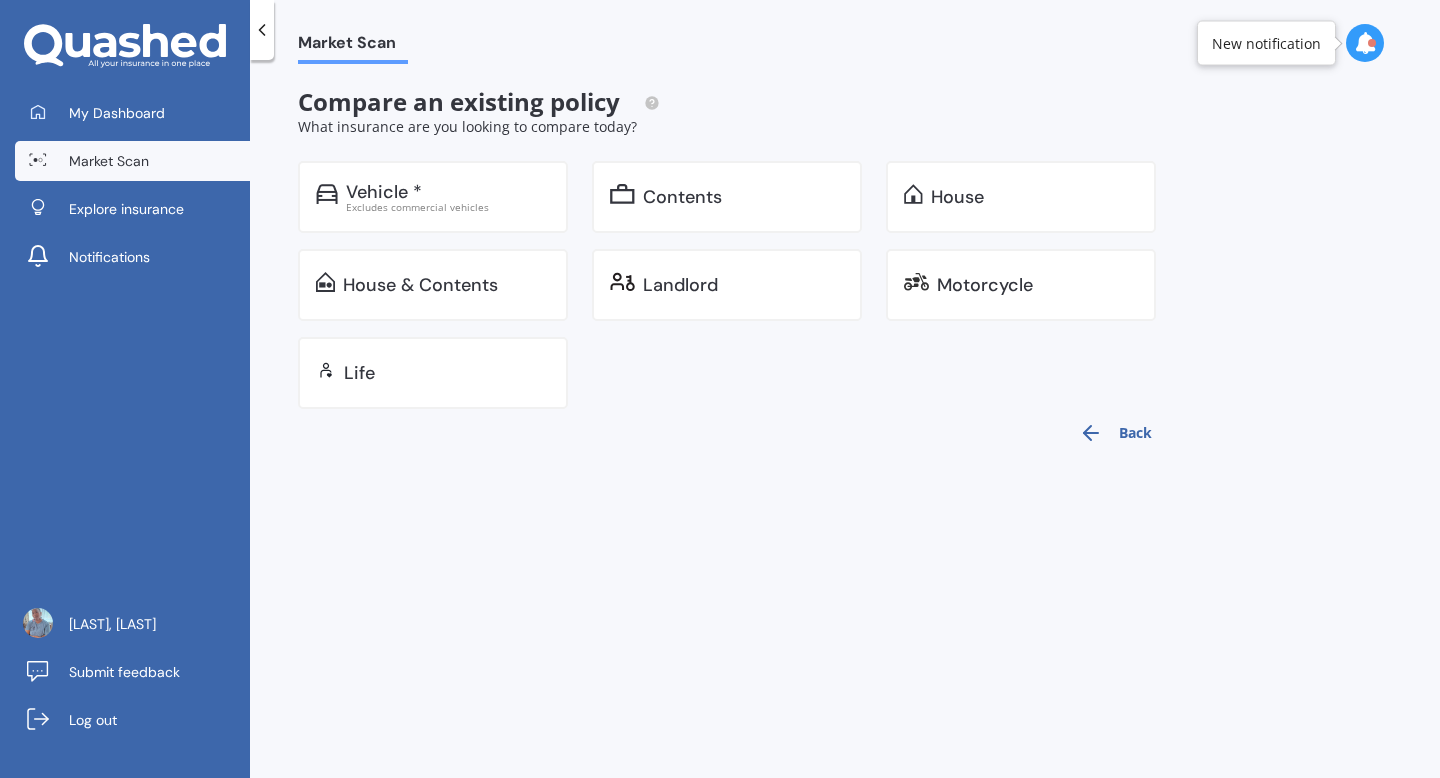 click on "Back" at bounding box center (1115, 433) 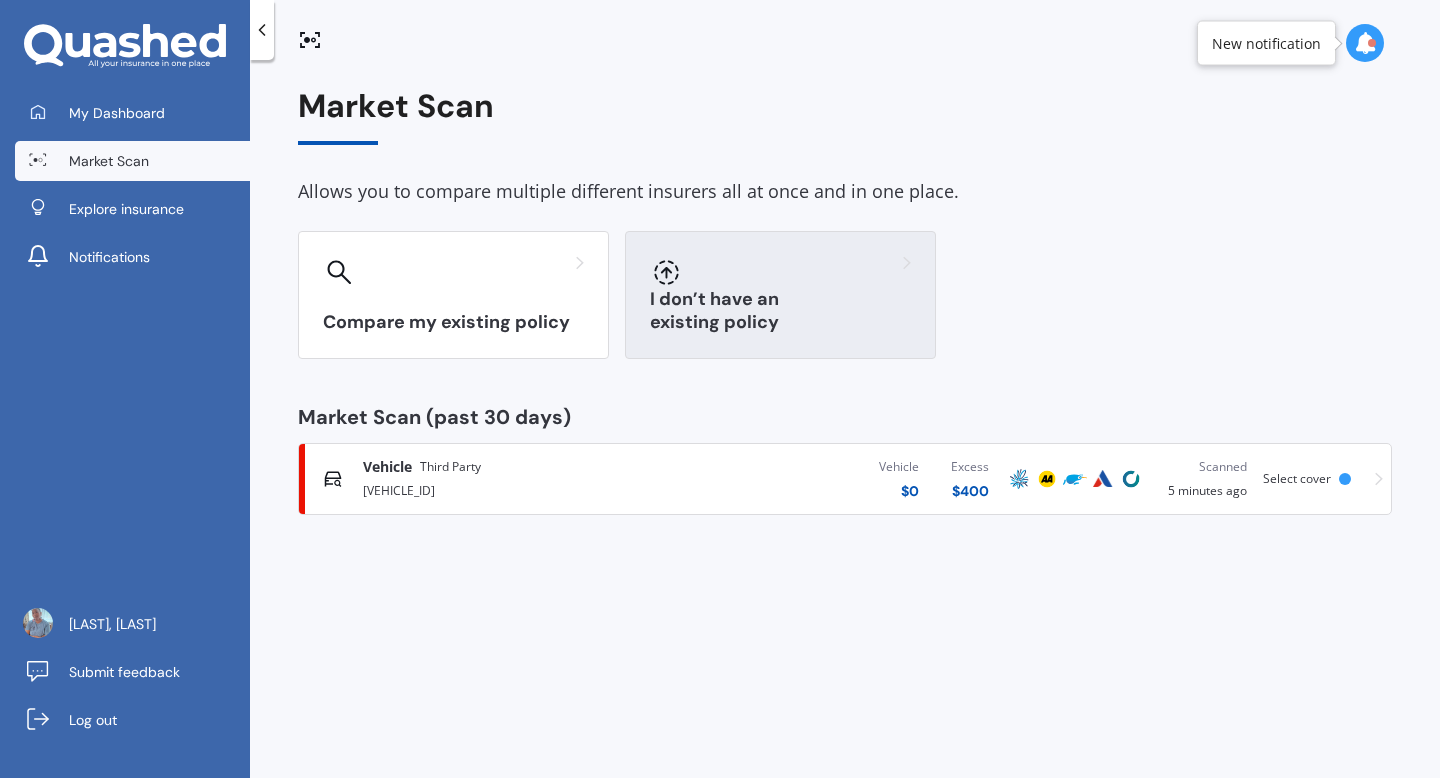 click on "I don’t have an existing policy" at bounding box center [780, 295] 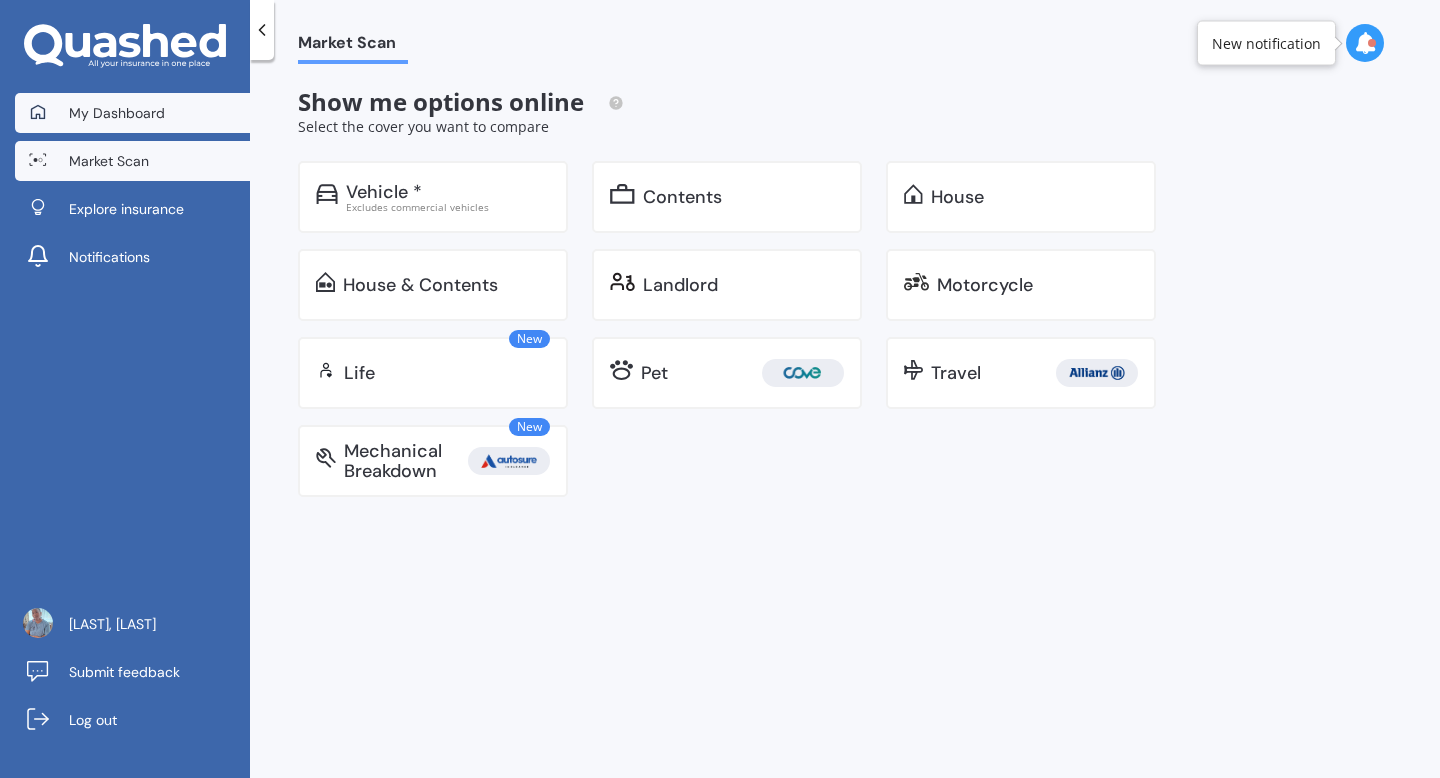 click on "My Dashboard" at bounding box center [132, 113] 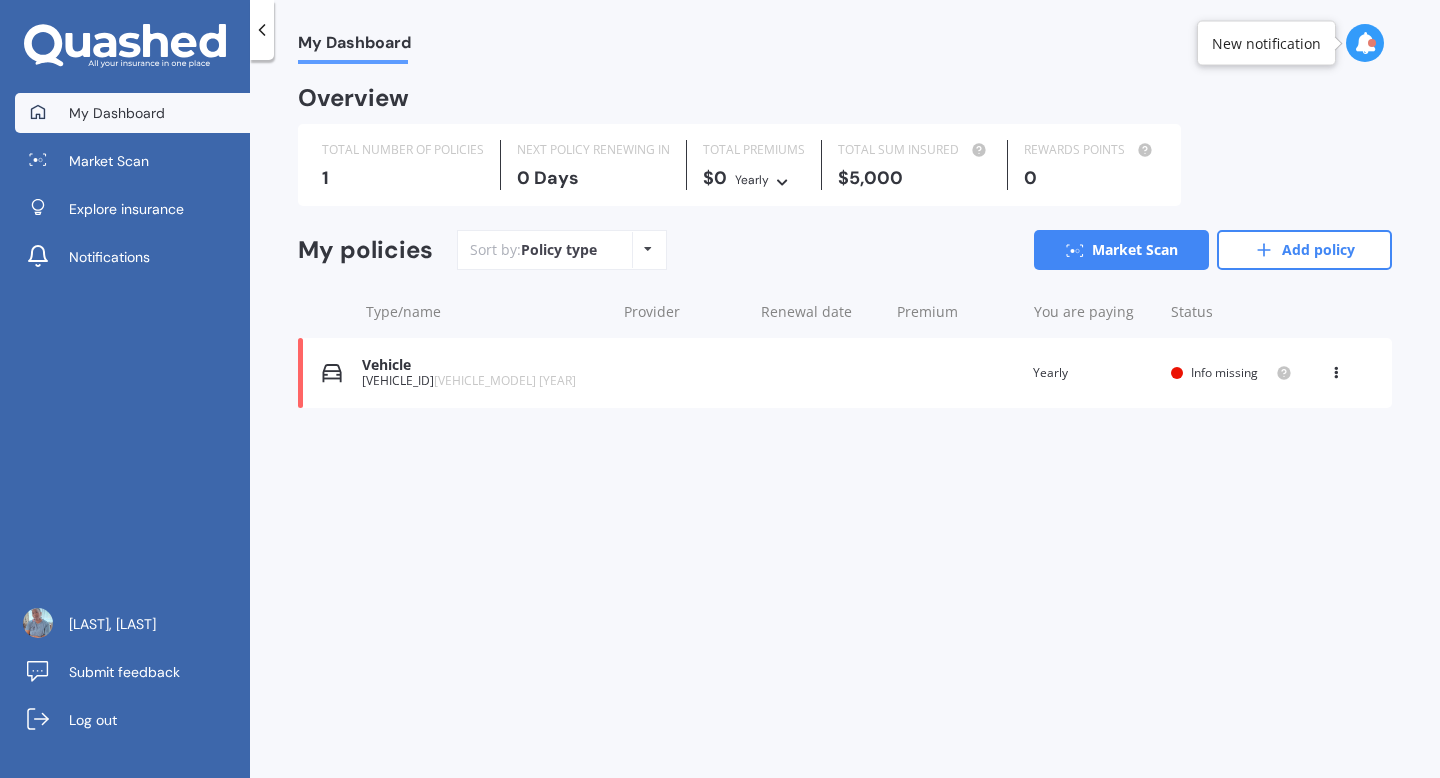 click on "Policy type Alphabetical Date added Renewing next" at bounding box center [647, 250] 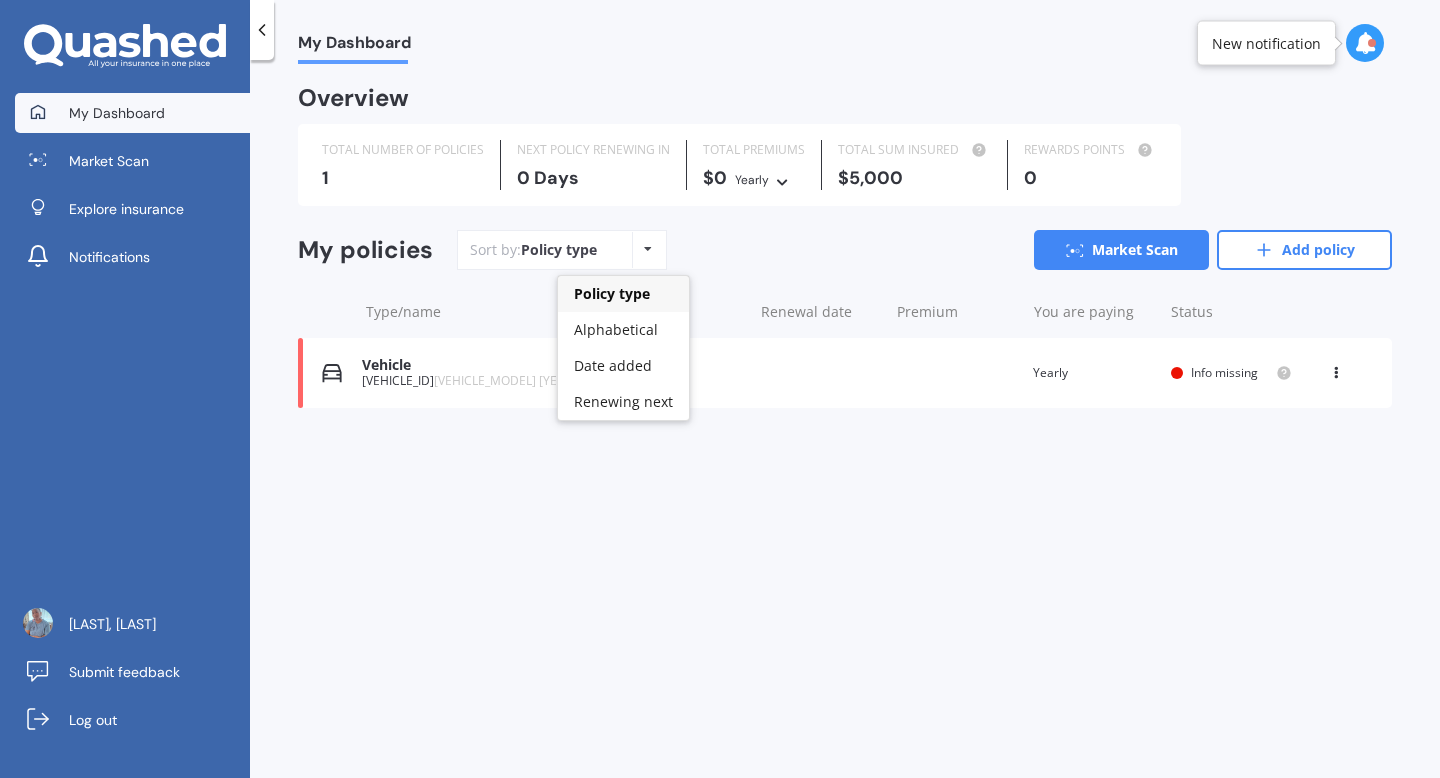 click on "Policy type Alphabetical Date added Renewing next" at bounding box center [647, 250] 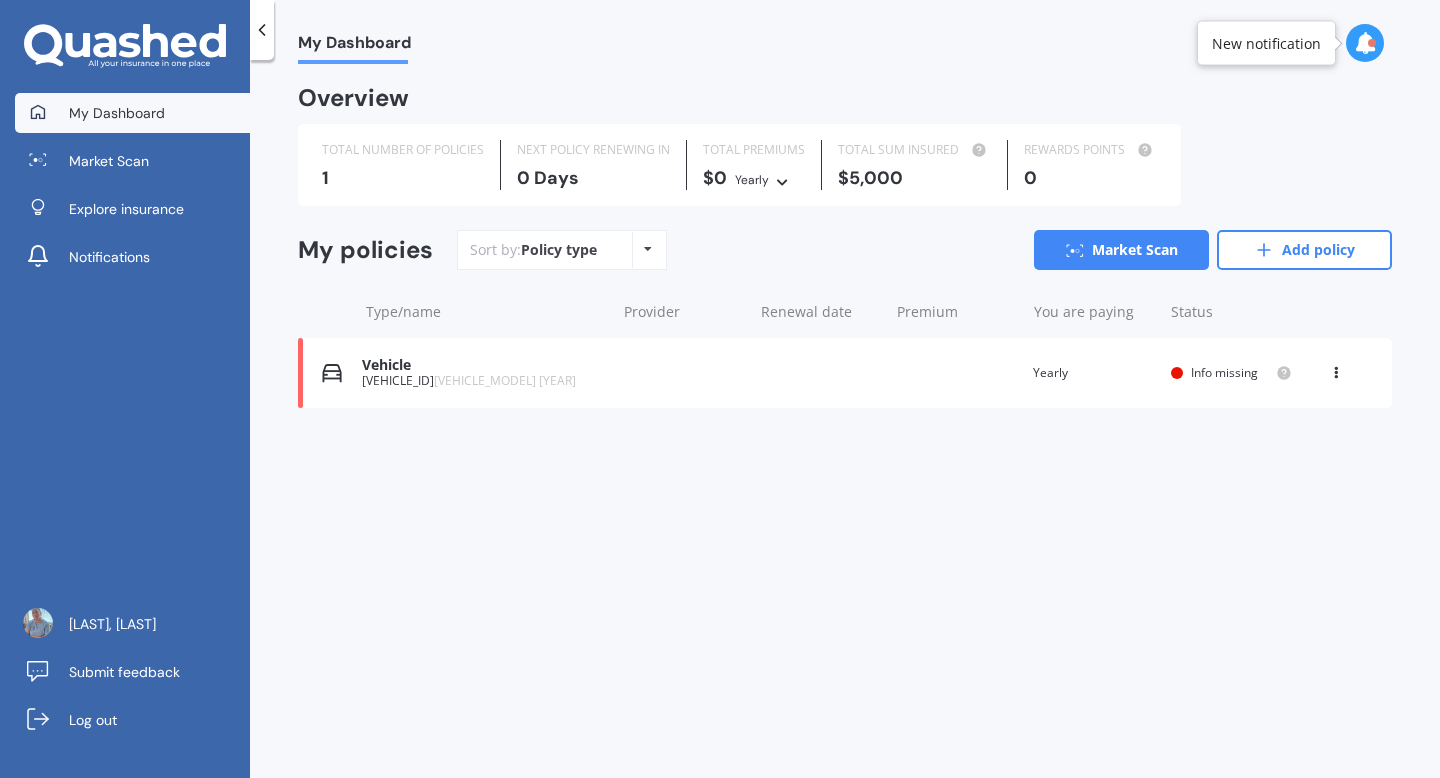 click at bounding box center [1336, 369] 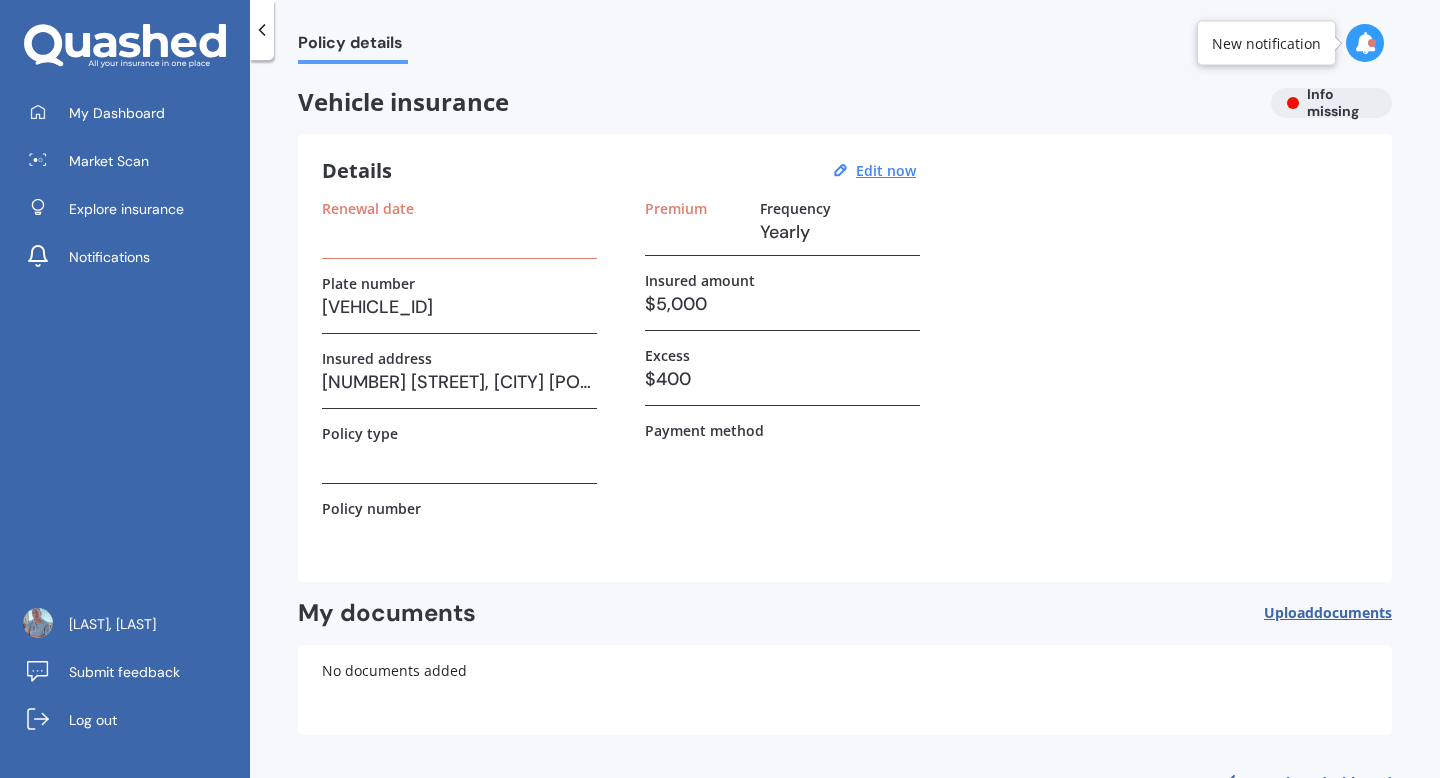 click on "Vehicle insurance Info missing" at bounding box center [845, 103] 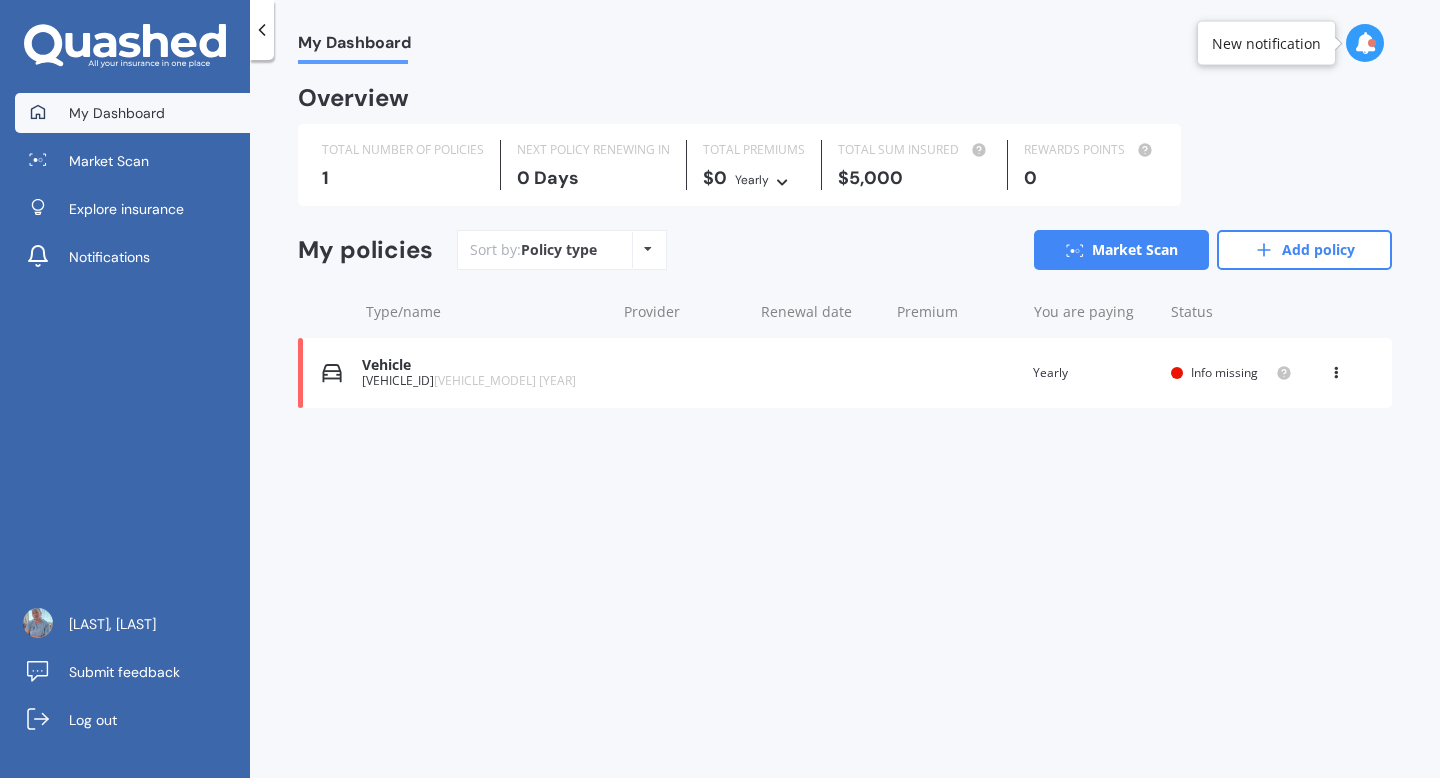 click 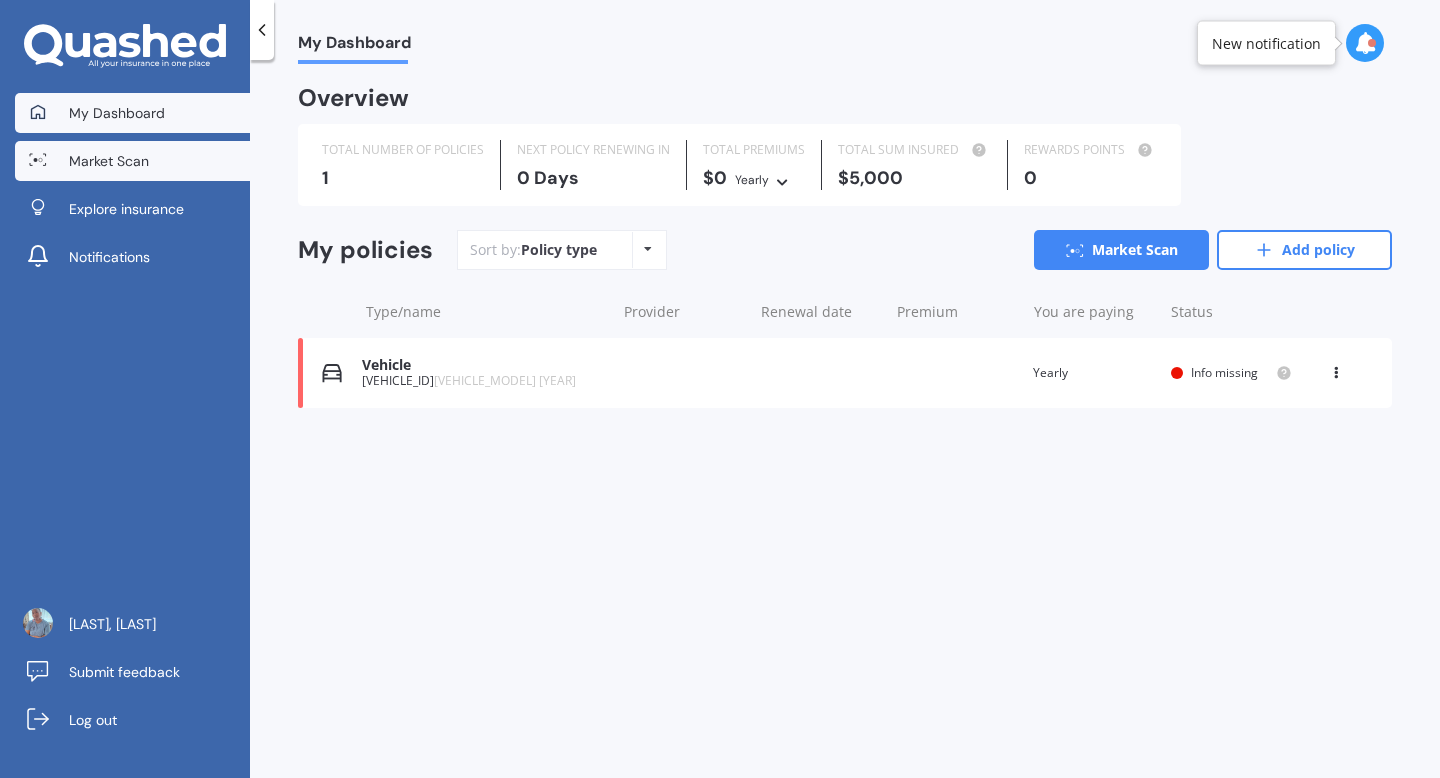click on "Market Scan" at bounding box center (109, 161) 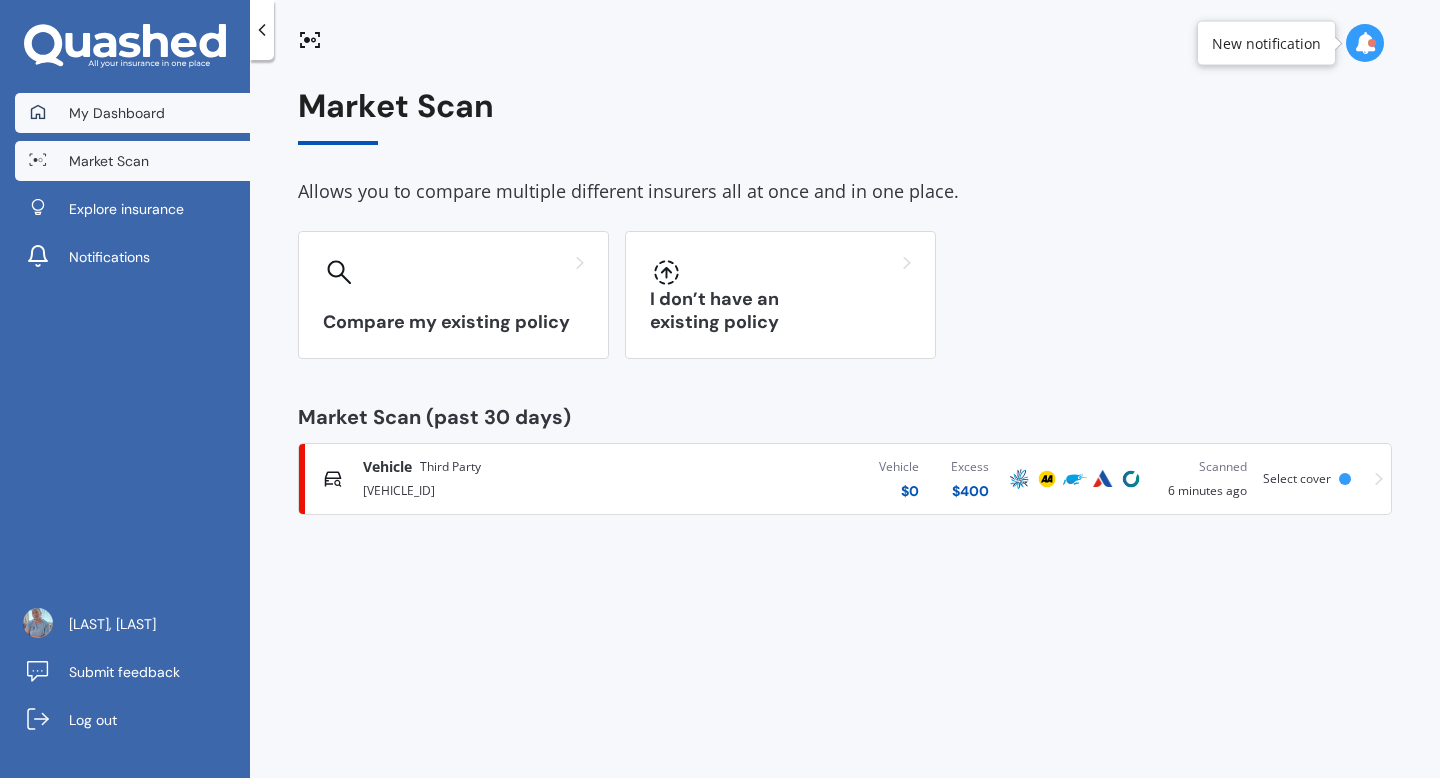 click on "My Dashboard" at bounding box center [117, 113] 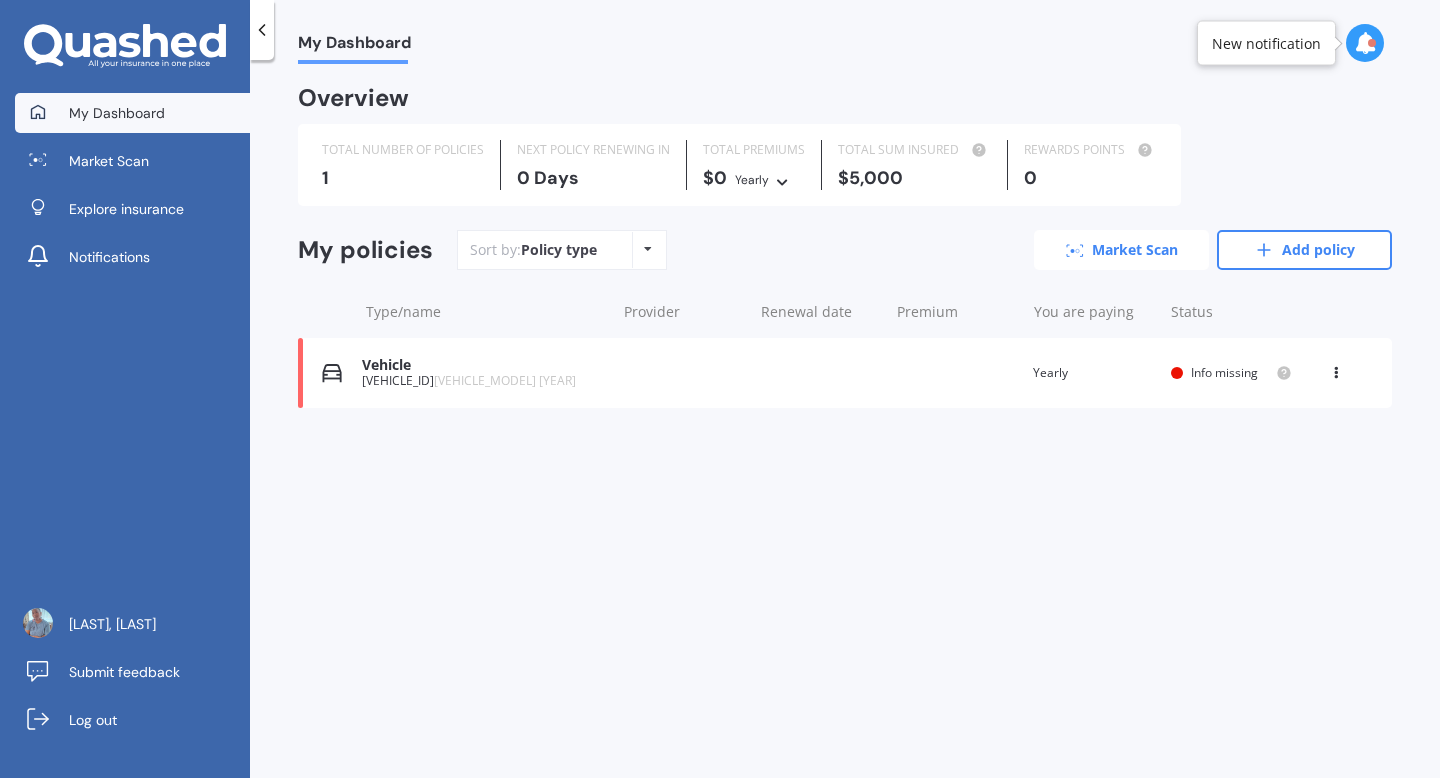 click on "Market Scan" at bounding box center (1121, 250) 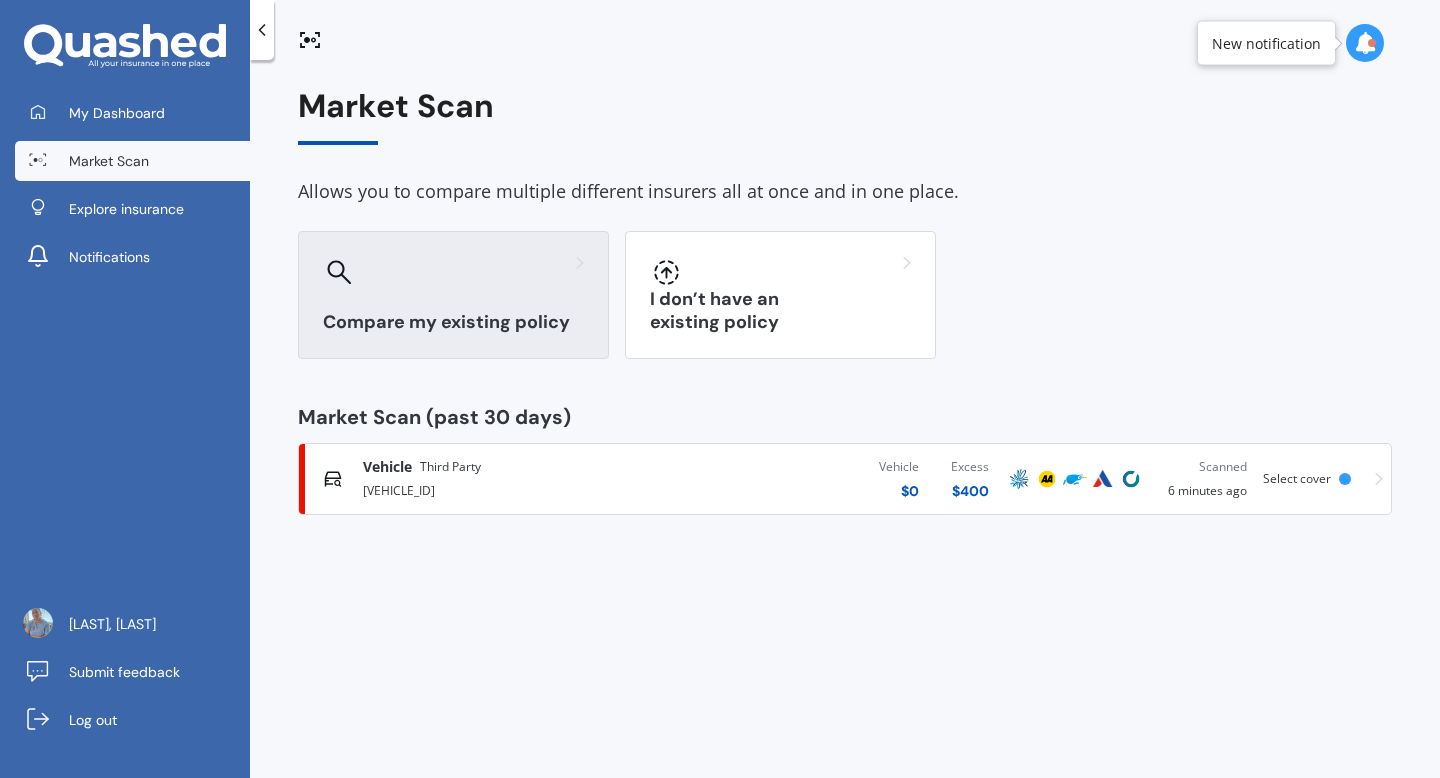 click on "Compare my existing policy" at bounding box center (453, 322) 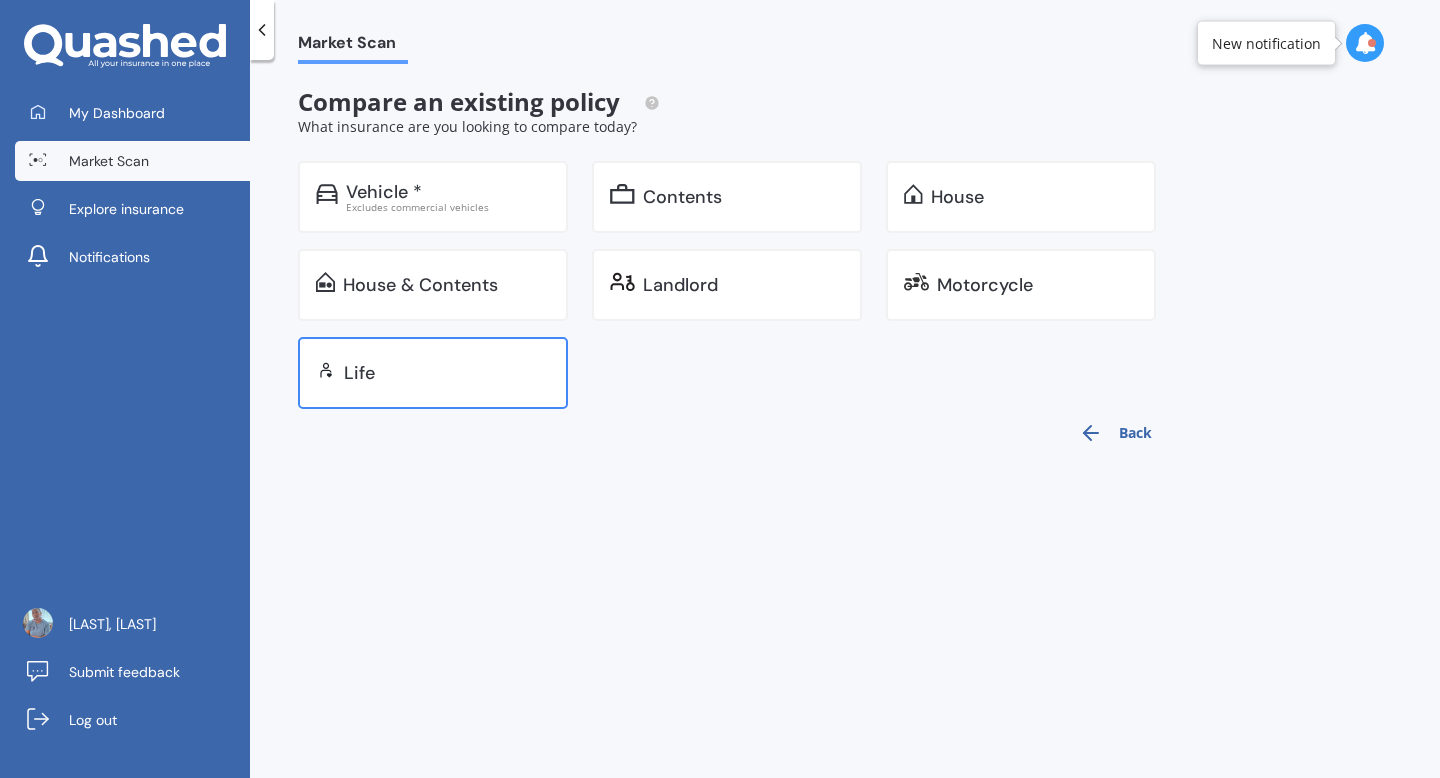 click on "Life" at bounding box center (447, 373) 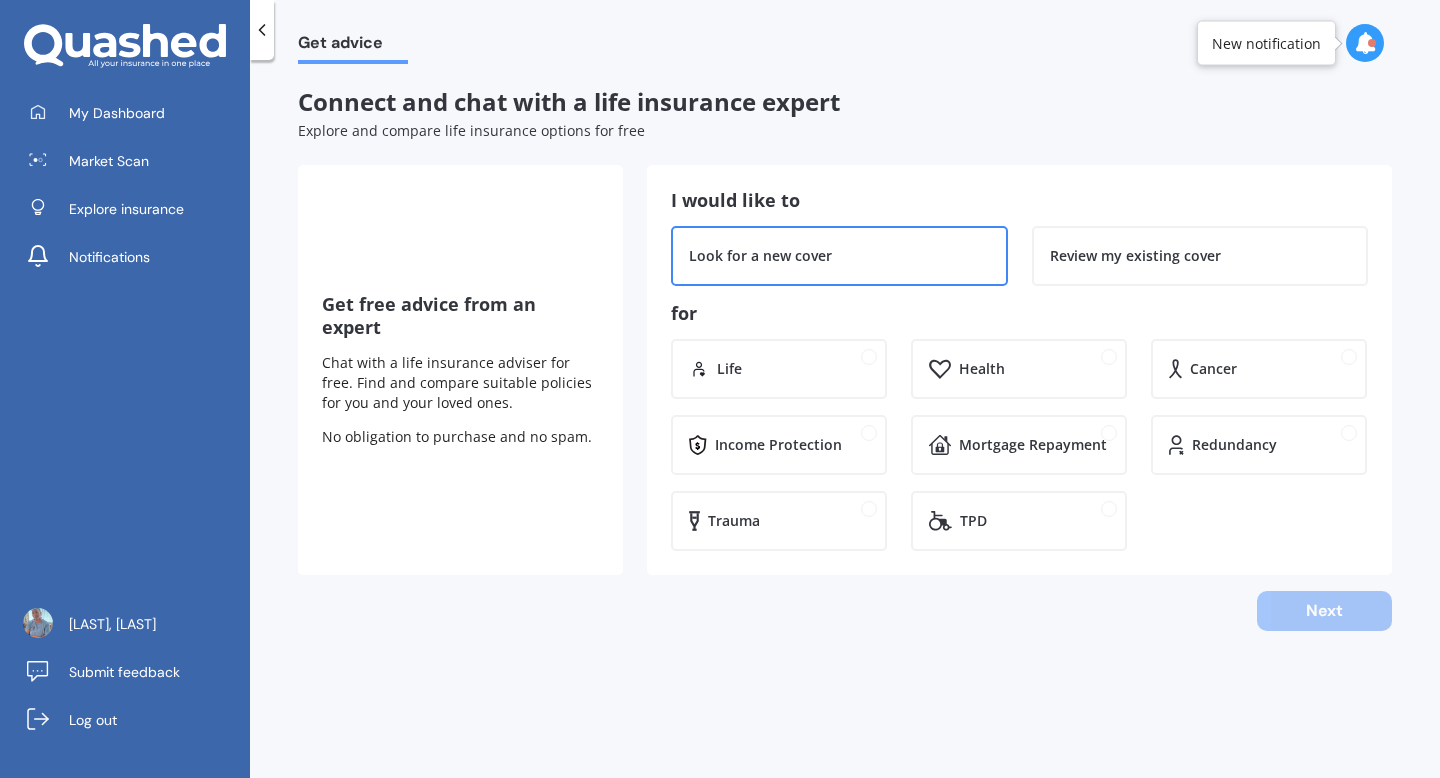 click on "Look for a new cover" at bounding box center [760, 256] 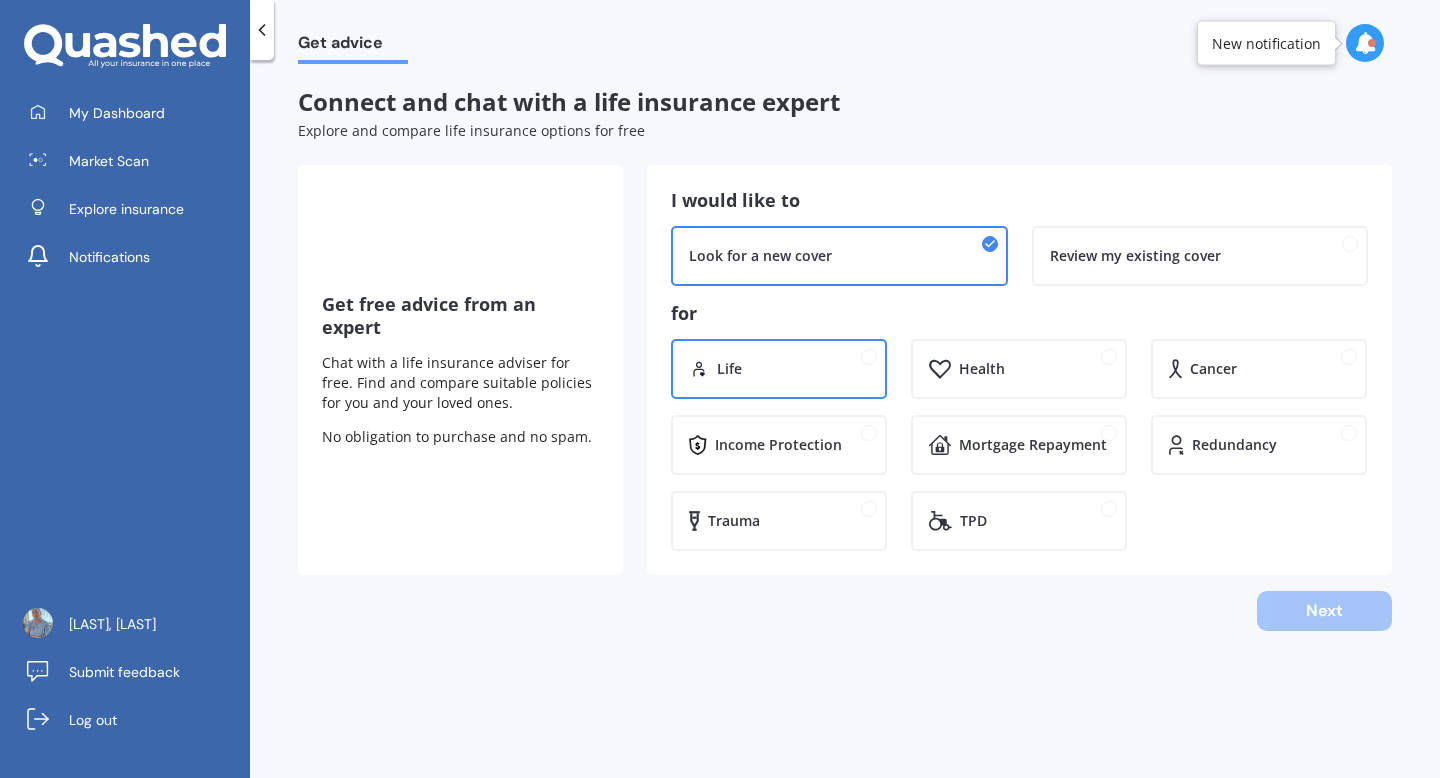 click on "Life" at bounding box center [793, 369] 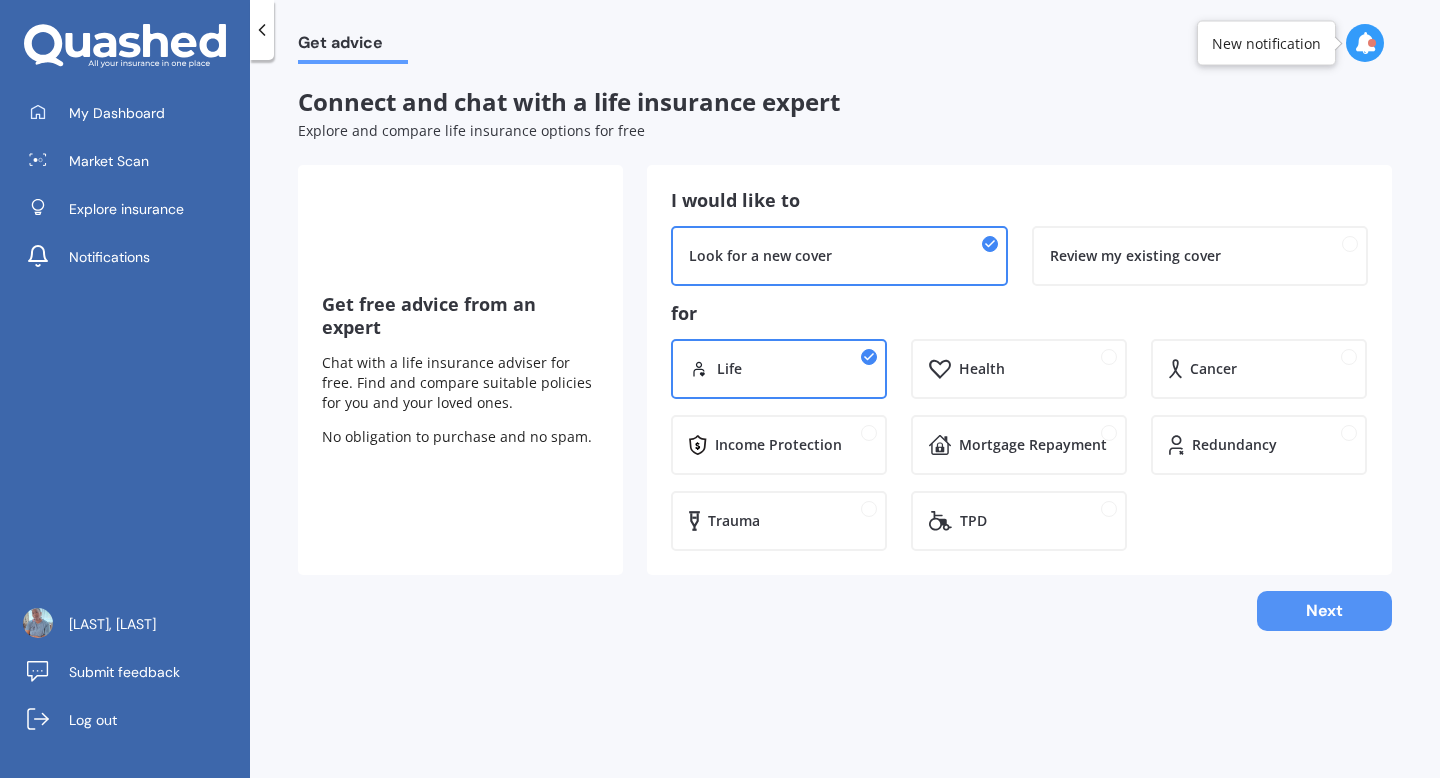 click on "Next" at bounding box center (1324, 611) 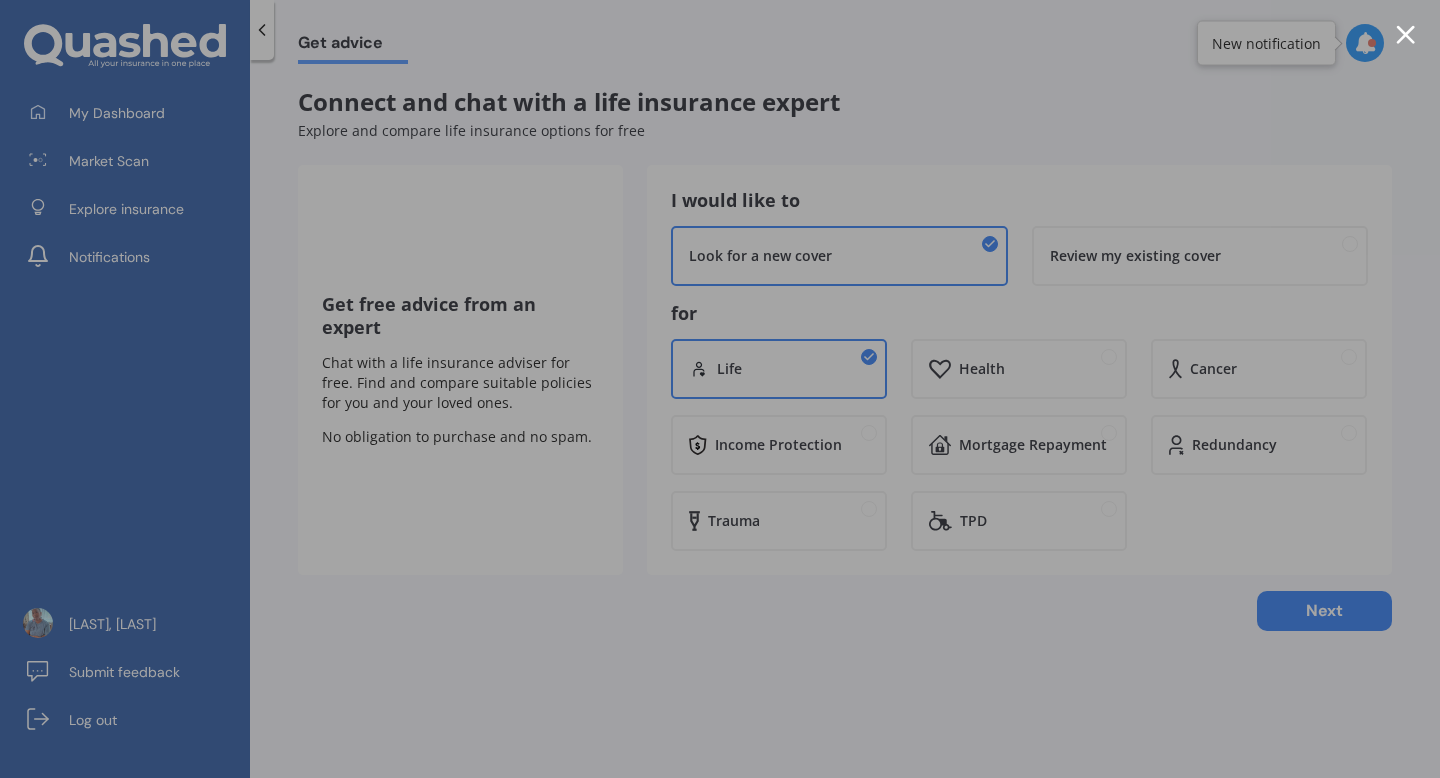 click at bounding box center [1405, 34] 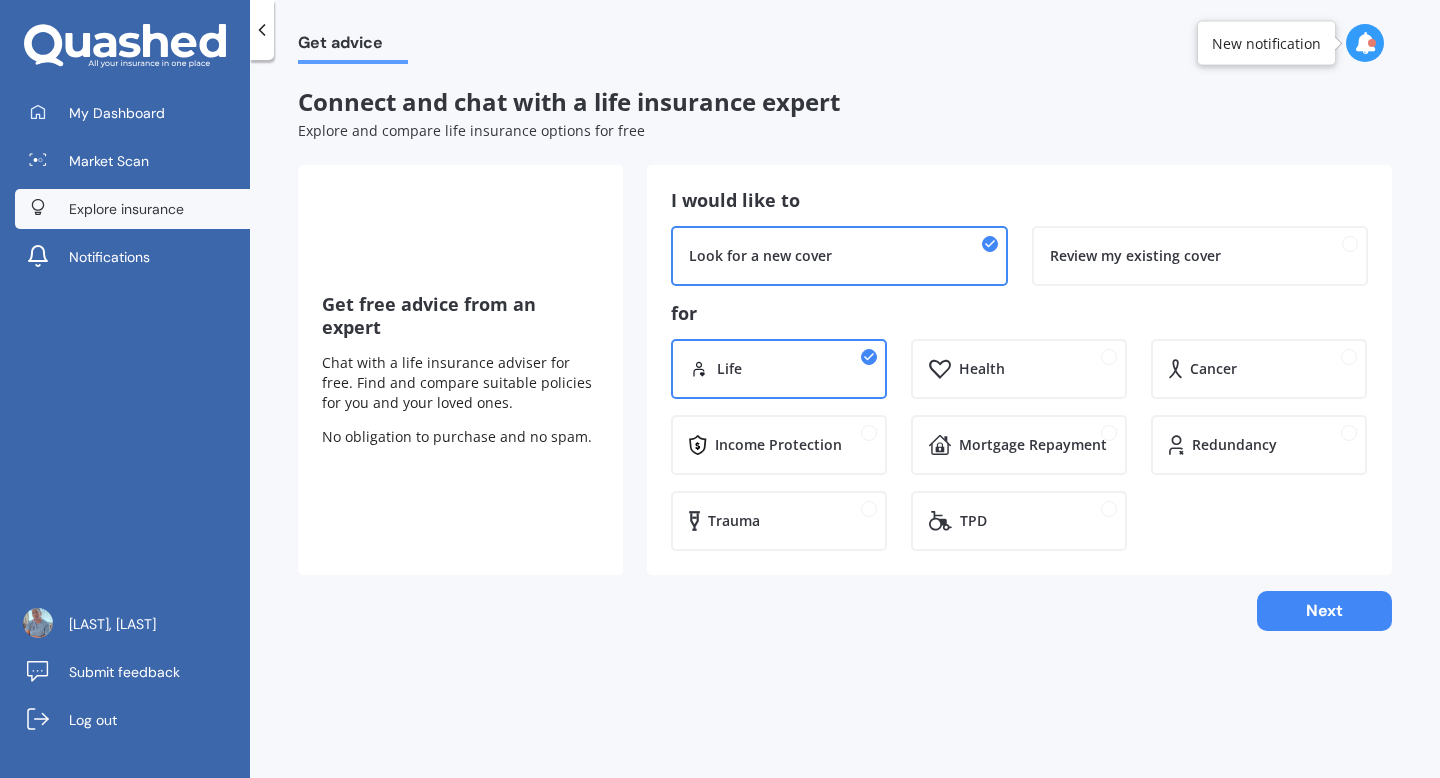 click on "Explore insurance" at bounding box center (132, 209) 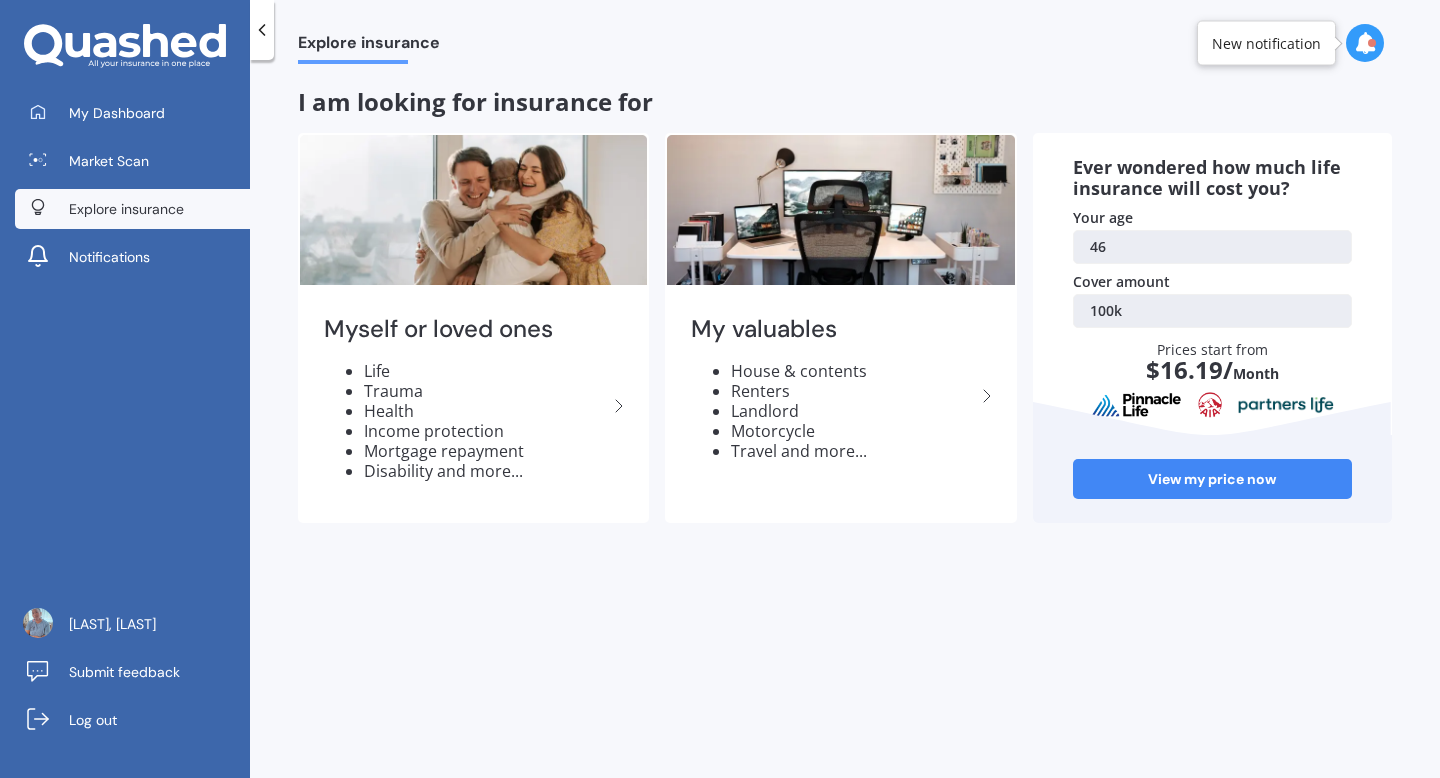 click on "100k" at bounding box center [1212, 311] 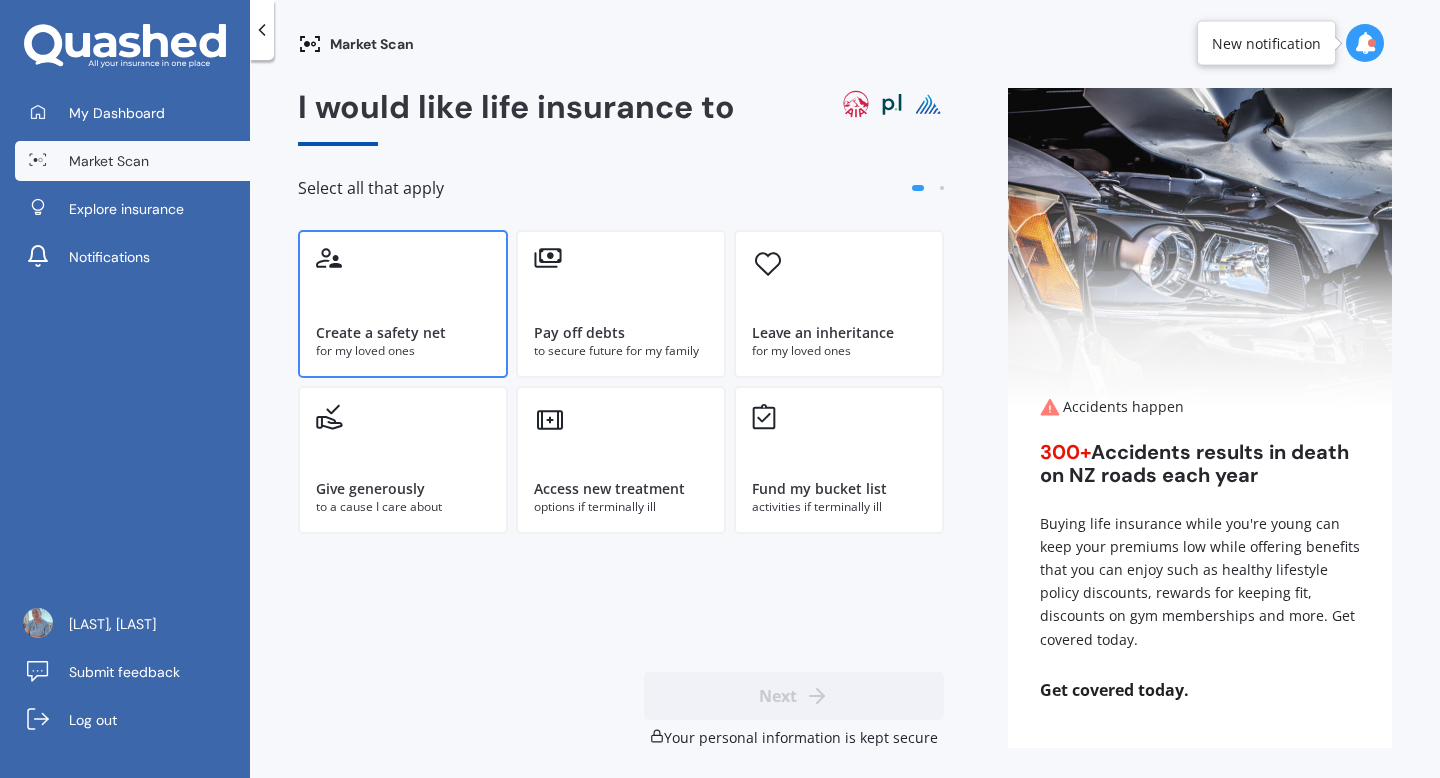 click on "Create a safety net for my loved ones" at bounding box center (403, 304) 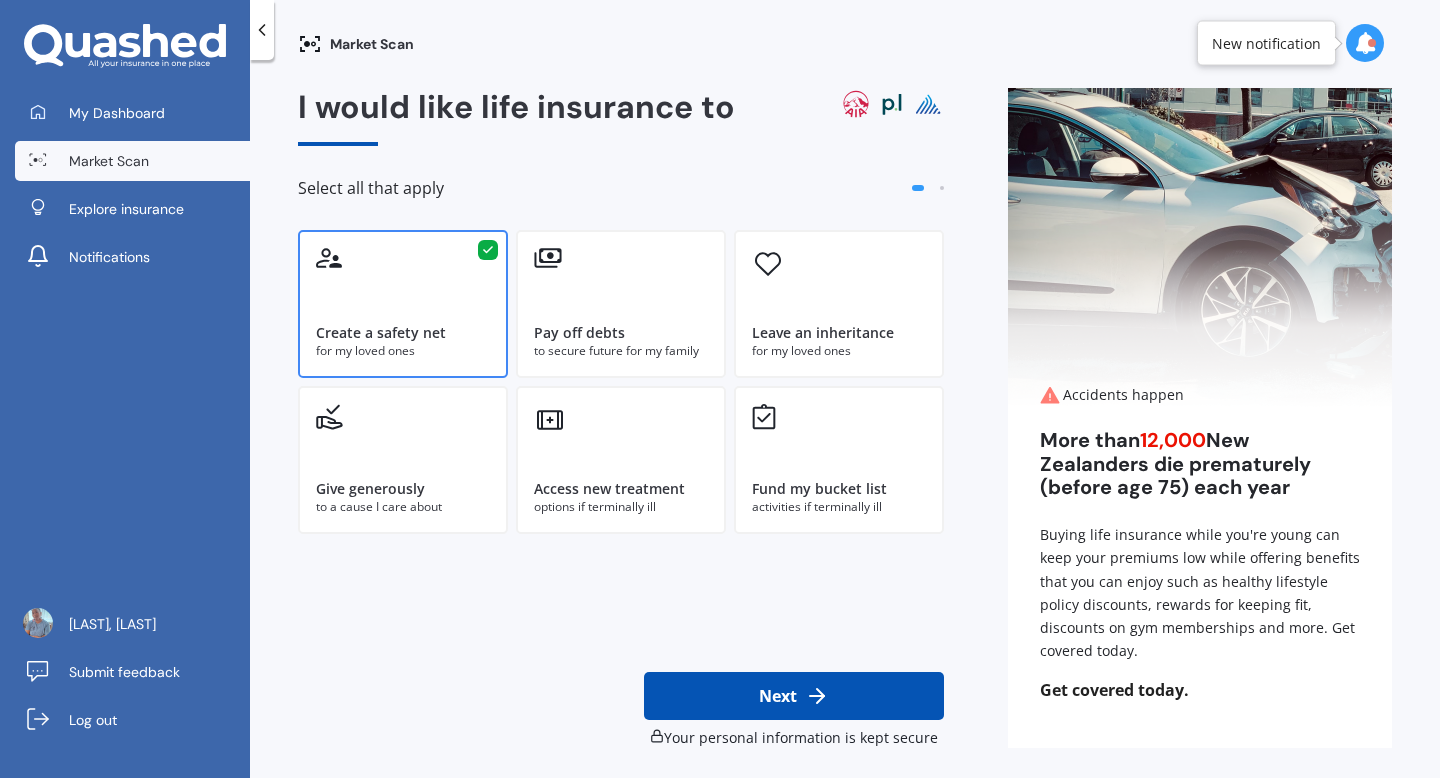 click on "Next" at bounding box center (794, 696) 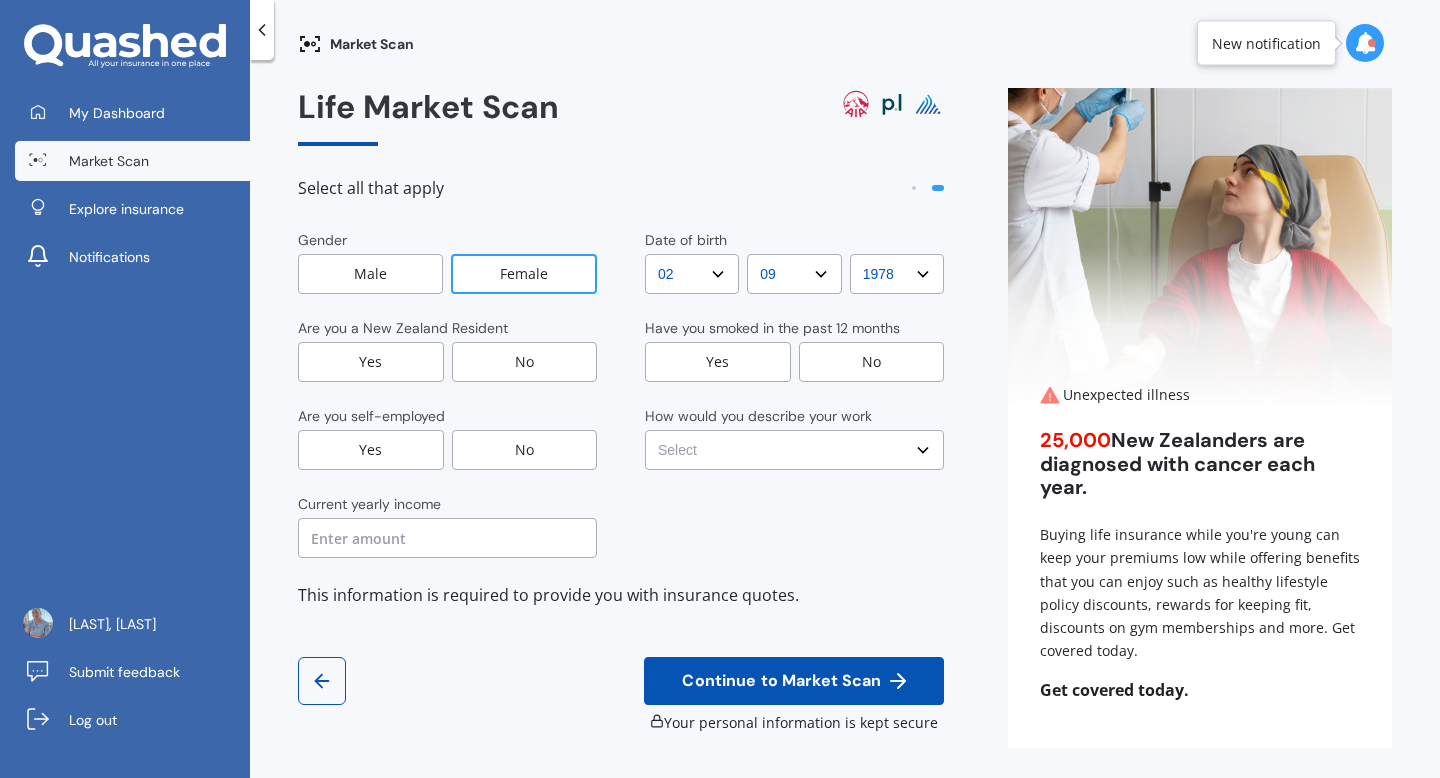 click on "Female" at bounding box center (524, 274) 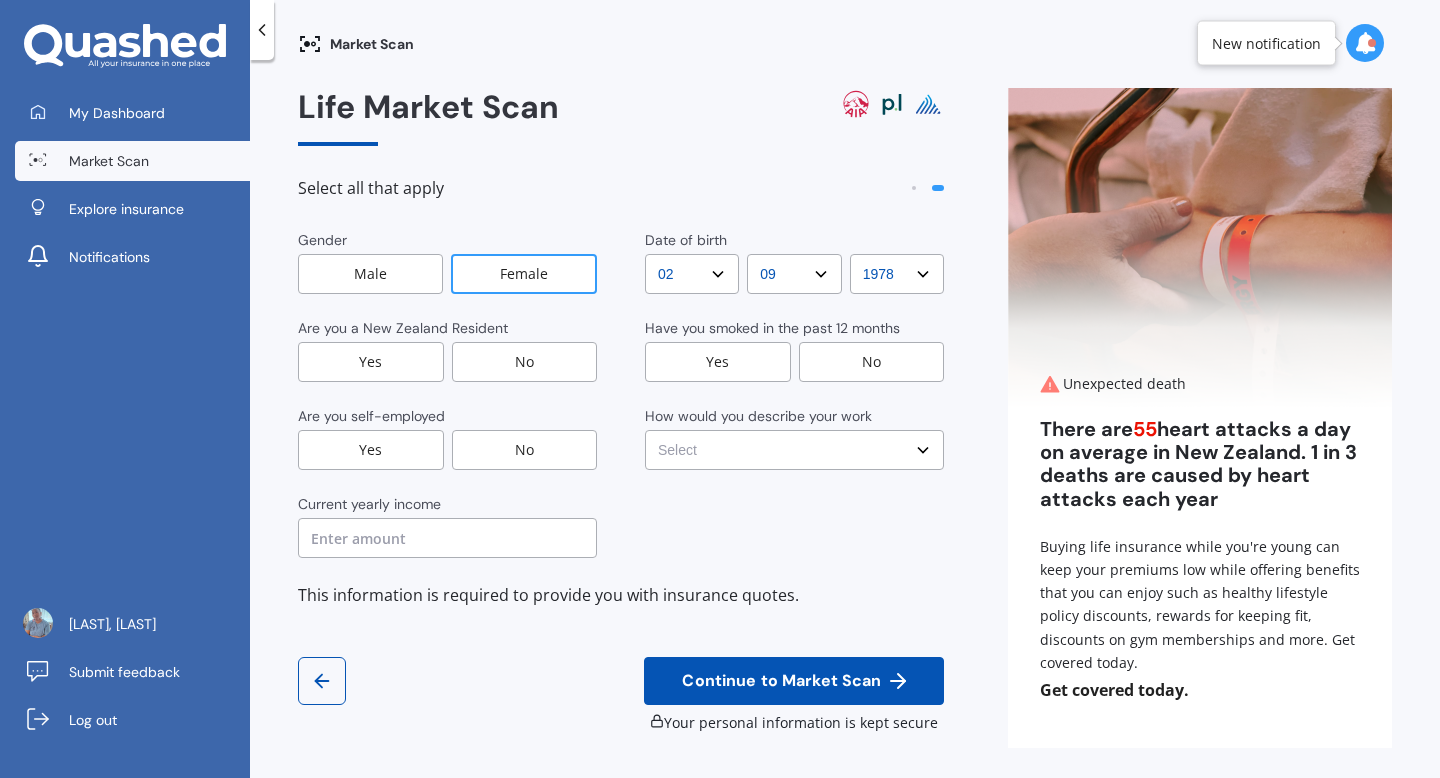 click on "Yes" at bounding box center [371, 362] 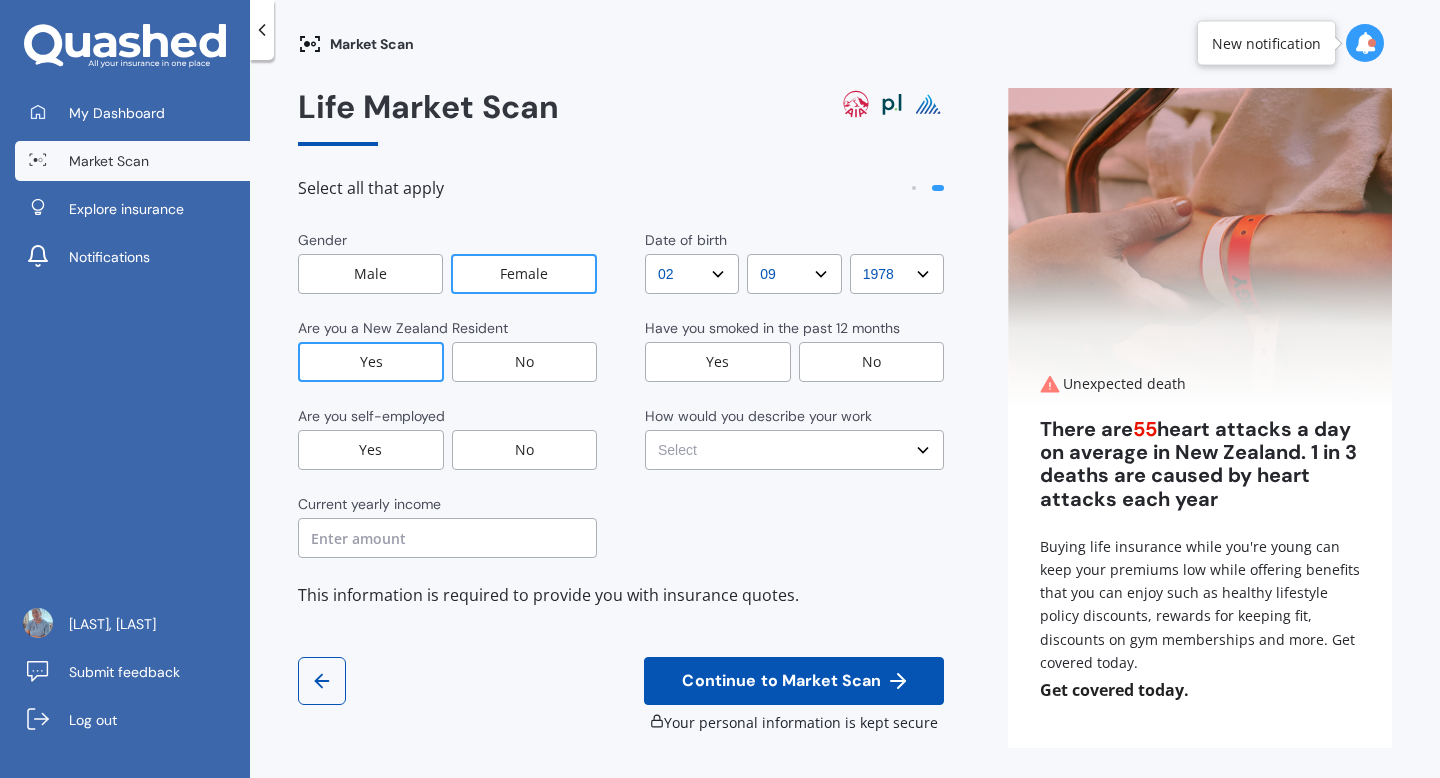 click on "Yes" at bounding box center (718, 362) 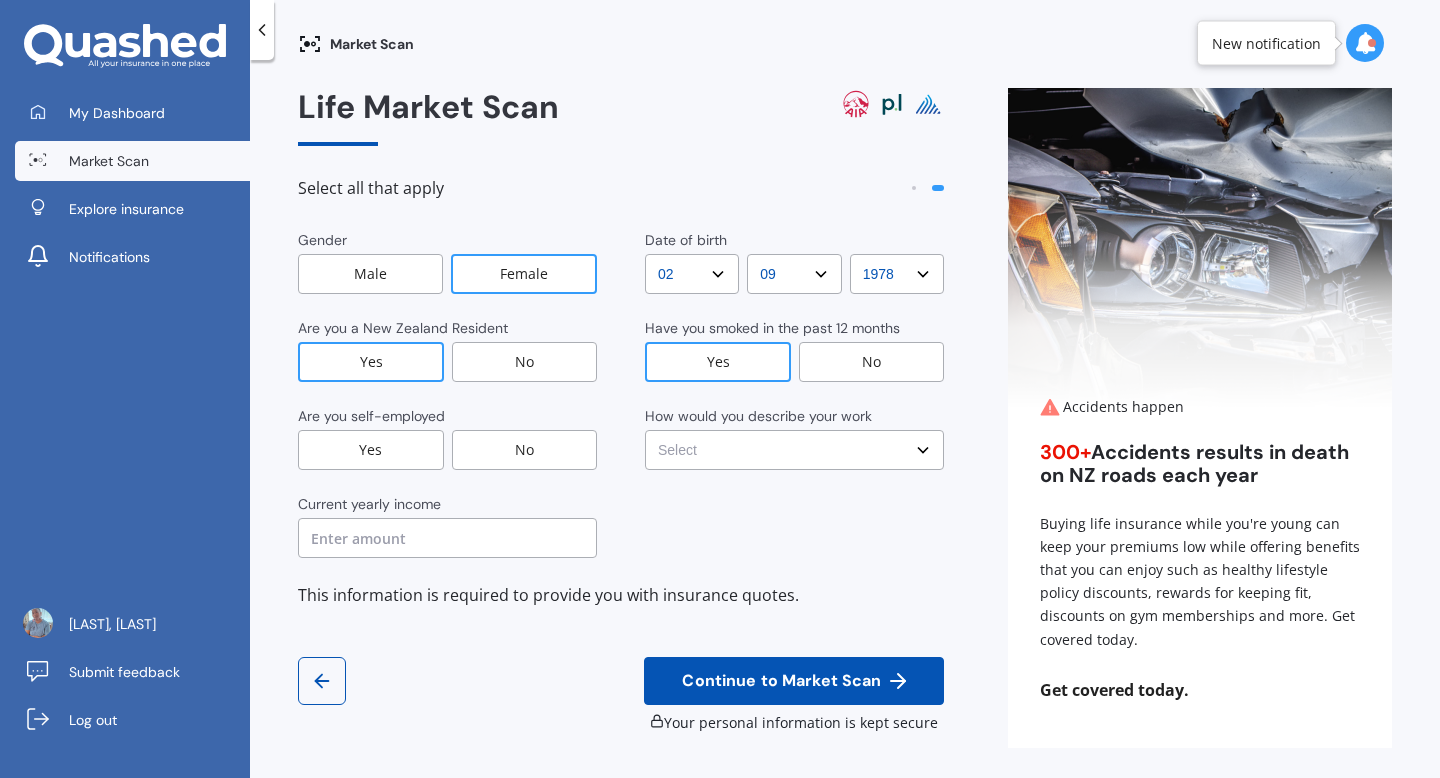 click on "No" at bounding box center (525, 450) 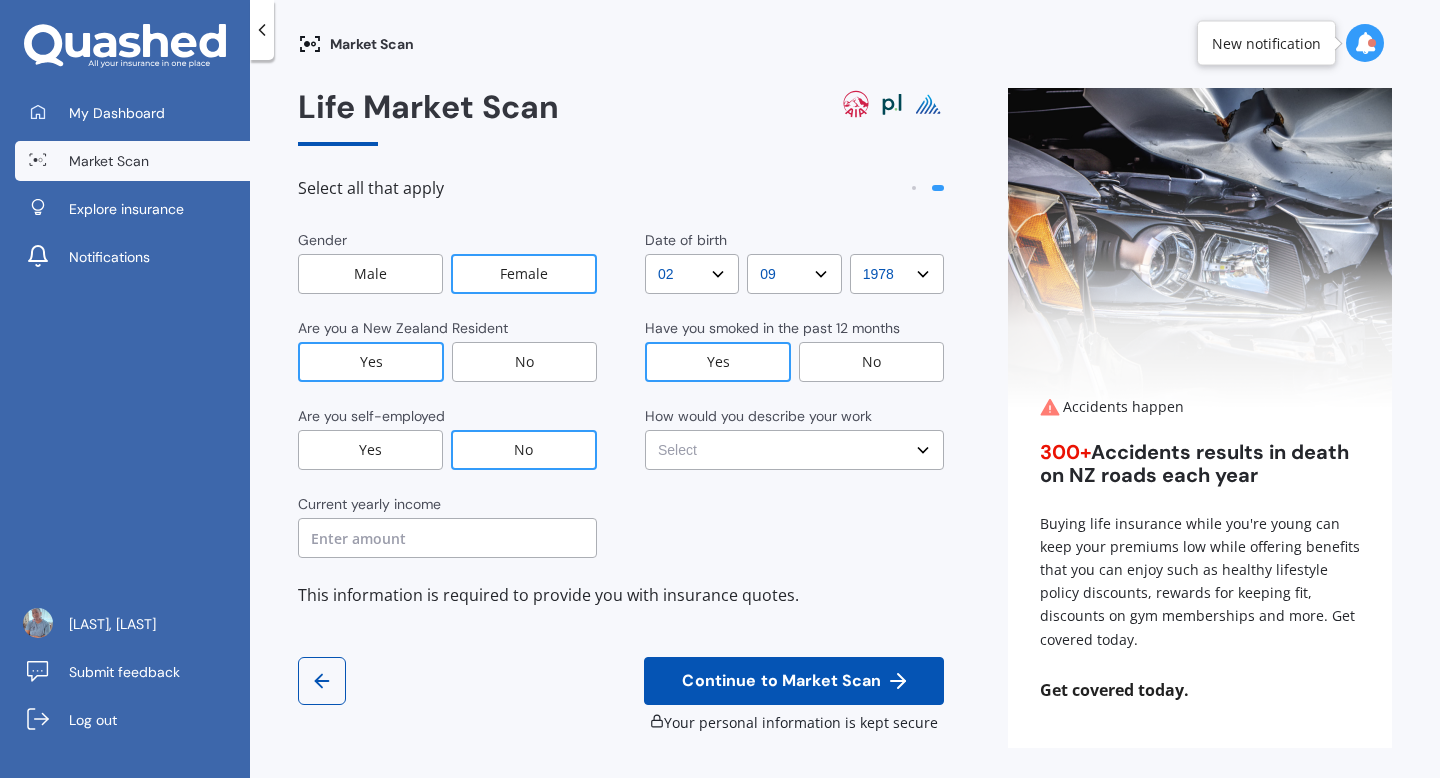 click on "Select No manual work e.g. lawyer, consultant, engineer Light manual work e.g. plumber, nurse, hairdresser Heavy or repetitive manual work e.g. painter, taxi/Uber, courier Working less than 20 hours a week or unemployed" at bounding box center (794, 450) 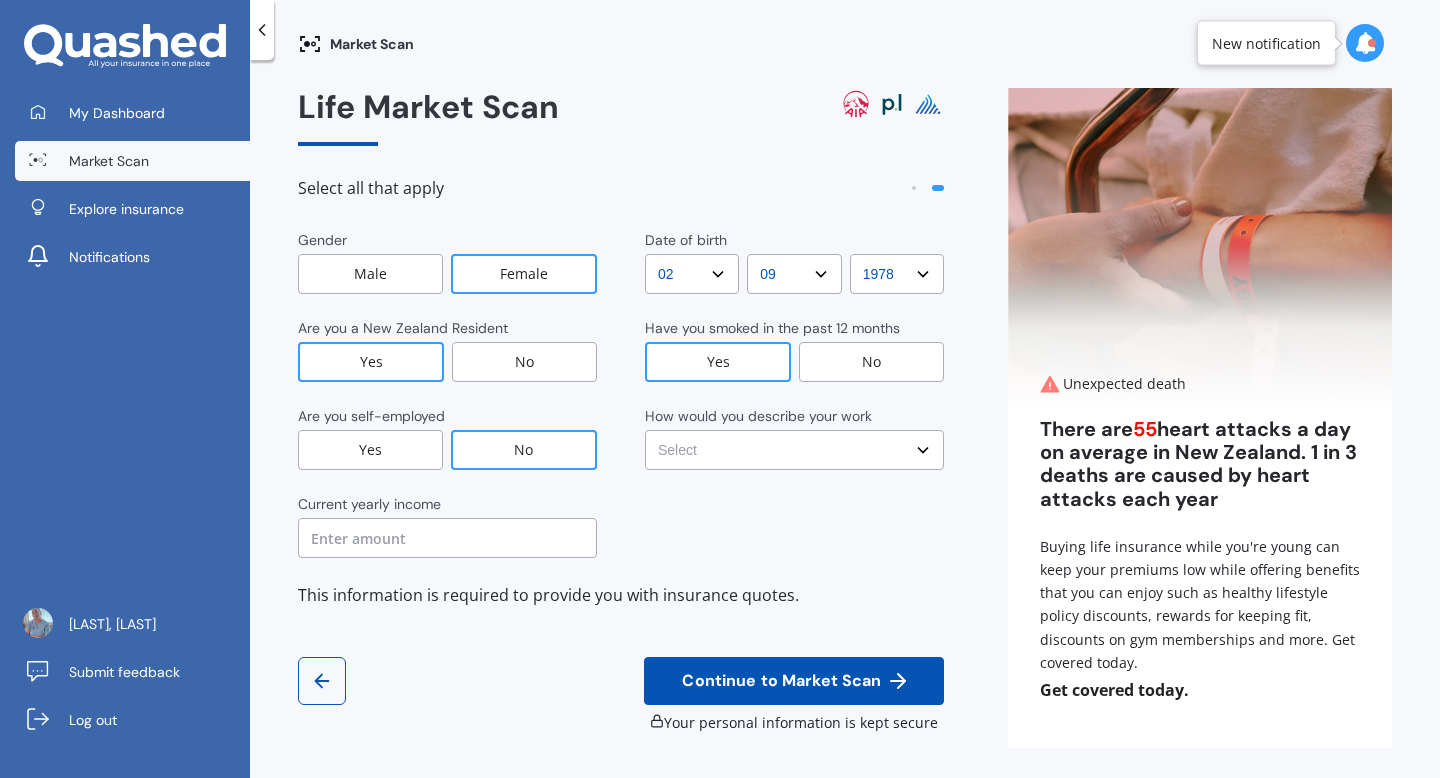select on "No manual work e.g. lawyer, consultant, engineer" 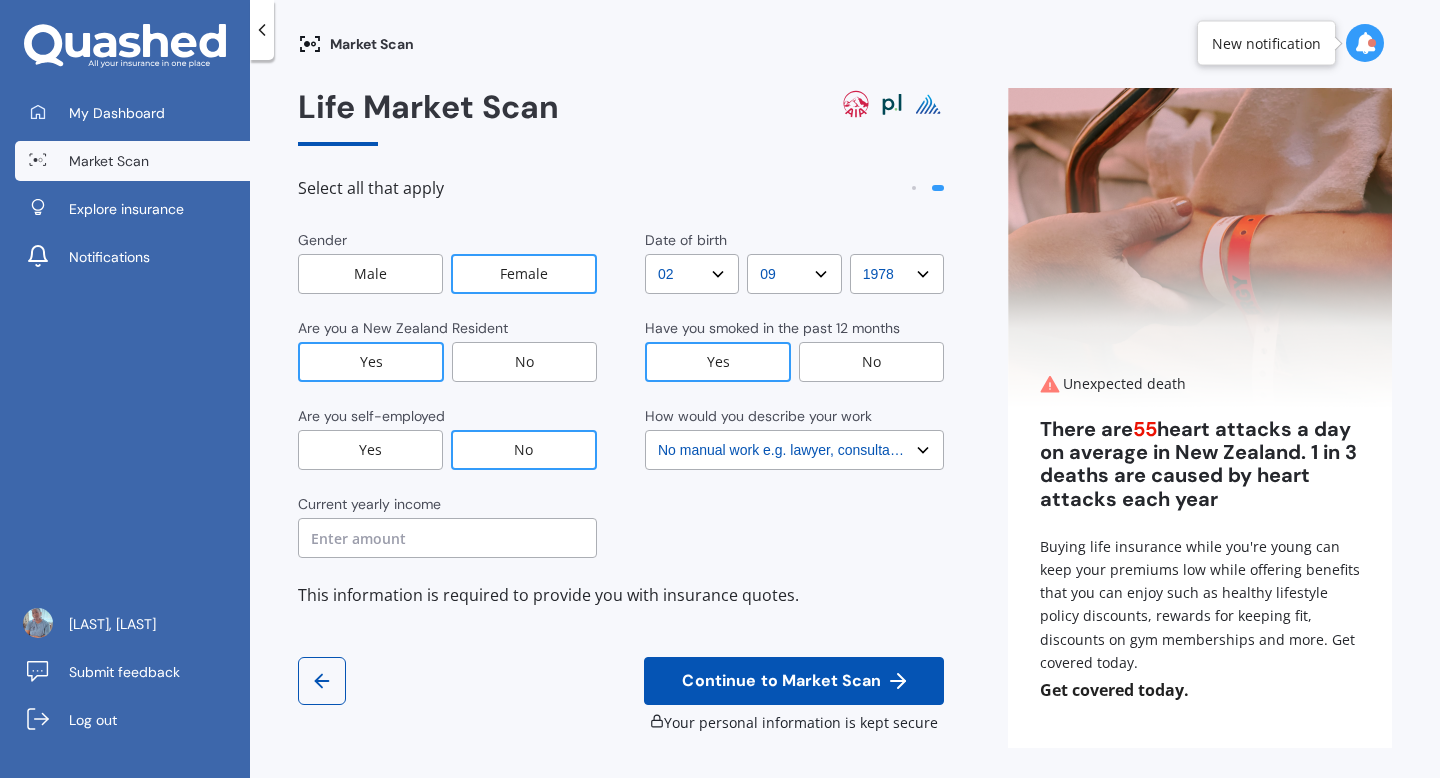 click at bounding box center [447, 538] 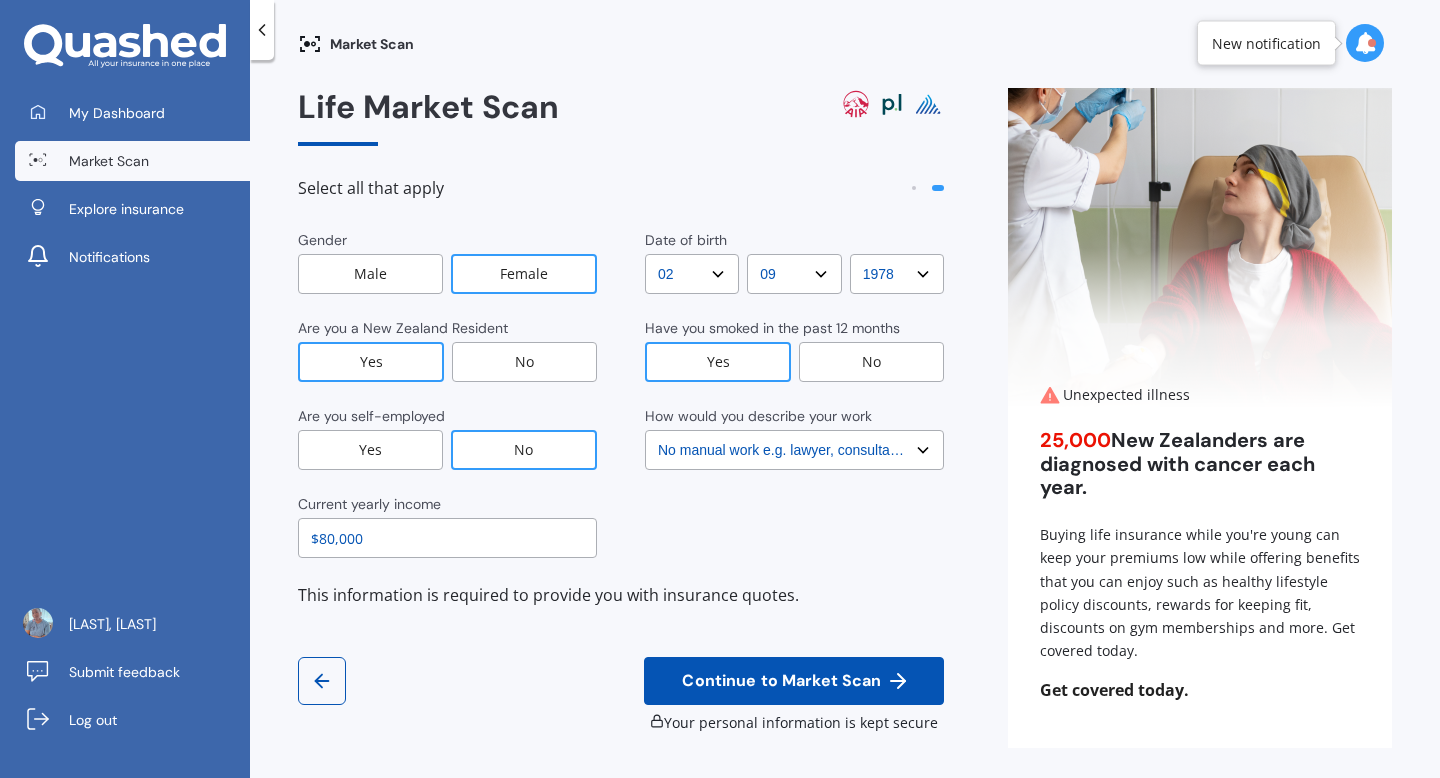 type on "$80,000" 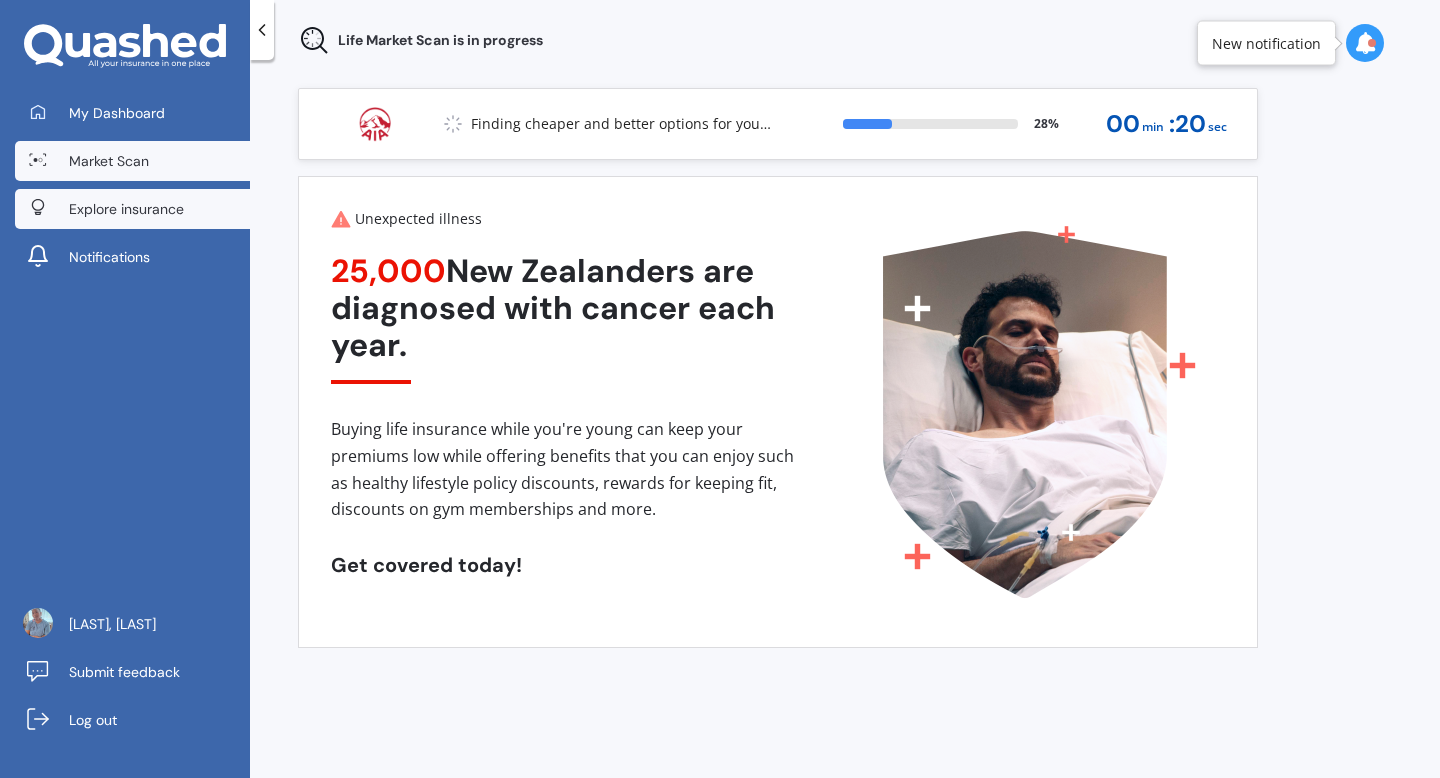 click on "Explore insurance" at bounding box center (126, 209) 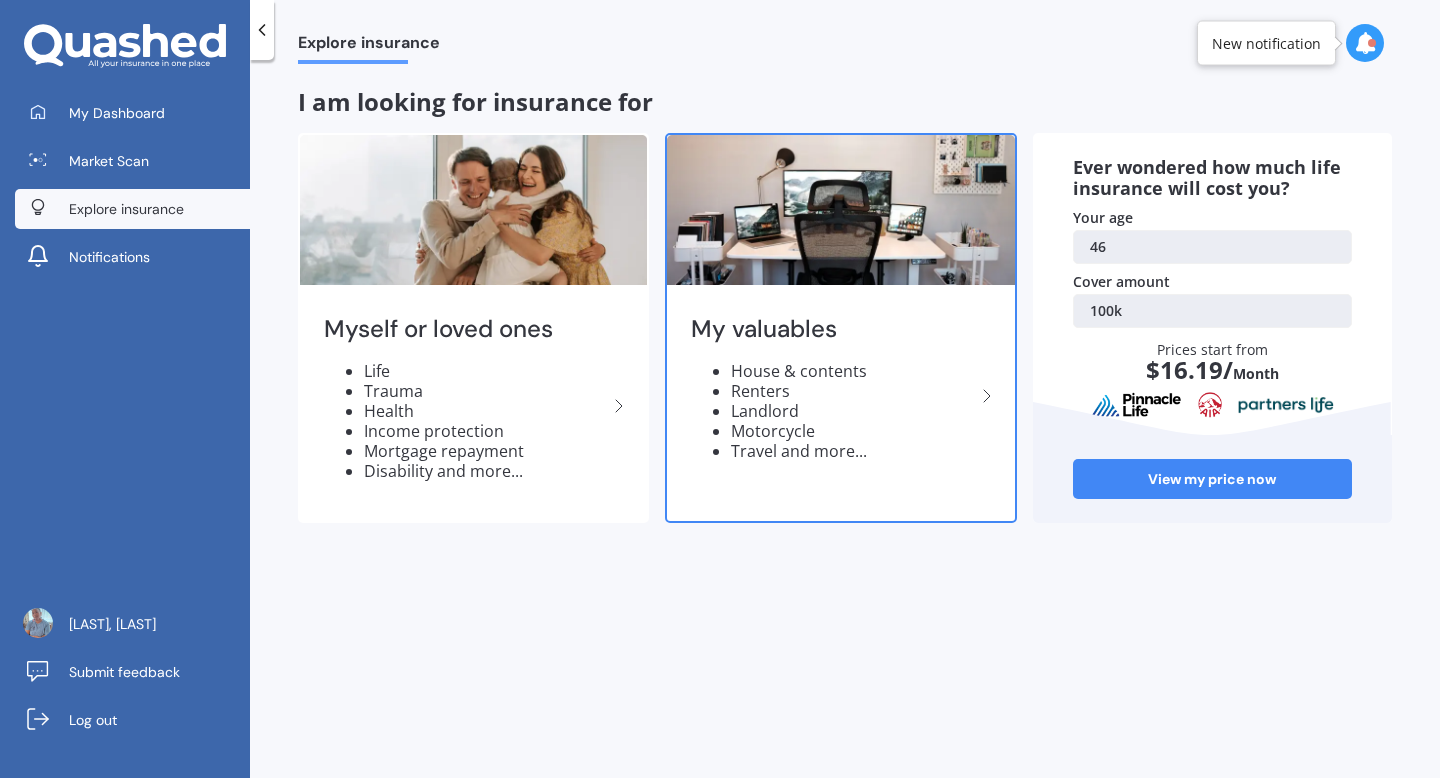 click on "House & contents" at bounding box center [852, 371] 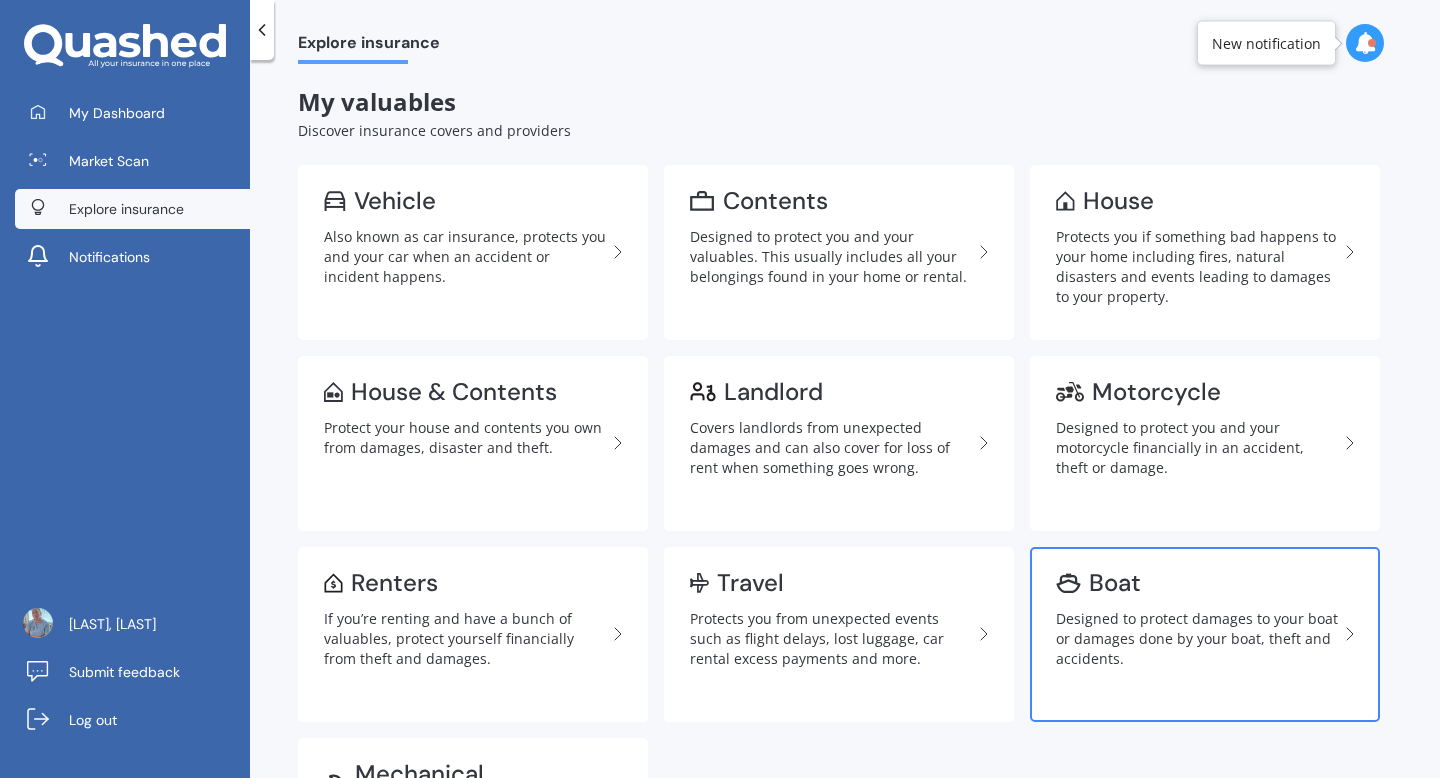 click on "Boat Designed to protect damages to your boat or damages done by your boat, theft and accidents." at bounding box center (1205, 634) 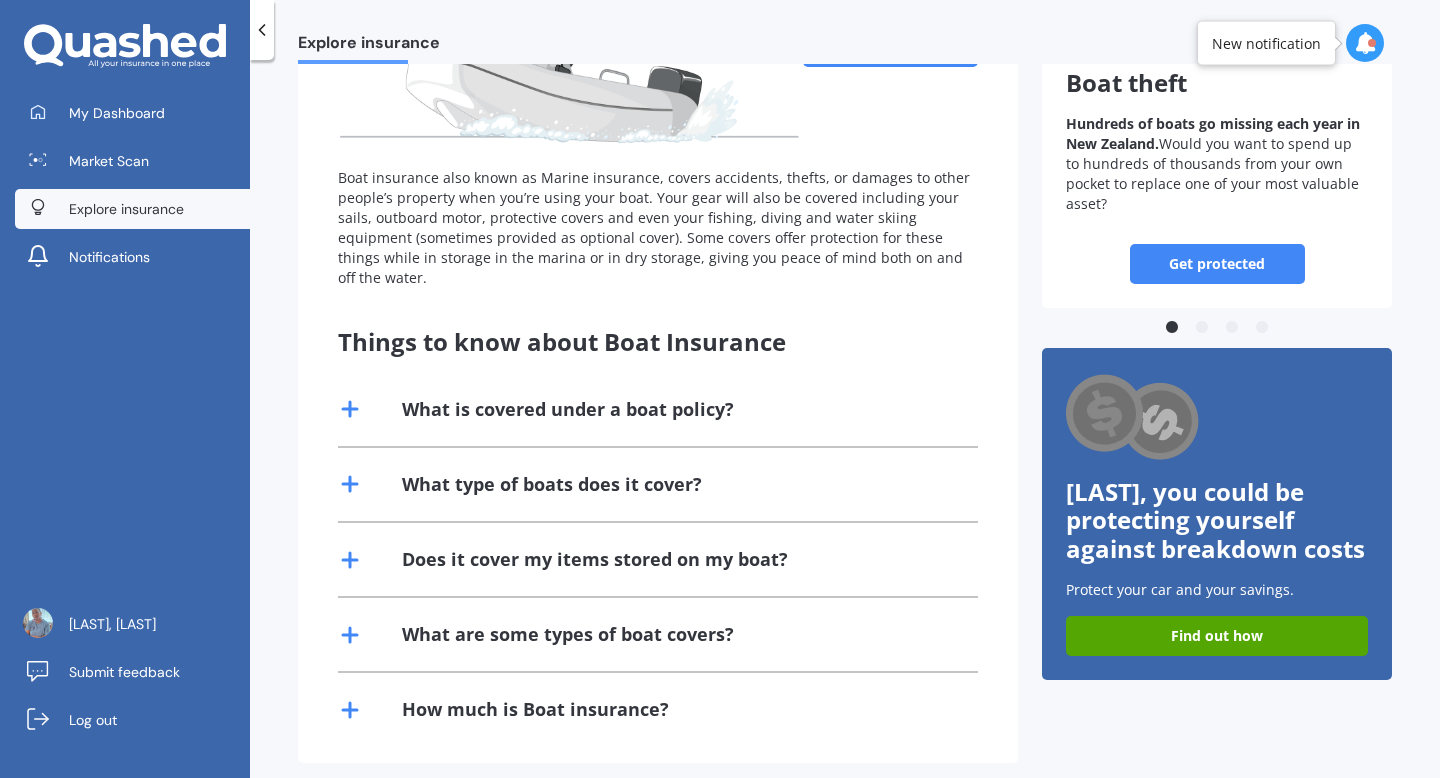scroll, scrollTop: 0, scrollLeft: 0, axis: both 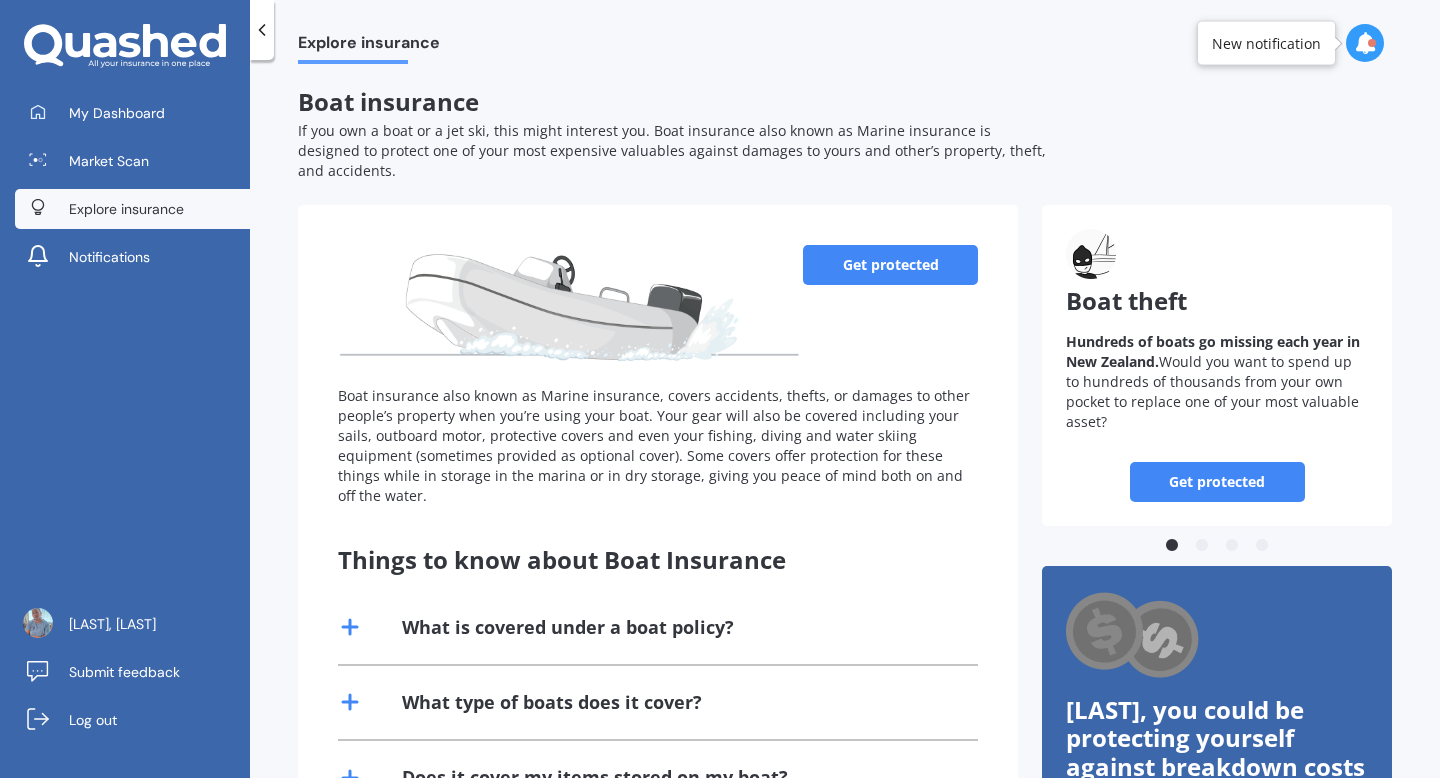 click on "Get protected" at bounding box center [890, 265] 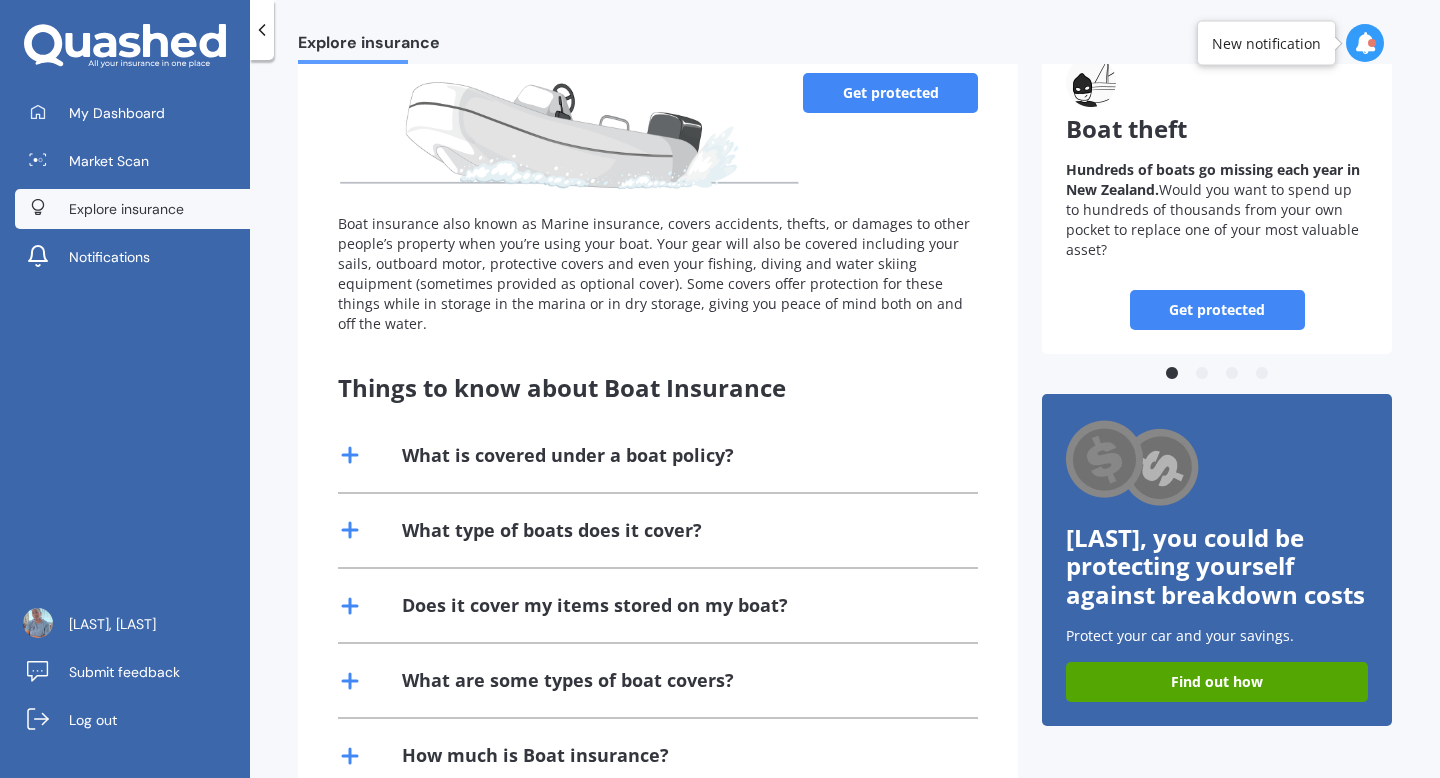 scroll, scrollTop: 218, scrollLeft: 0, axis: vertical 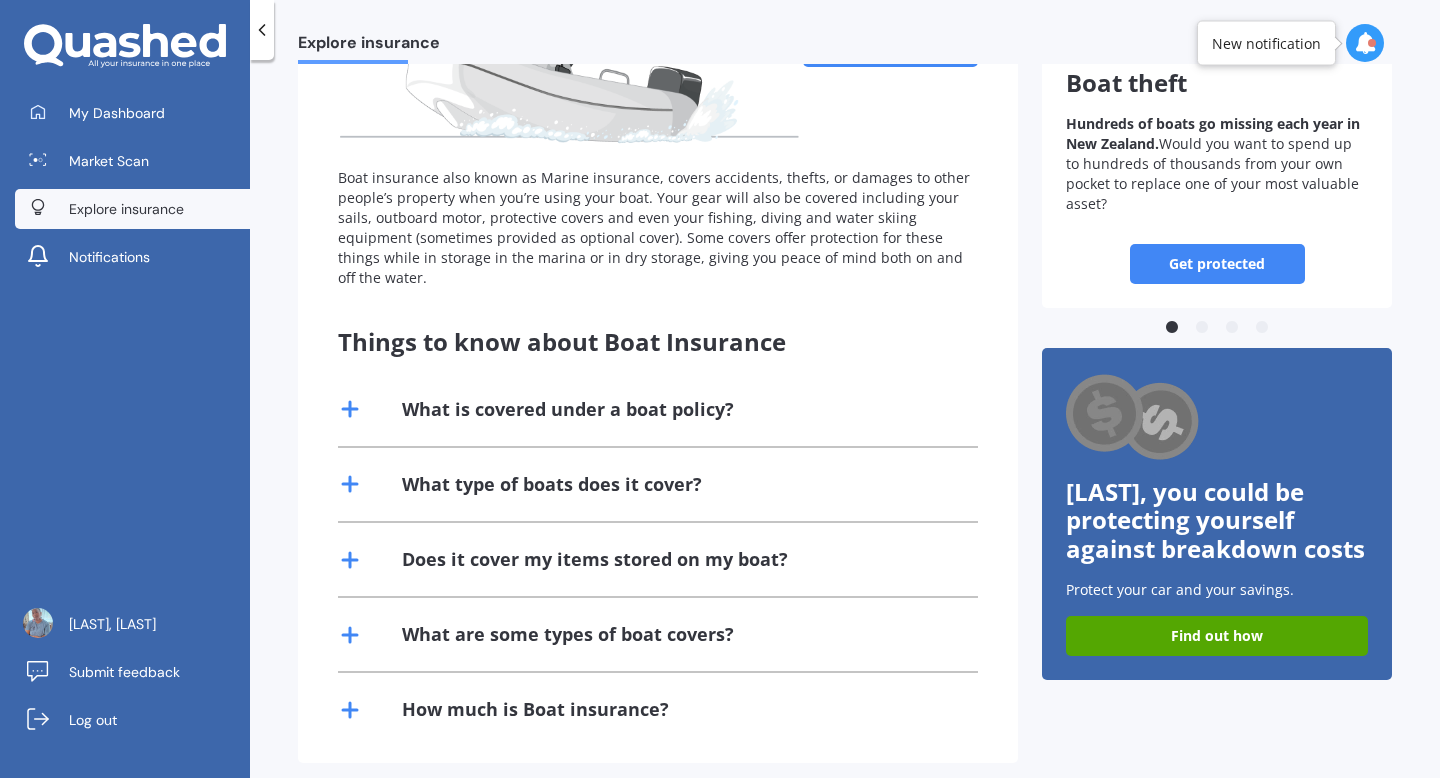click on "What type of boats does it cover?" at bounding box center [552, 484] 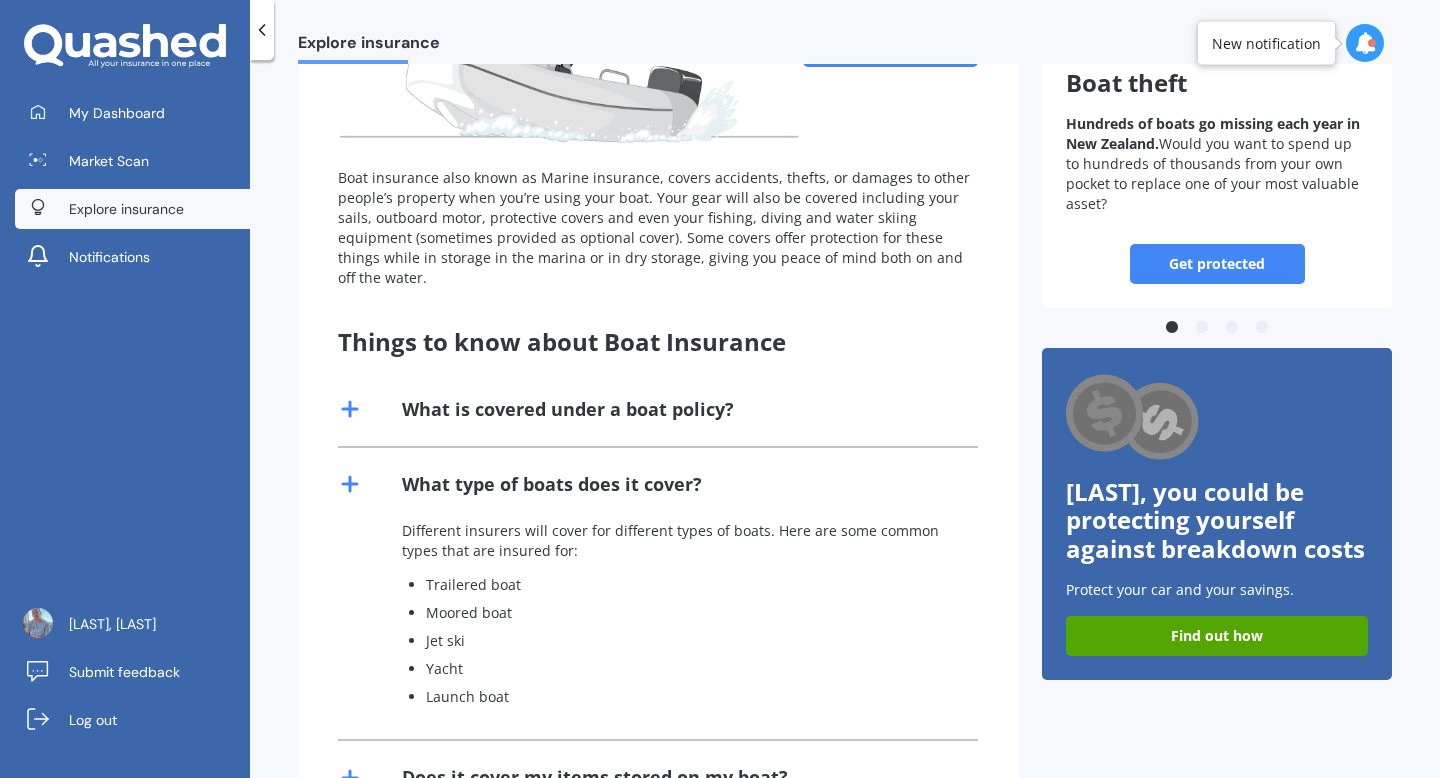 click on "What type of boats does it cover?" at bounding box center [552, 484] 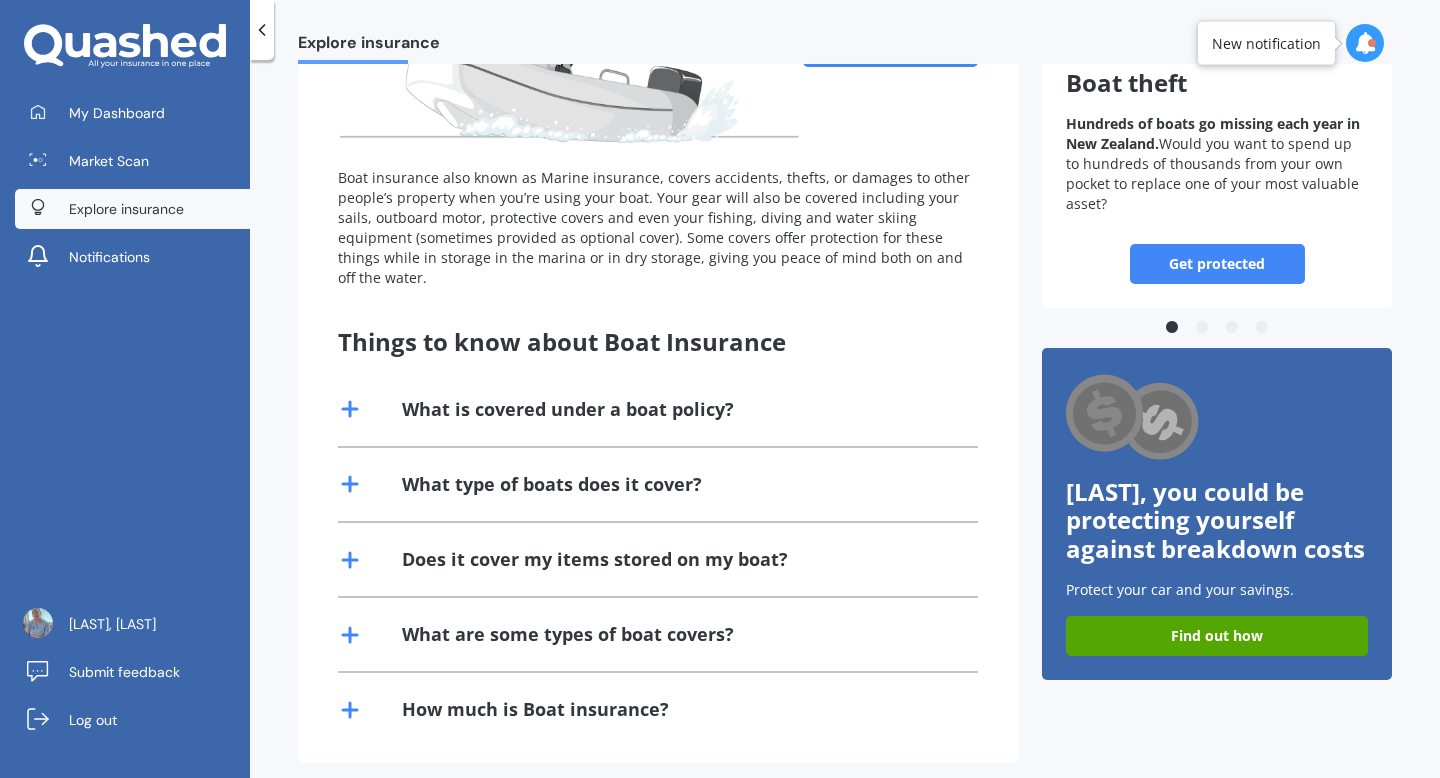 click on "Does it cover my items stored on my boat?" at bounding box center [595, 559] 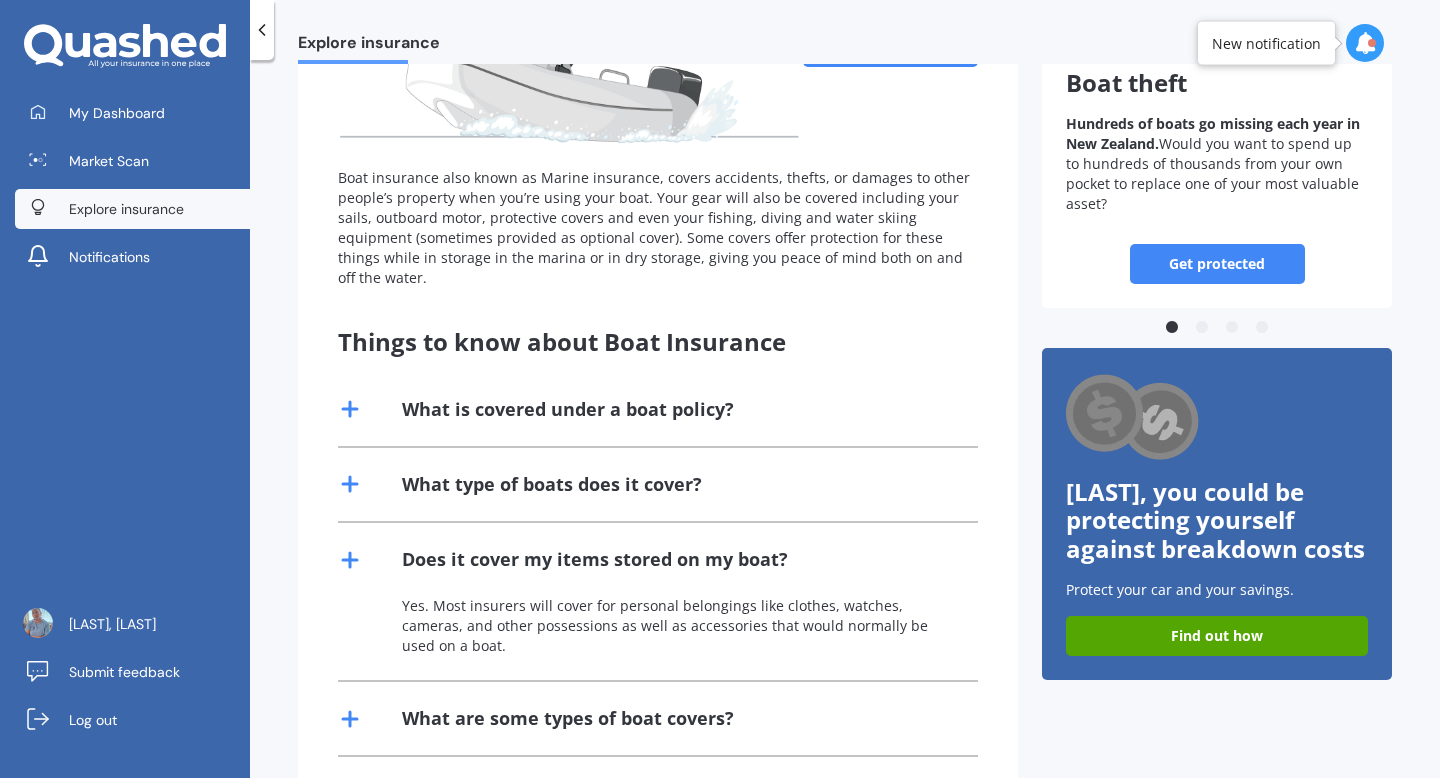 click on "Does it cover my items stored on my boat?" at bounding box center [595, 559] 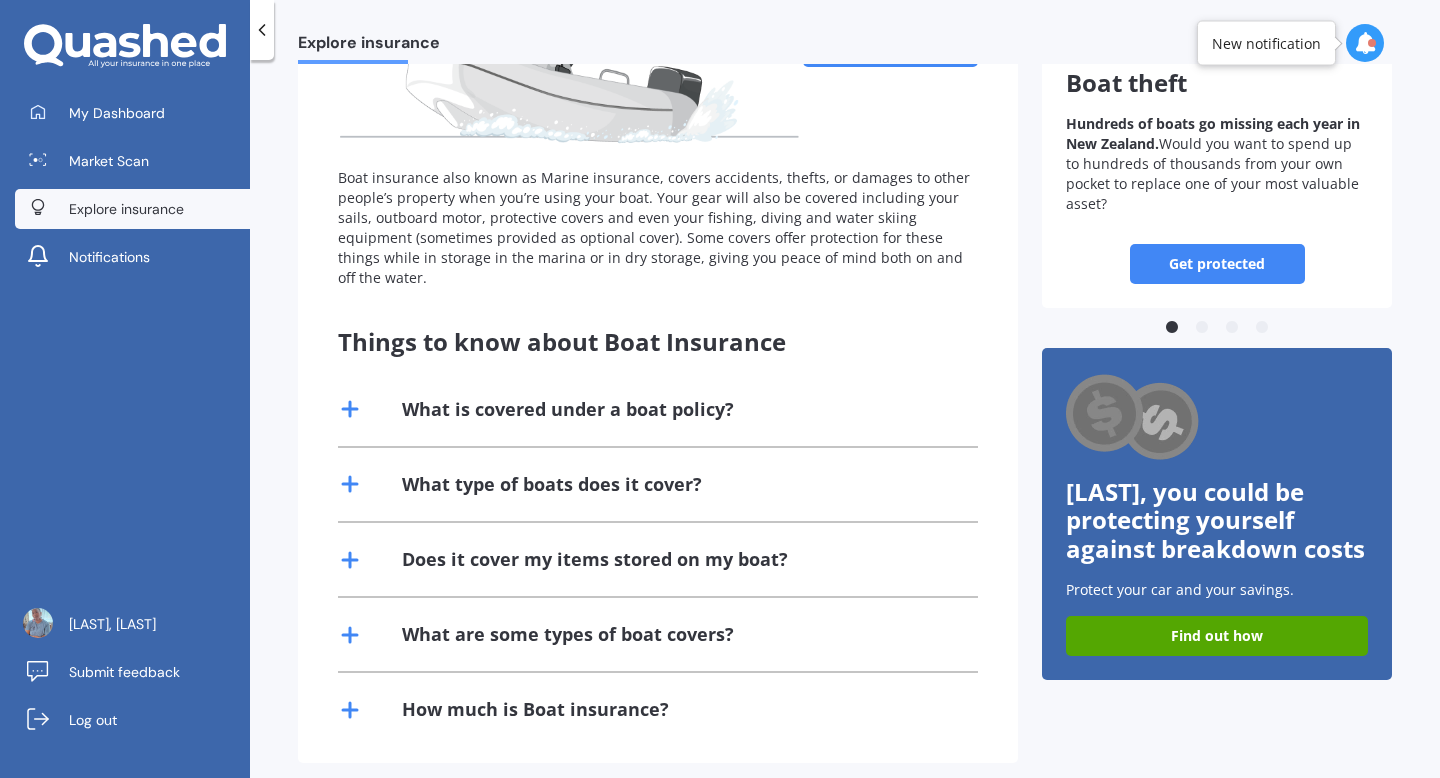 click on "What are some types of boat covers?" at bounding box center (568, 634) 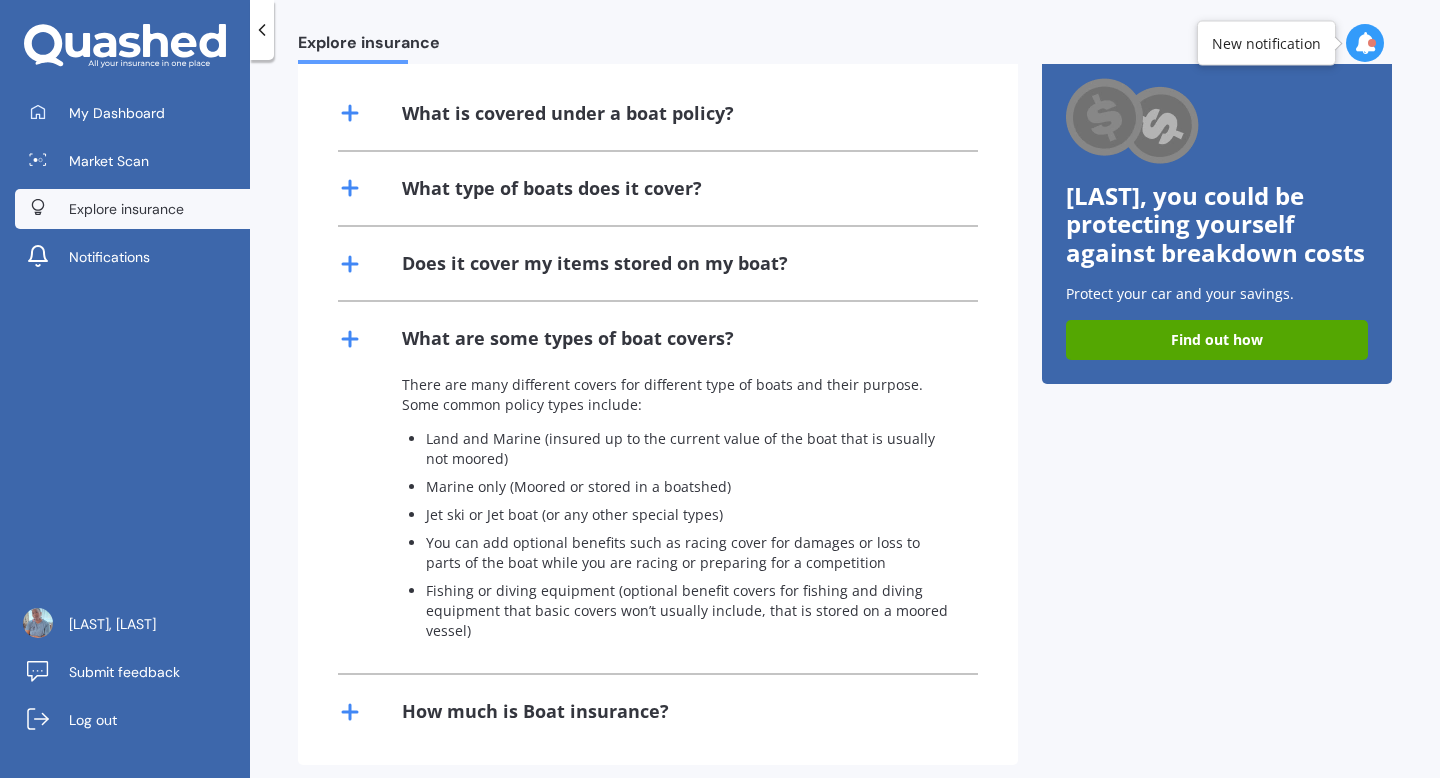 scroll, scrollTop: 516, scrollLeft: 0, axis: vertical 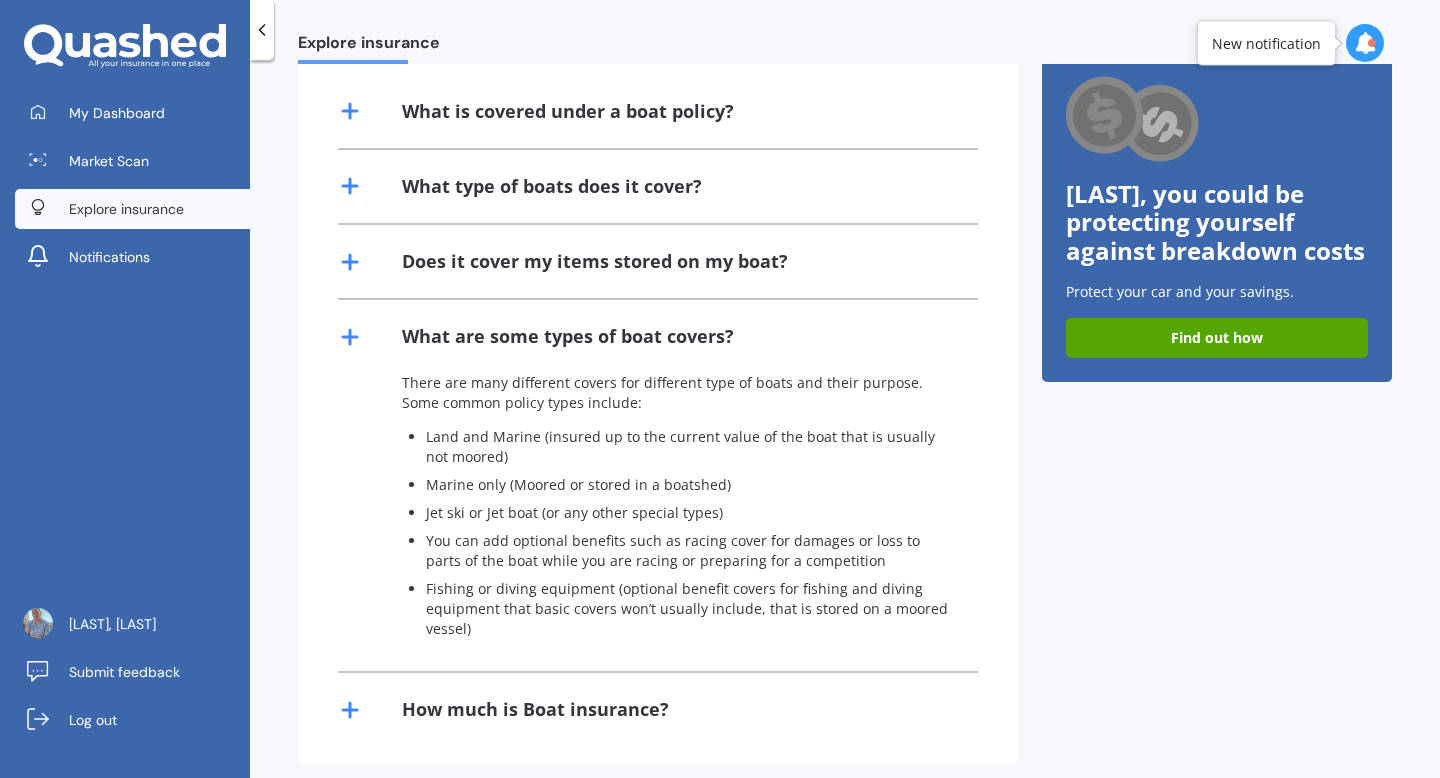 click on "How much is Boat insurance?" at bounding box center [535, 709] 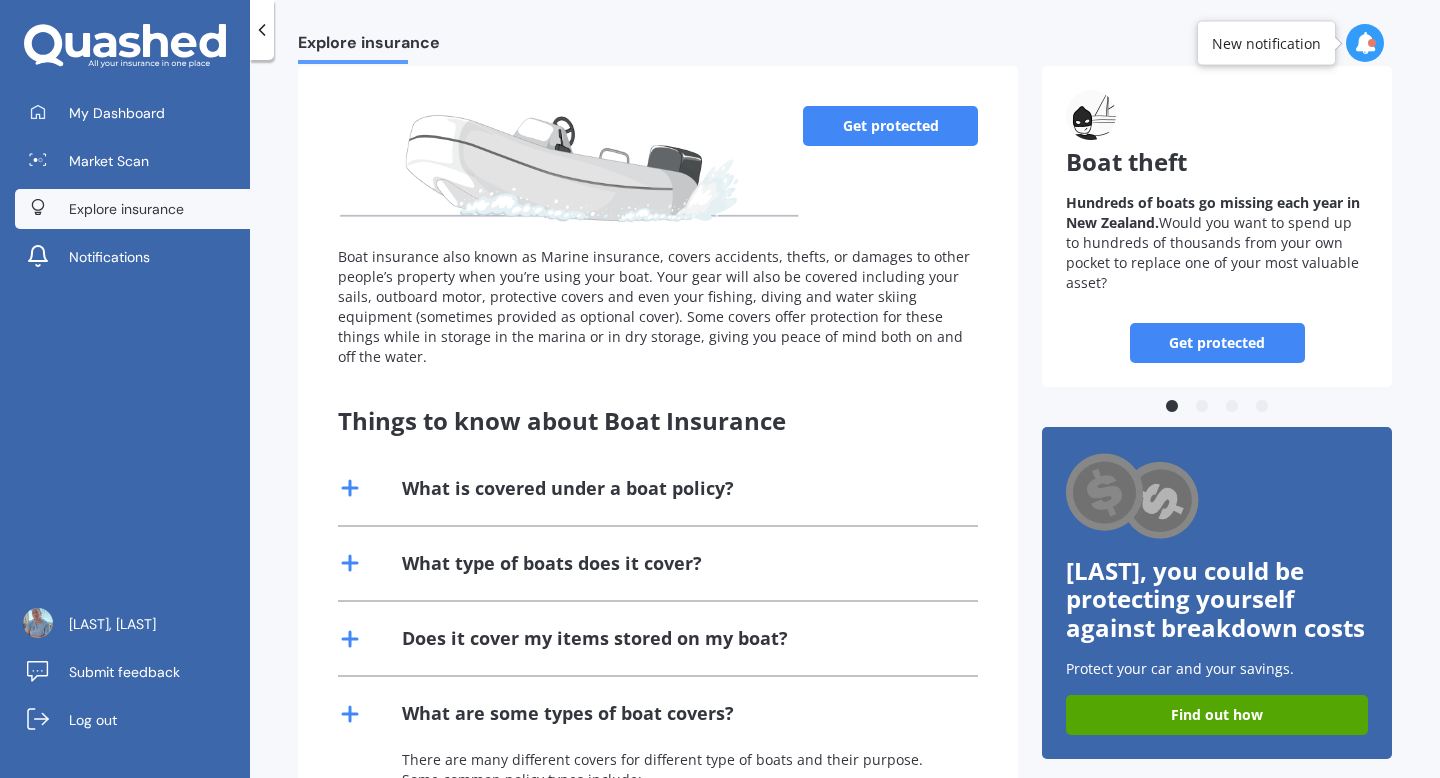 scroll, scrollTop: 145, scrollLeft: 0, axis: vertical 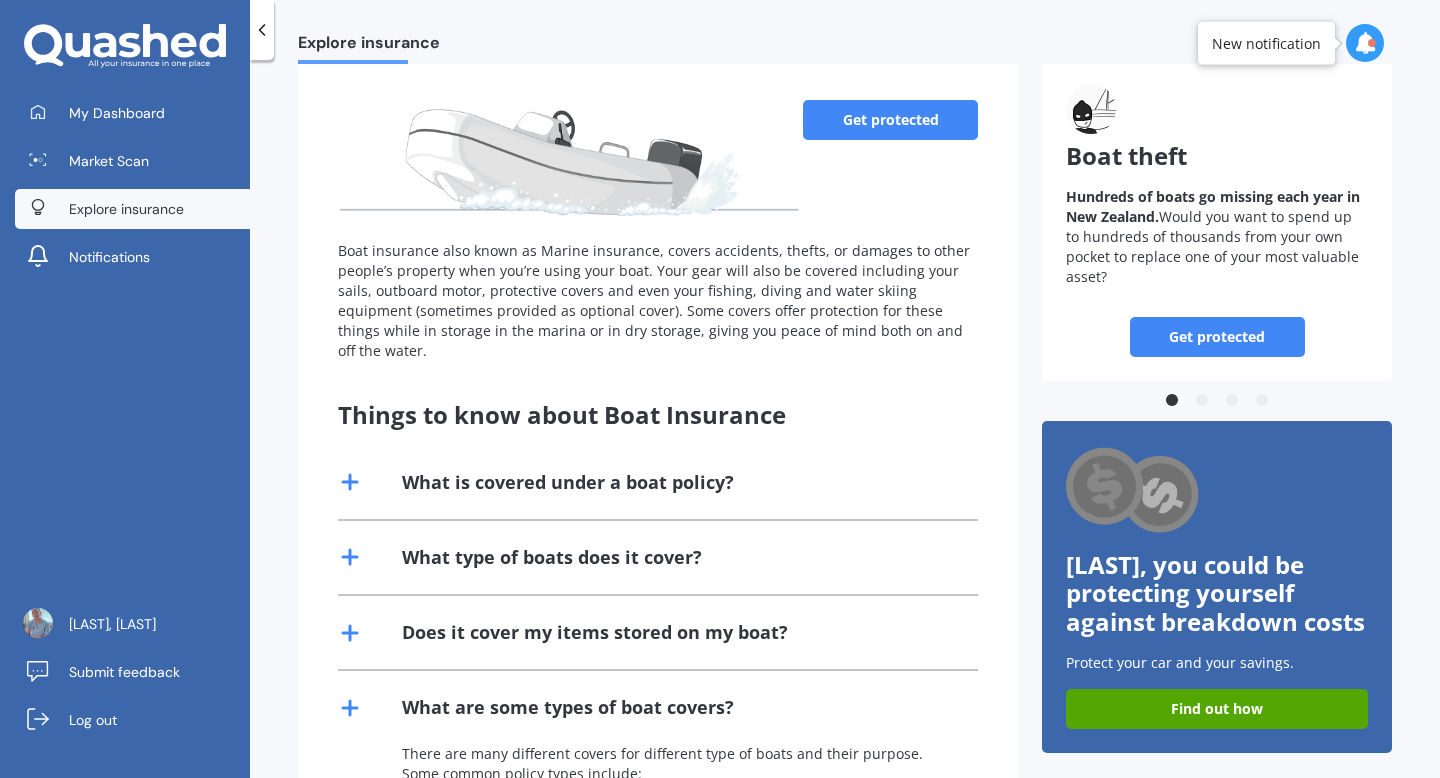 click on "Get protected" at bounding box center [1217, 337] 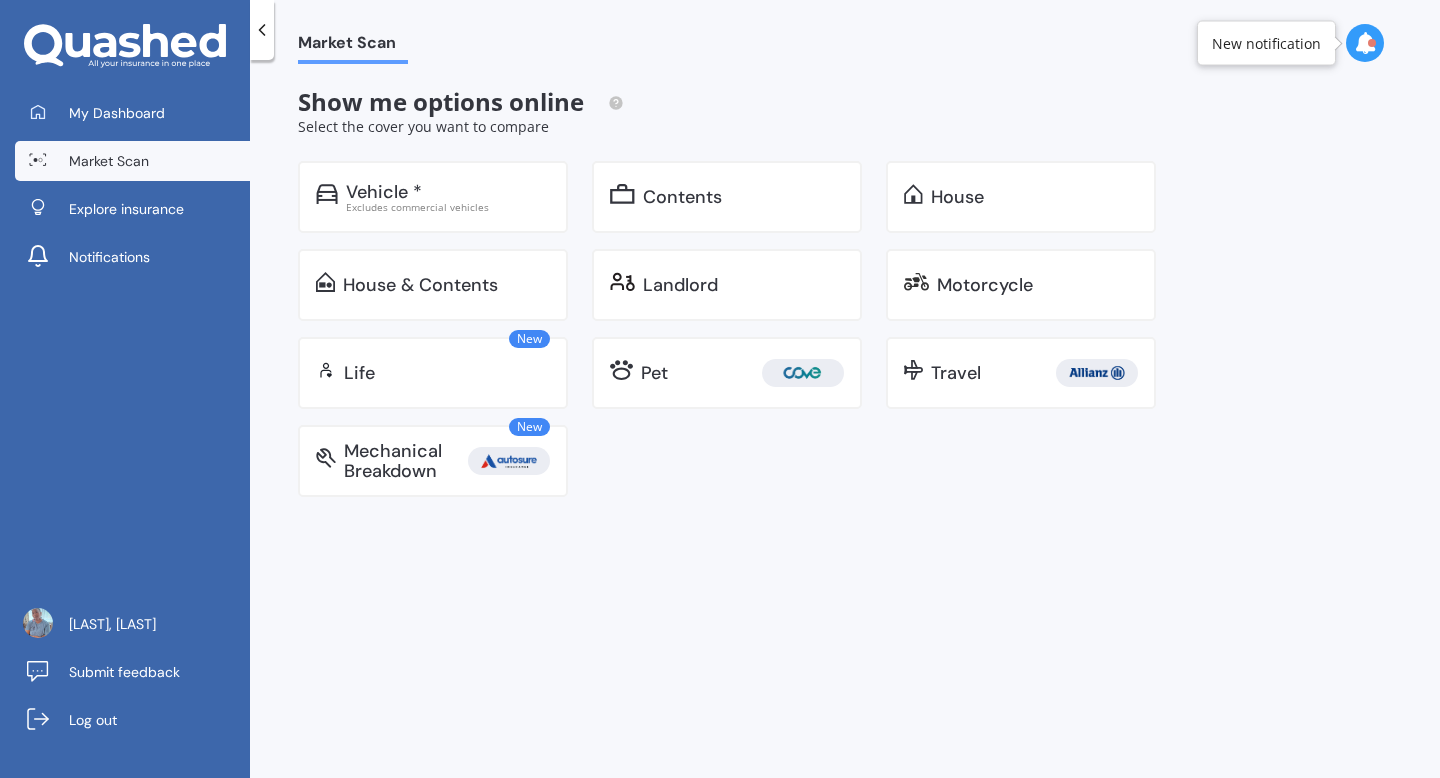 scroll, scrollTop: 0, scrollLeft: 0, axis: both 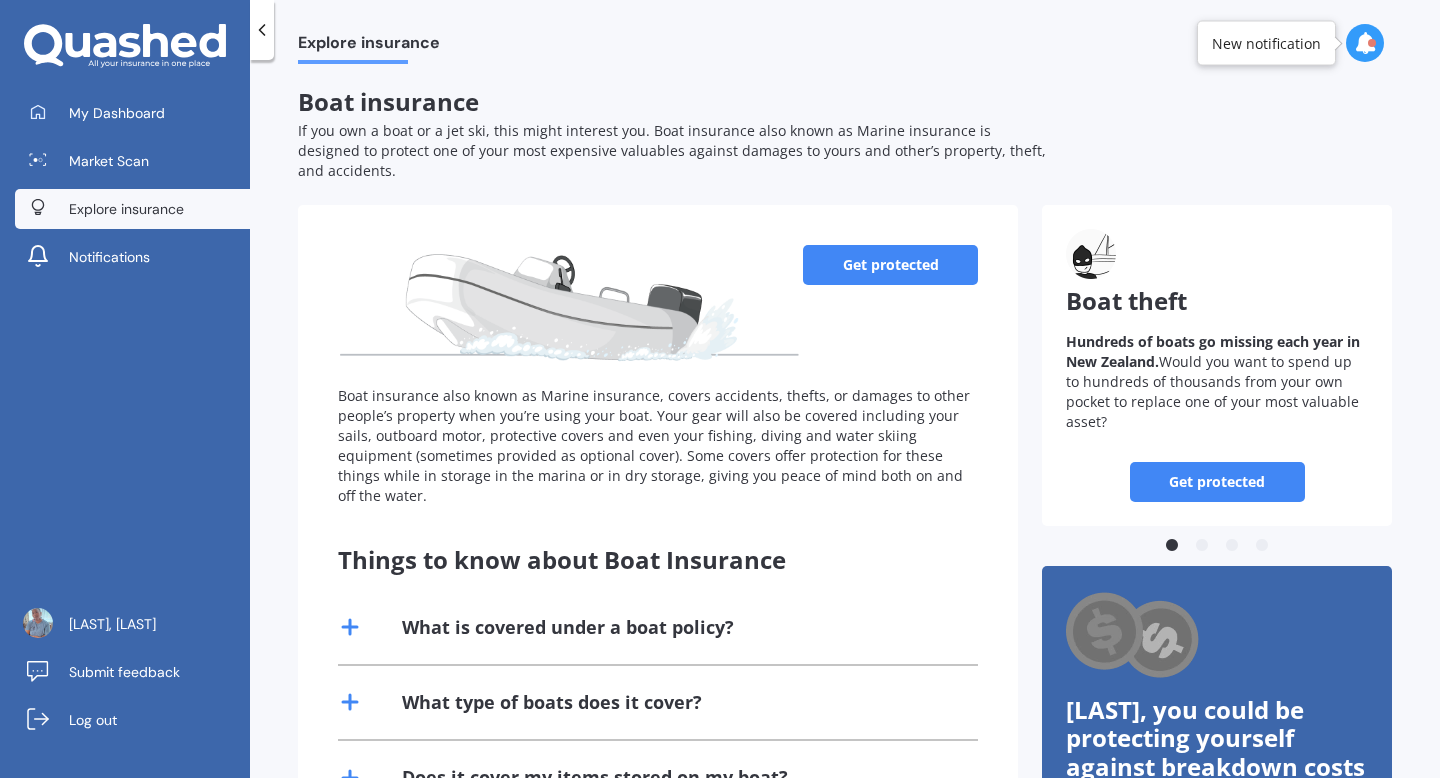 click on "Explore insurance" at bounding box center [126, 209] 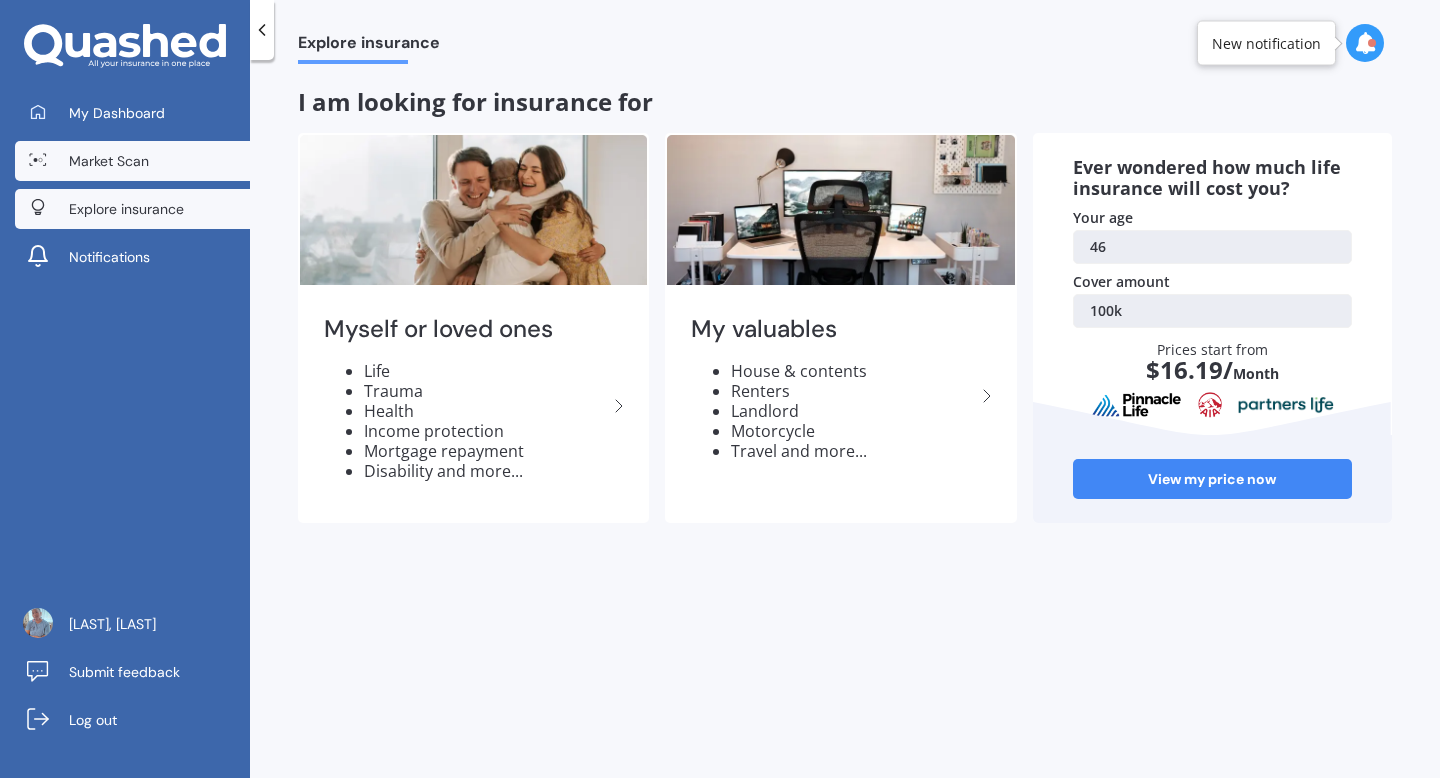 click on "Market Scan" at bounding box center [109, 161] 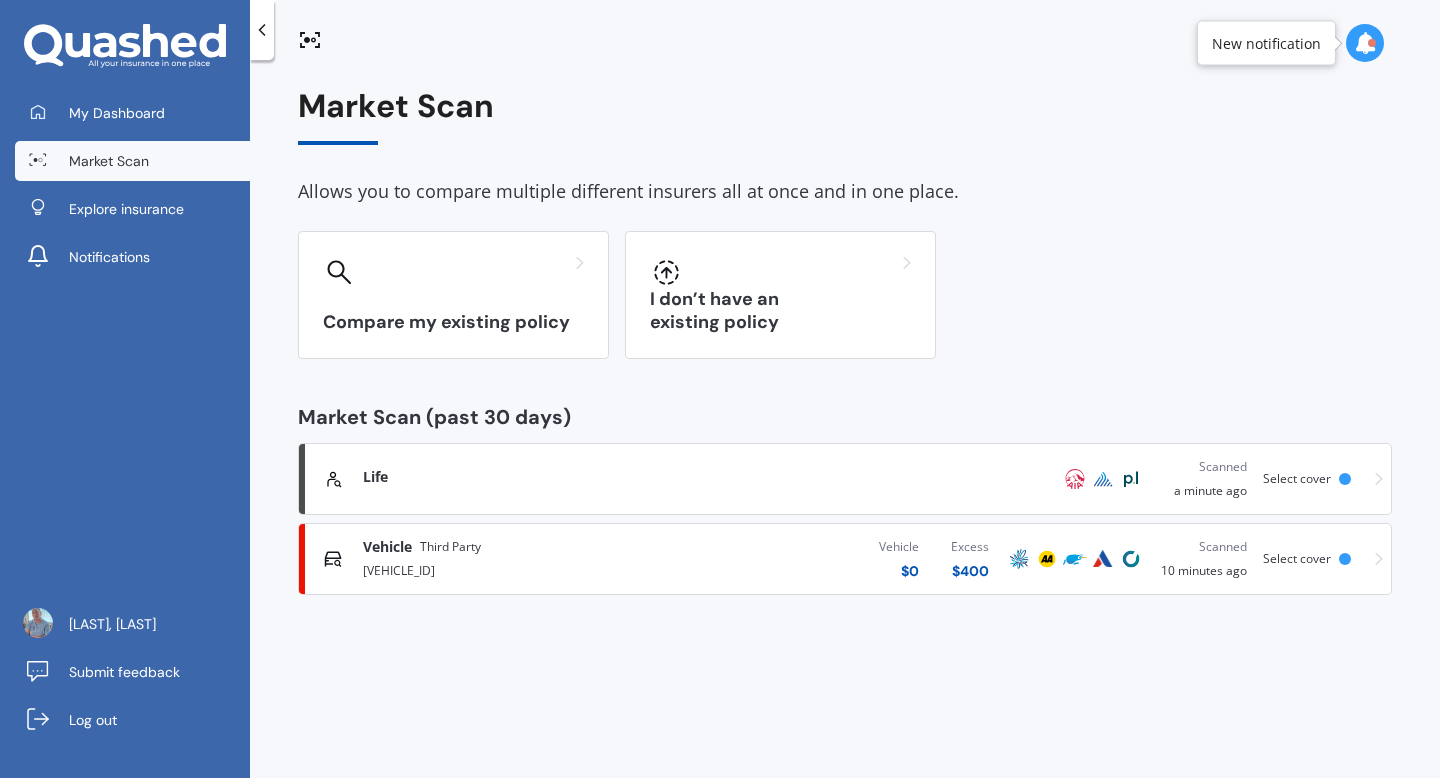click on "Life" at bounding box center (684, 477) 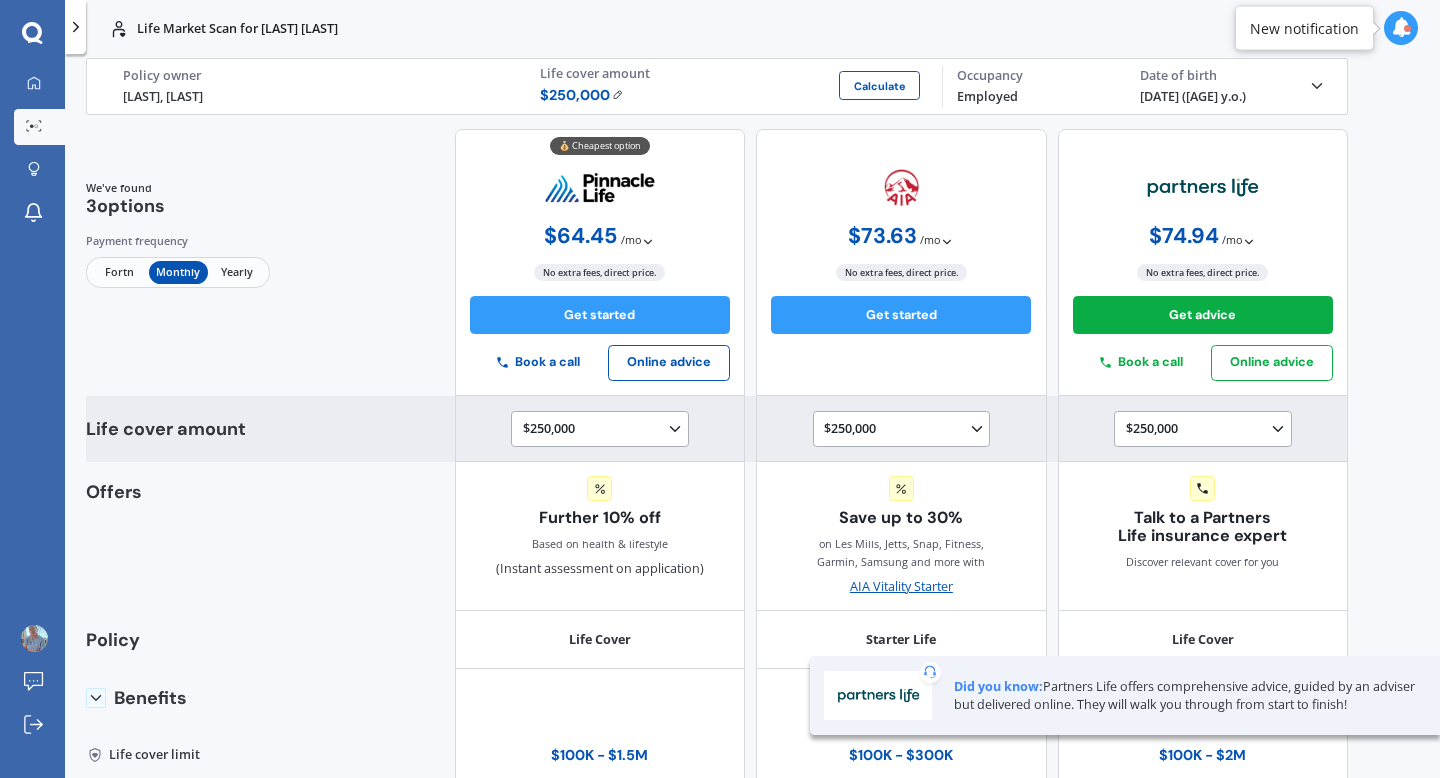 click 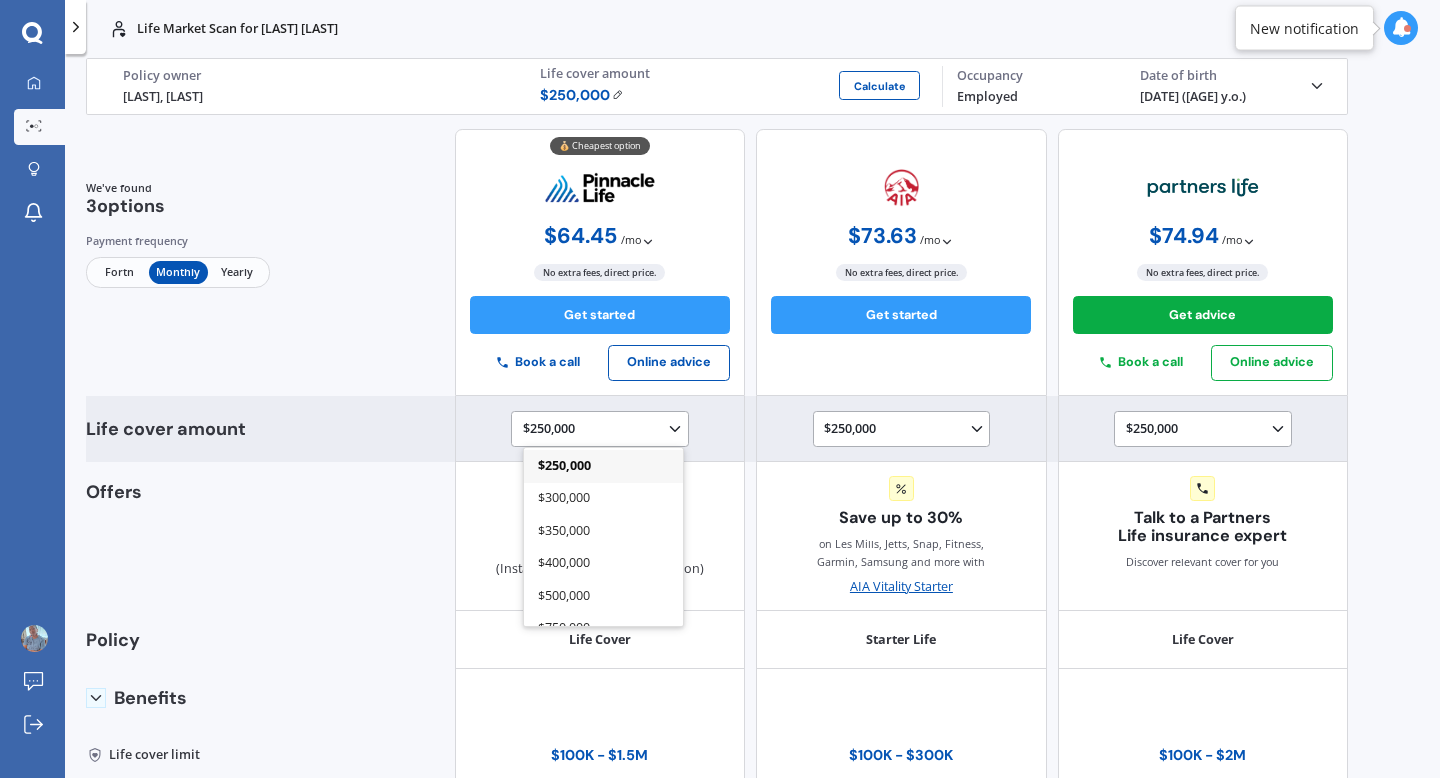 scroll, scrollTop: 108, scrollLeft: 0, axis: vertical 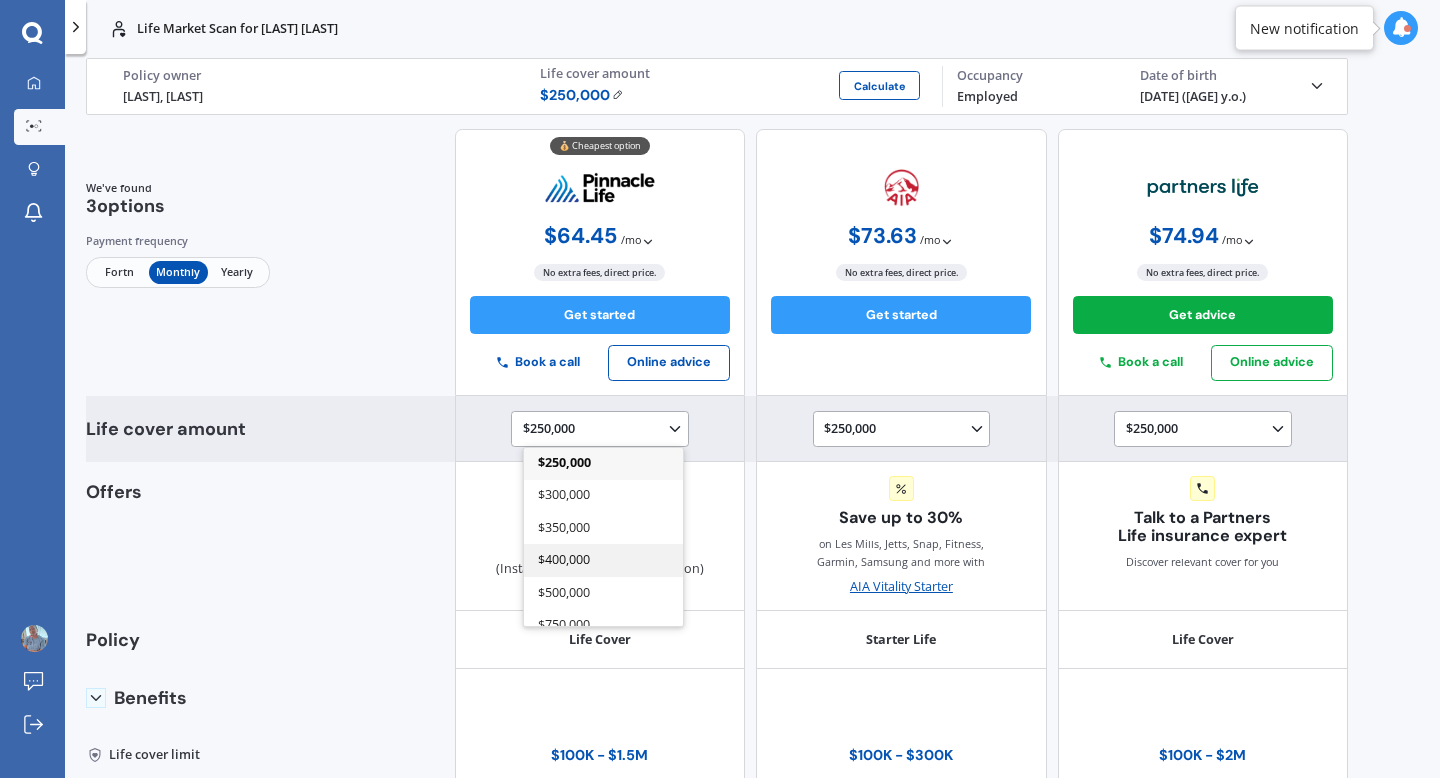 click on "$400,000" at bounding box center (564, 559) 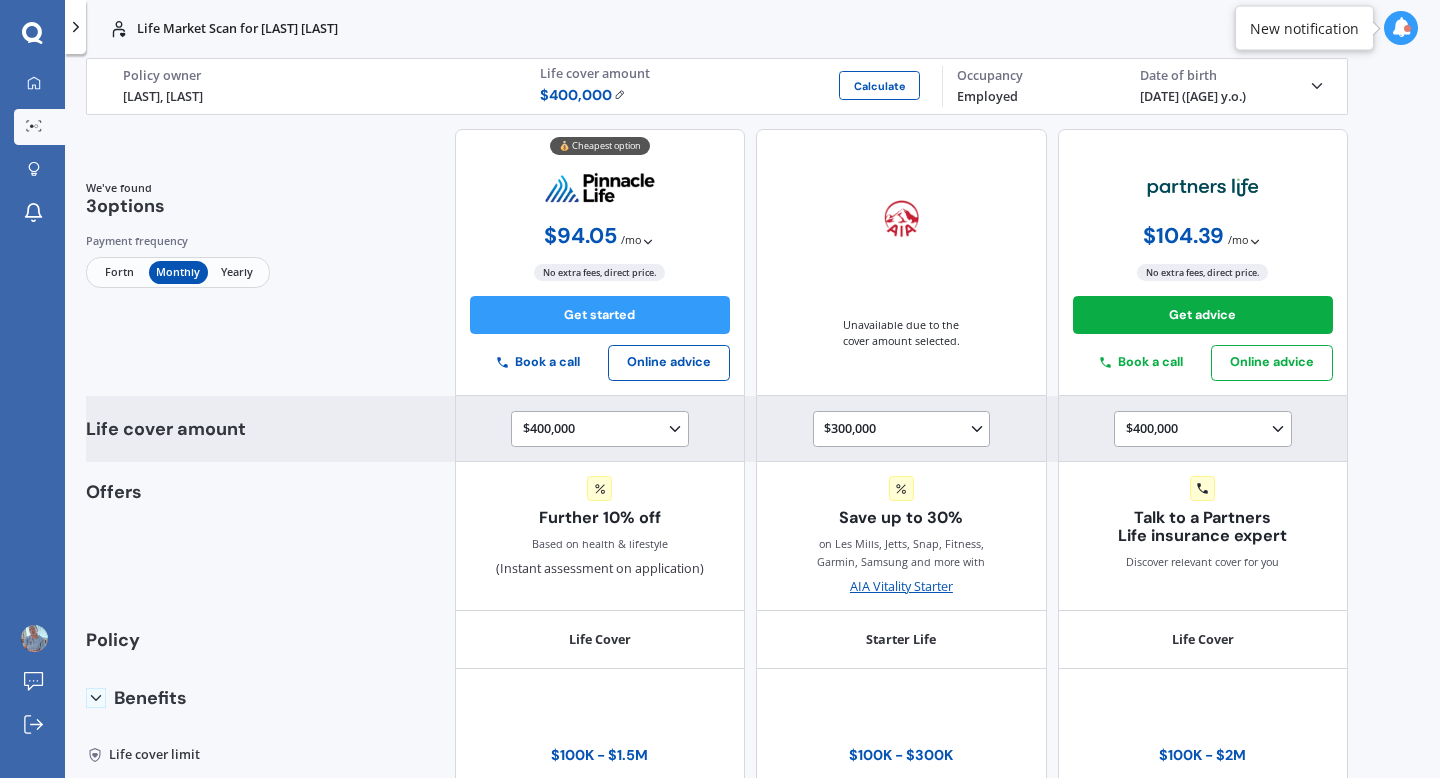 click 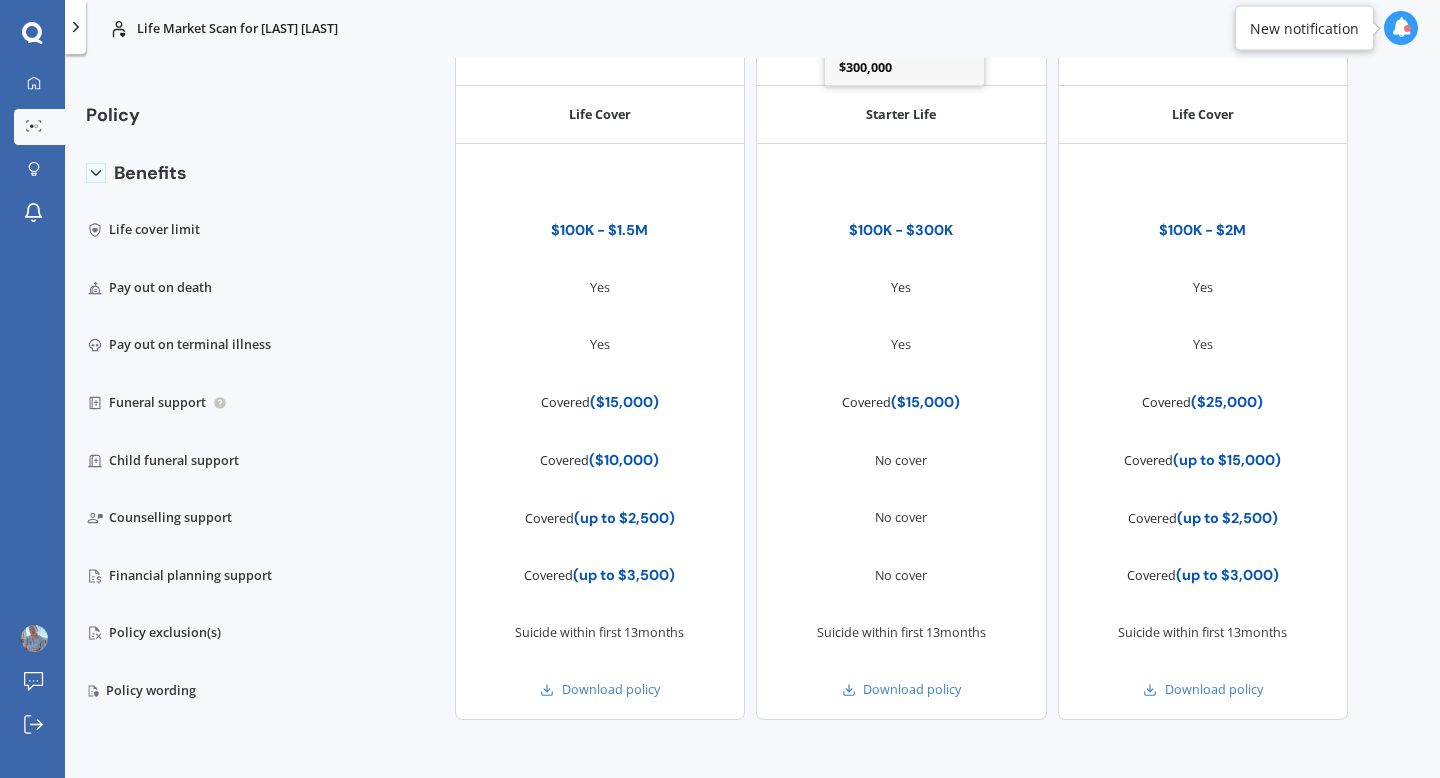 scroll, scrollTop: 0, scrollLeft: 0, axis: both 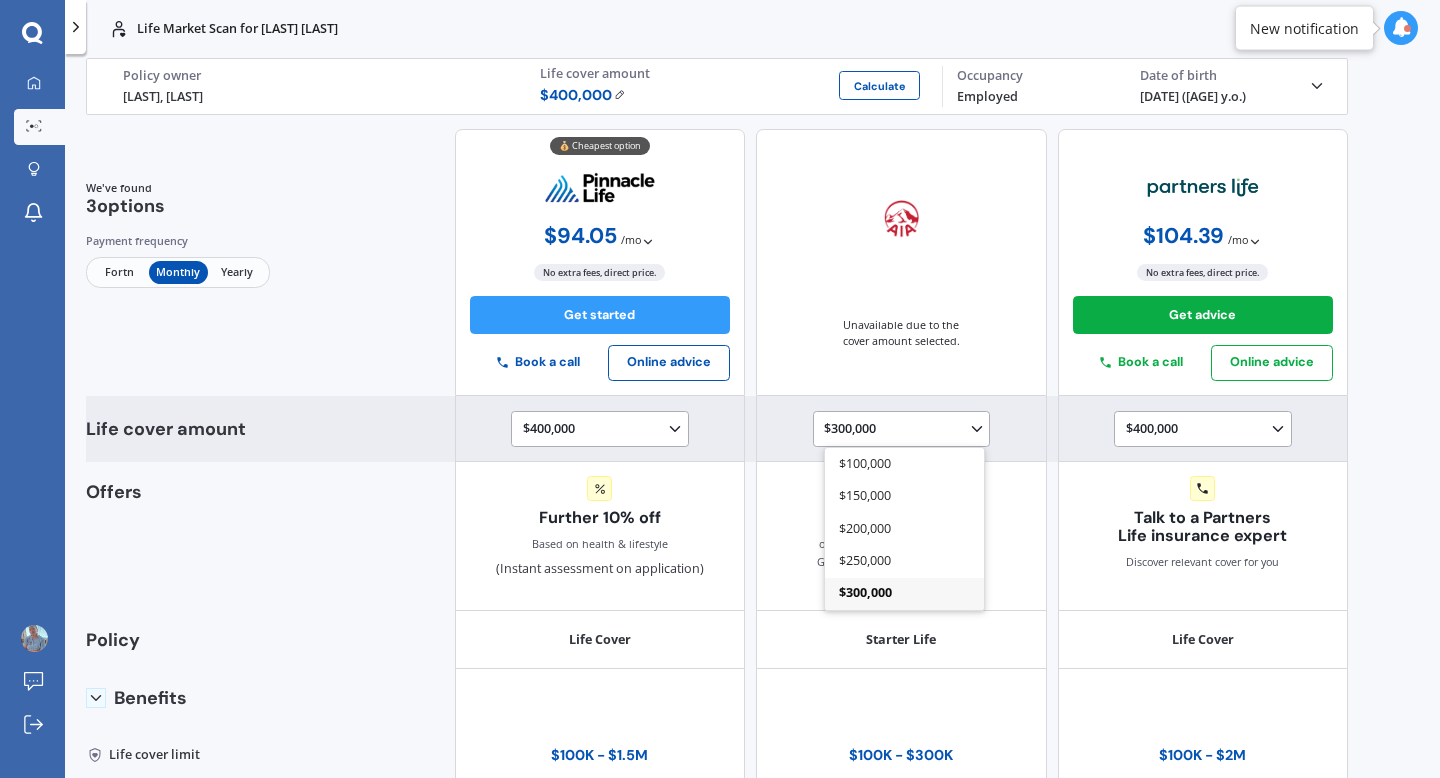 click 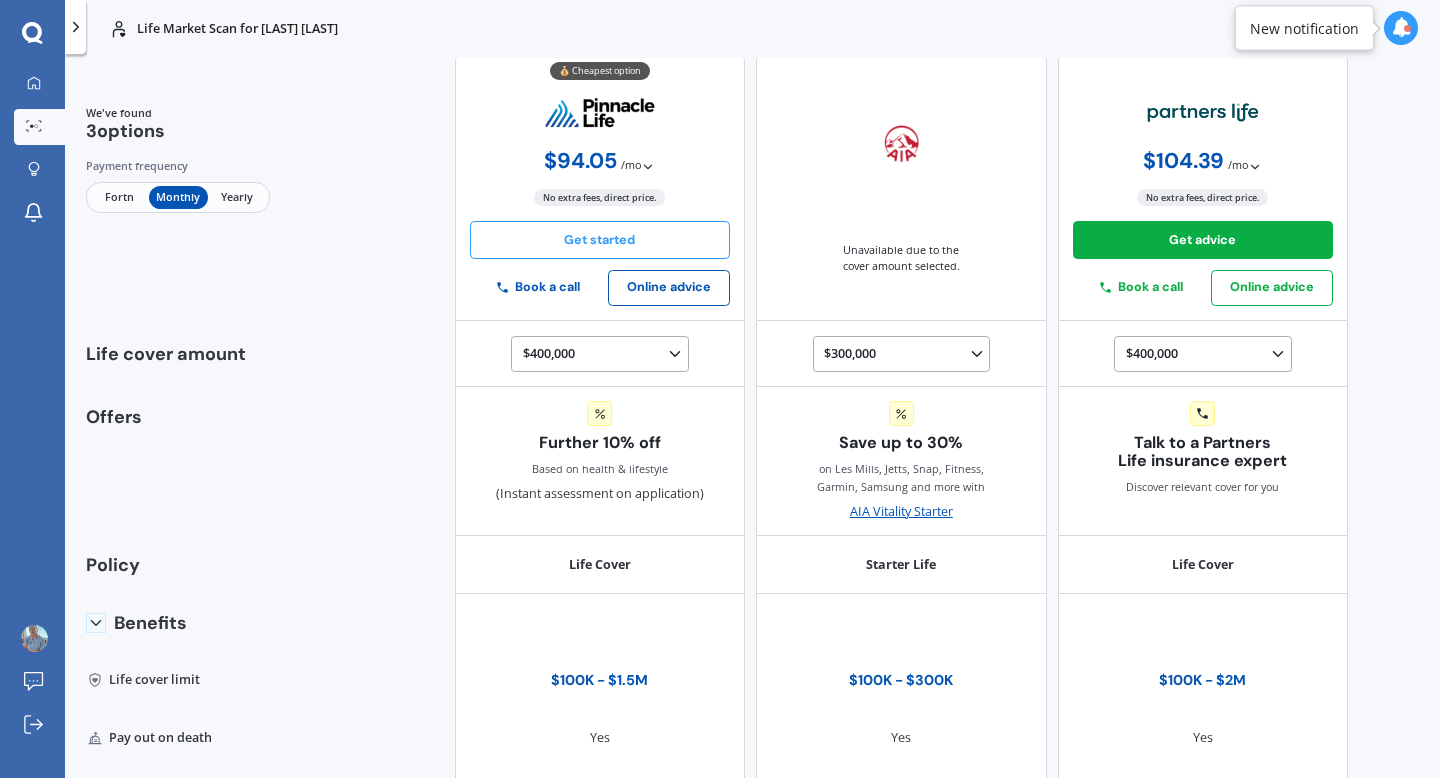 scroll, scrollTop: 0, scrollLeft: 0, axis: both 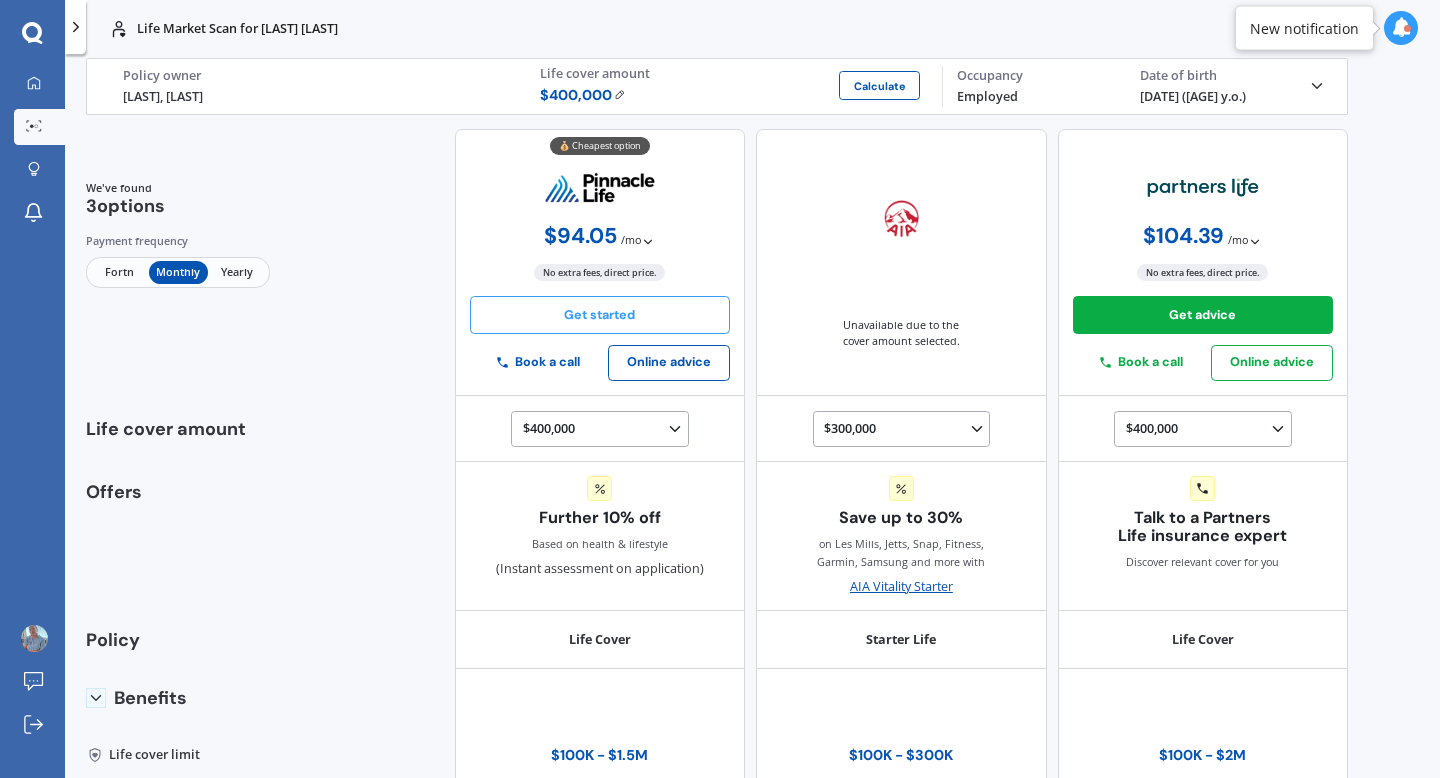 click on "Get started" at bounding box center [600, 315] 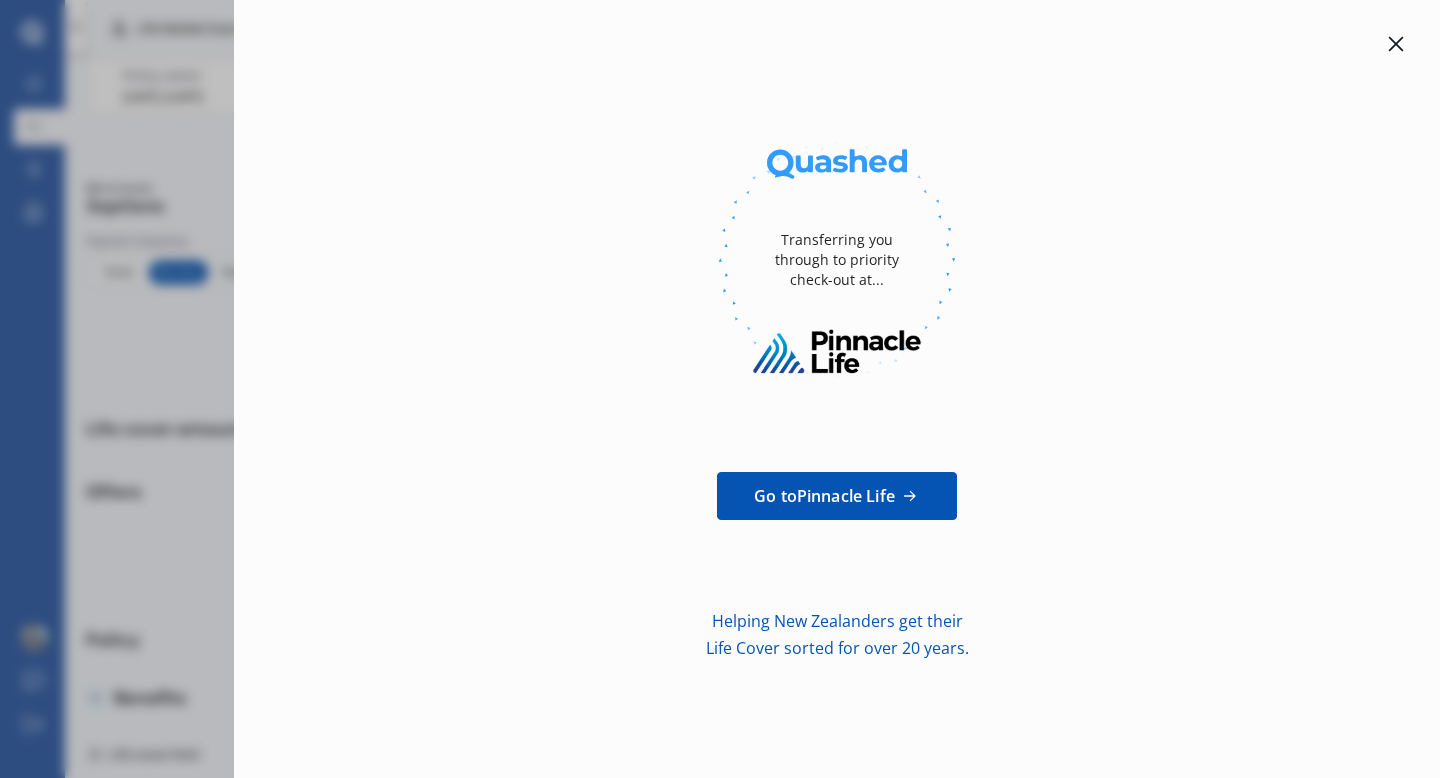 click on "Transferring you through to priority check-out at... Go to Pinnacle Life Helping New Zealanders get their Life Cover sorted for over 20 years." at bounding box center [720, 389] 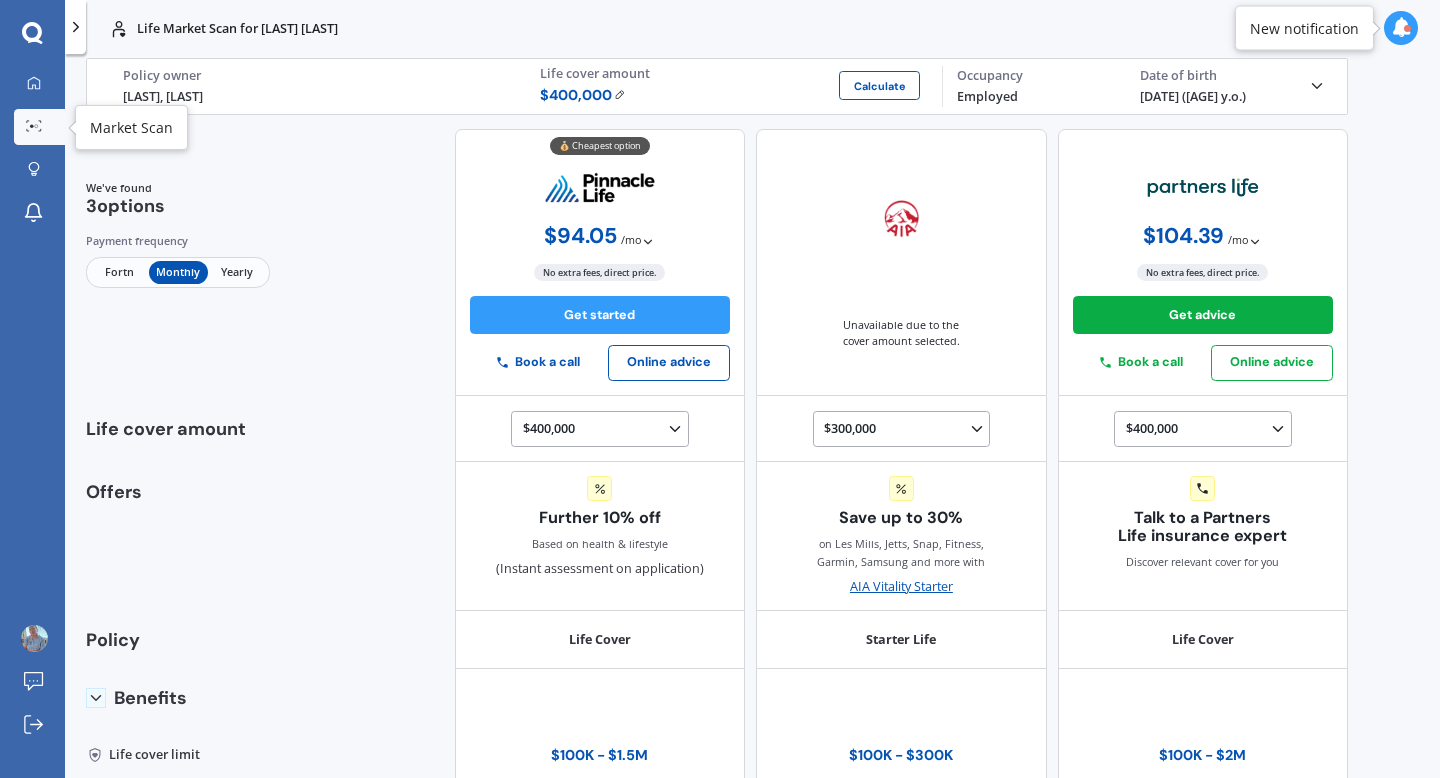 click 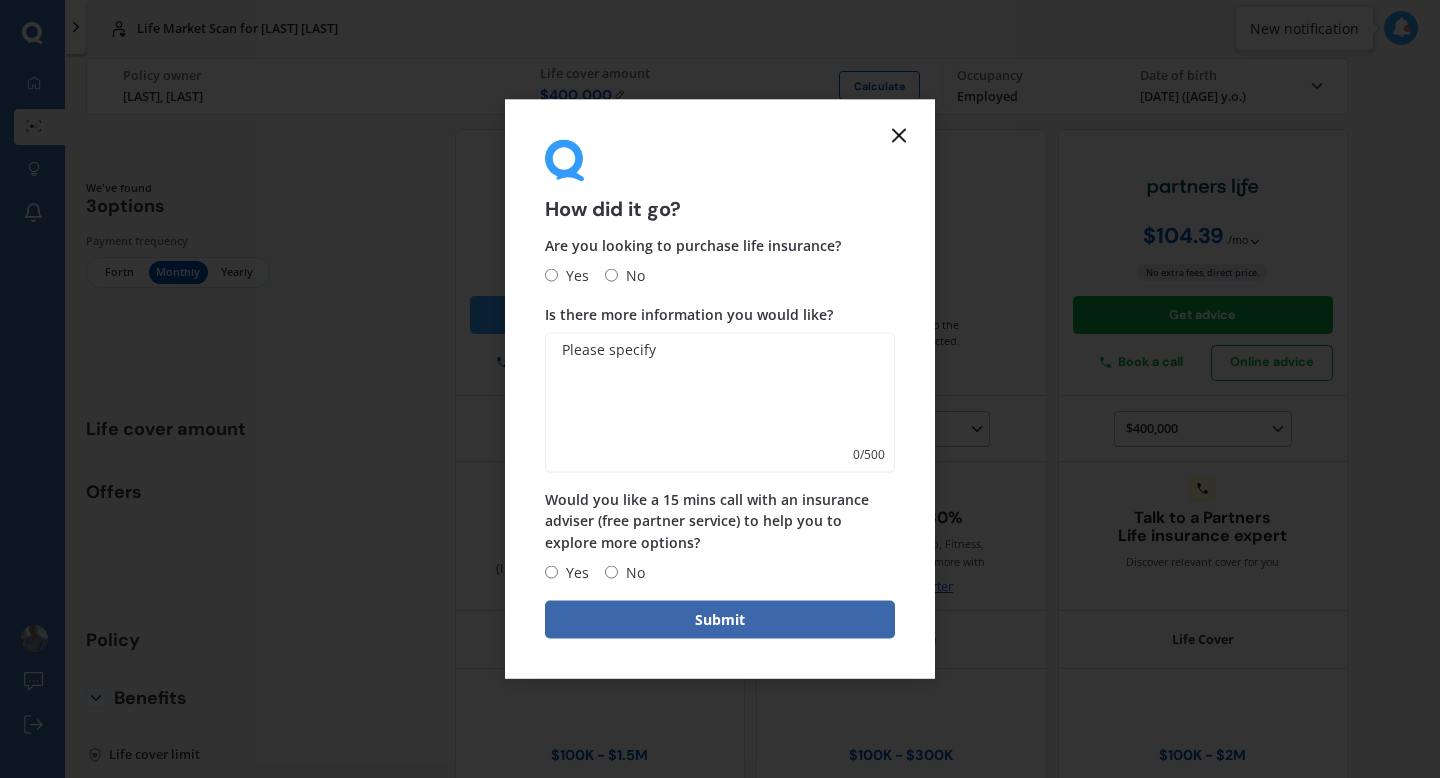 click 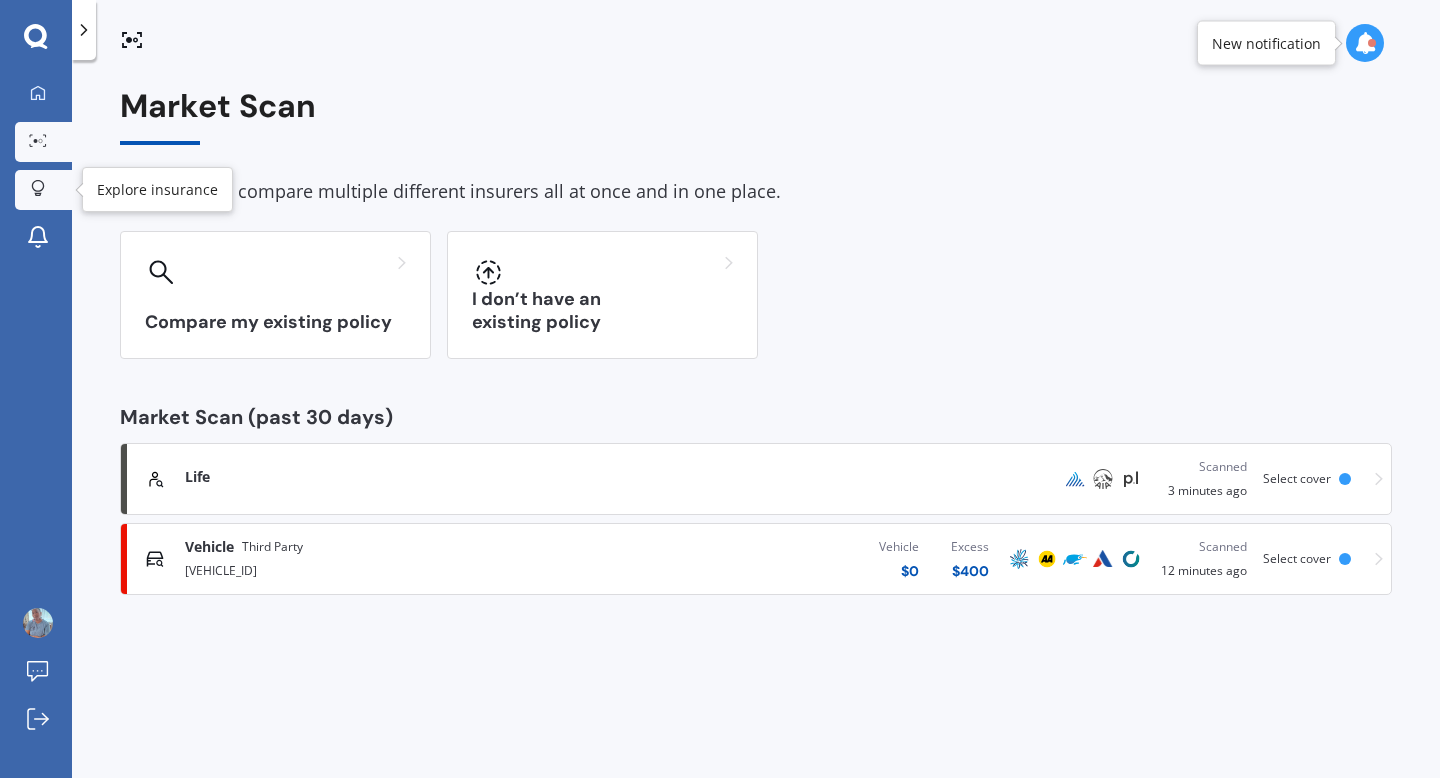 click 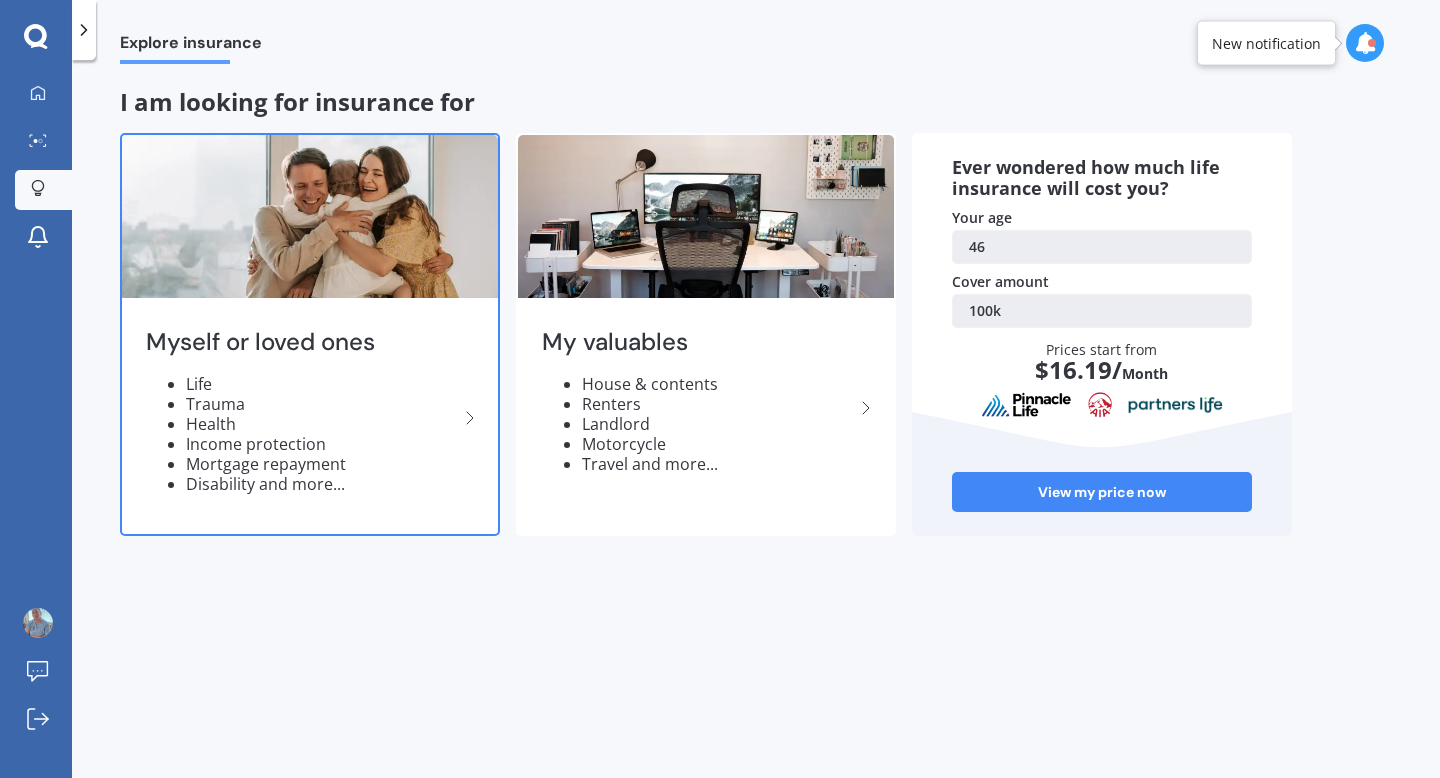 click at bounding box center (310, 216) 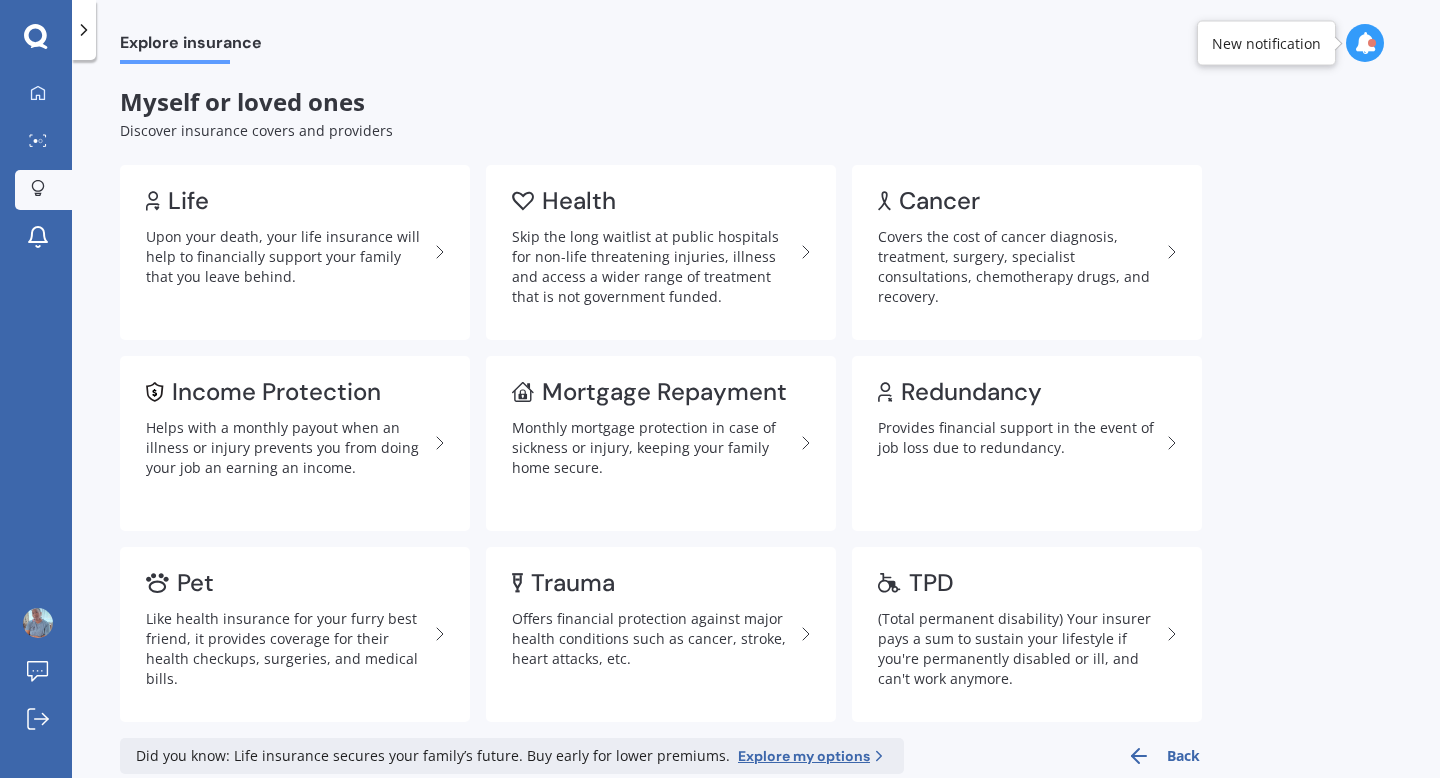 click on "Explore insurance" at bounding box center [756, 32] 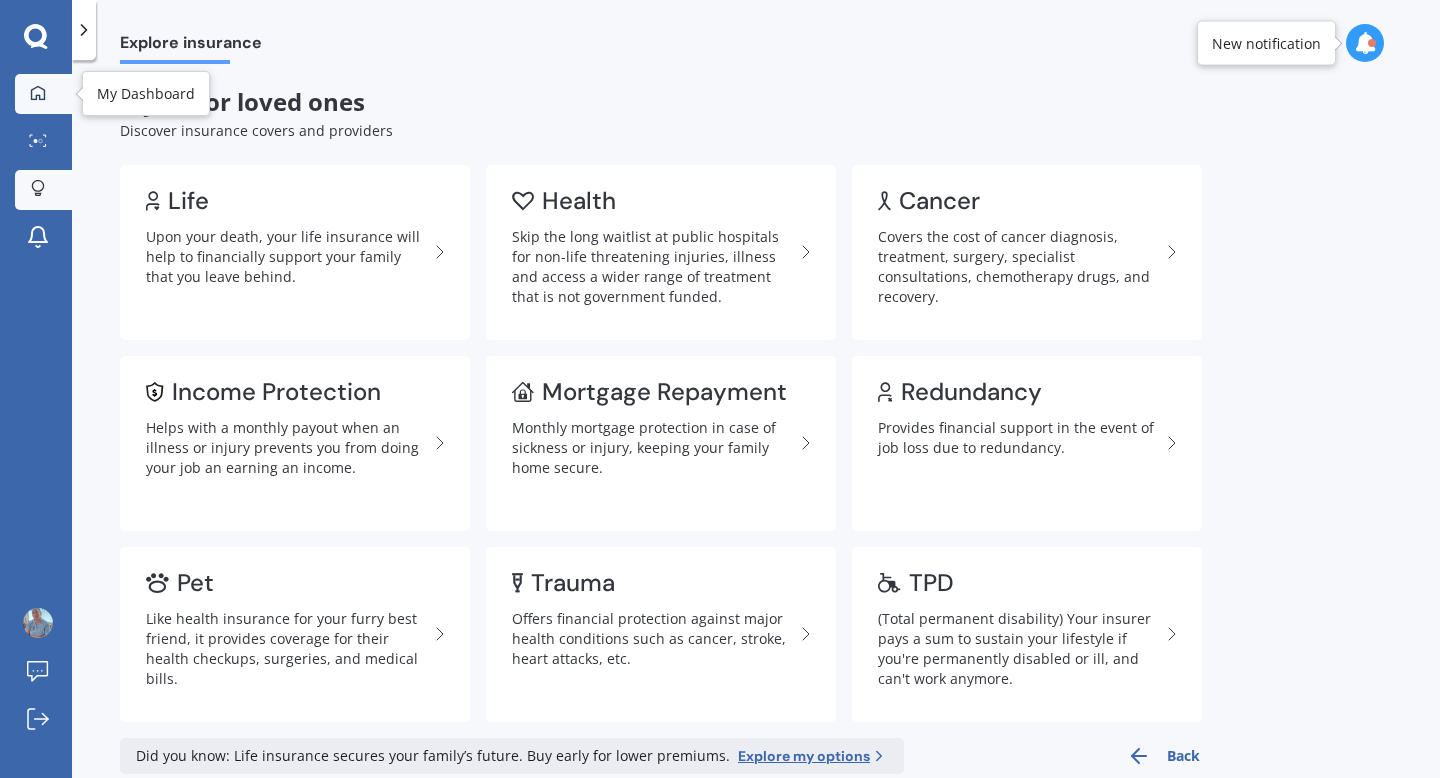 click on "My Dashboard" at bounding box center (43, 94) 